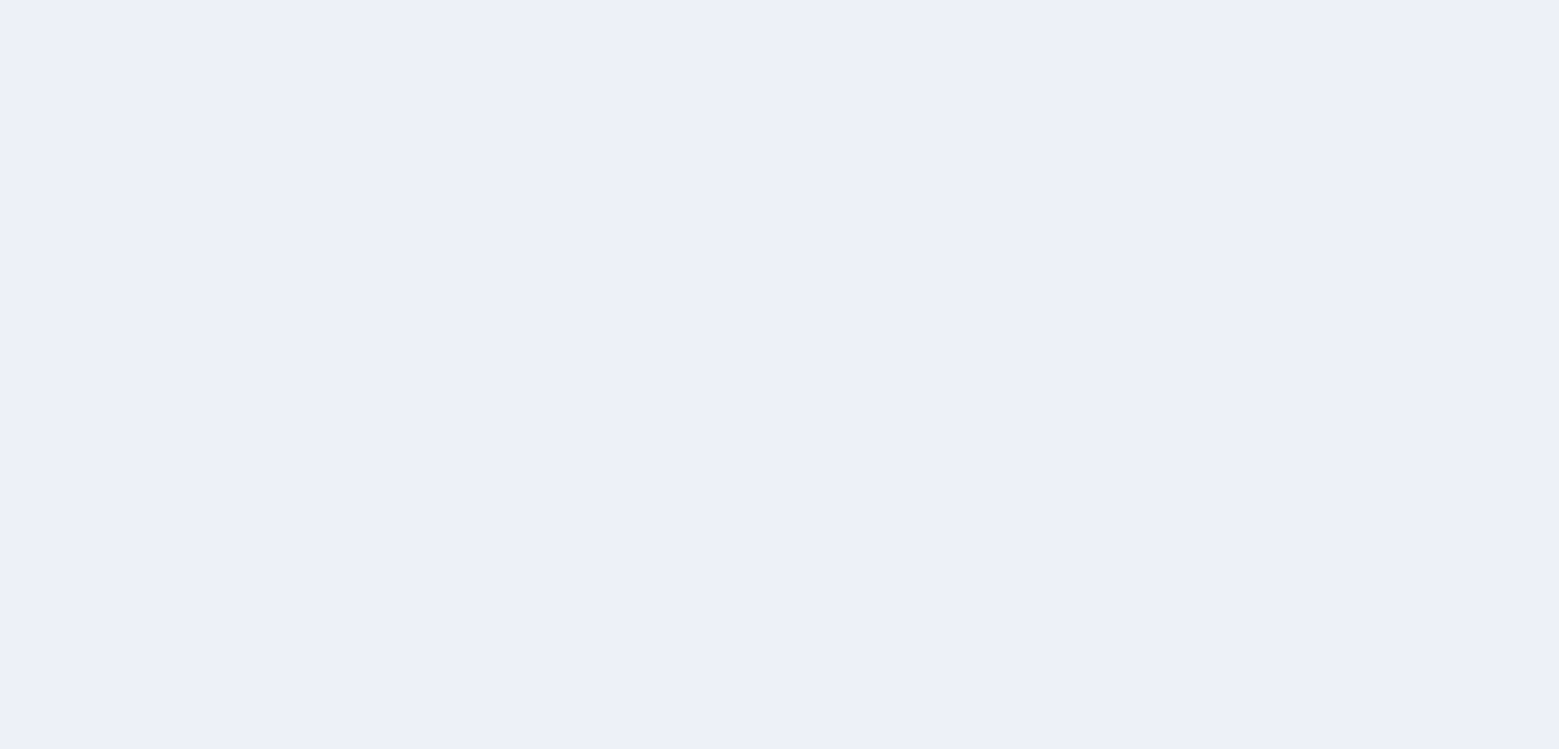 scroll, scrollTop: 0, scrollLeft: 0, axis: both 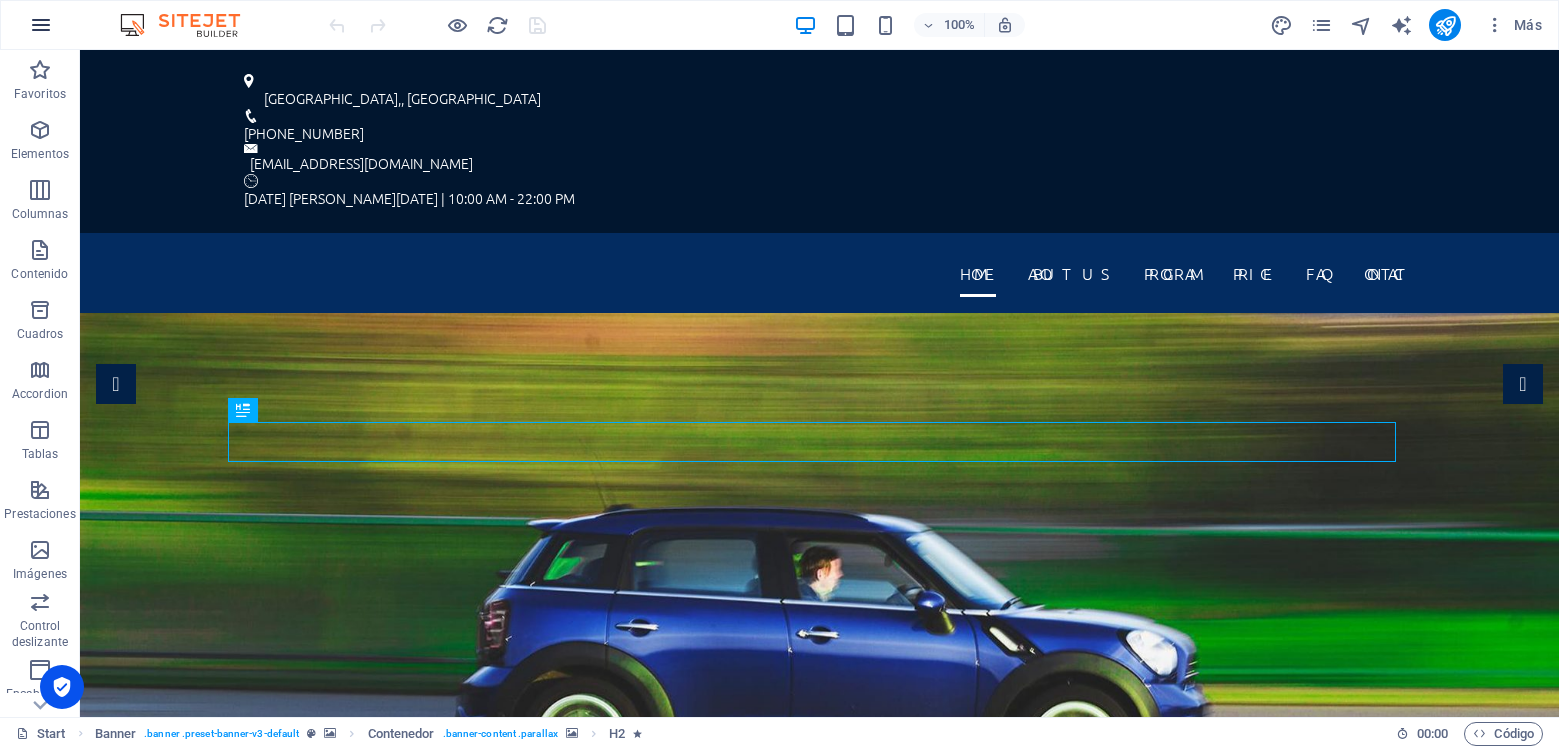 click at bounding box center (41, 25) 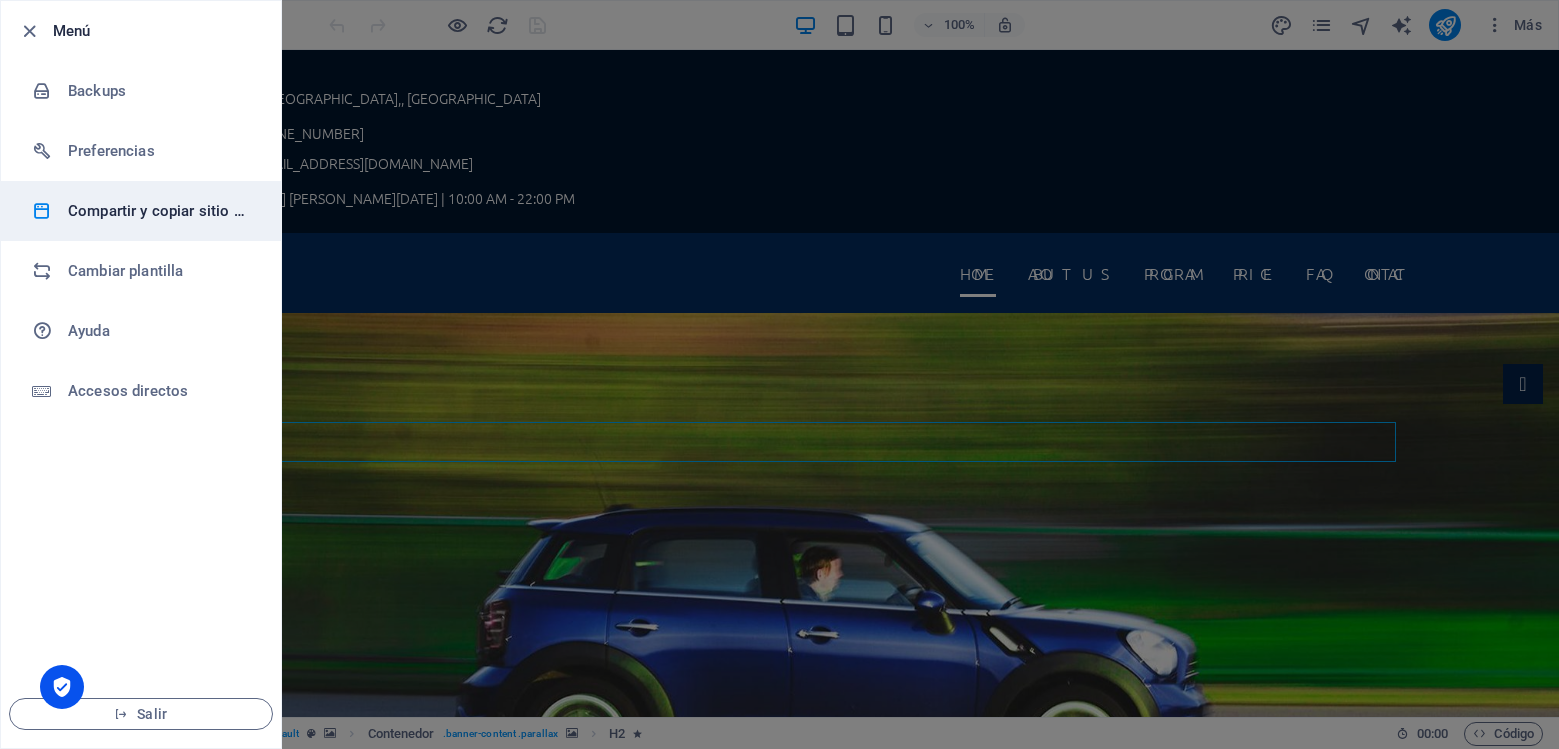 click on "Compartir y copiar sitio web" at bounding box center [160, 211] 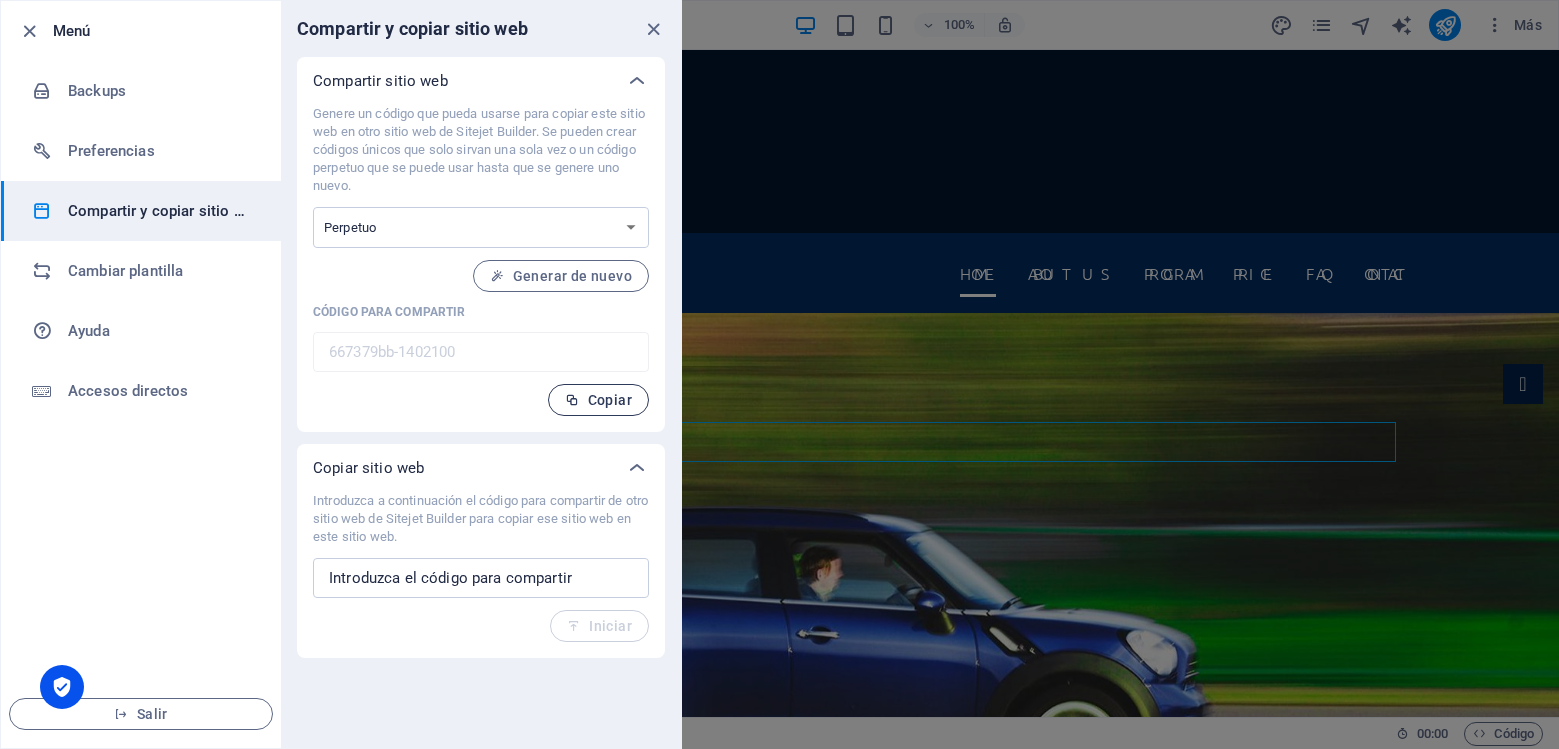 click on "Copiar" at bounding box center [598, 400] 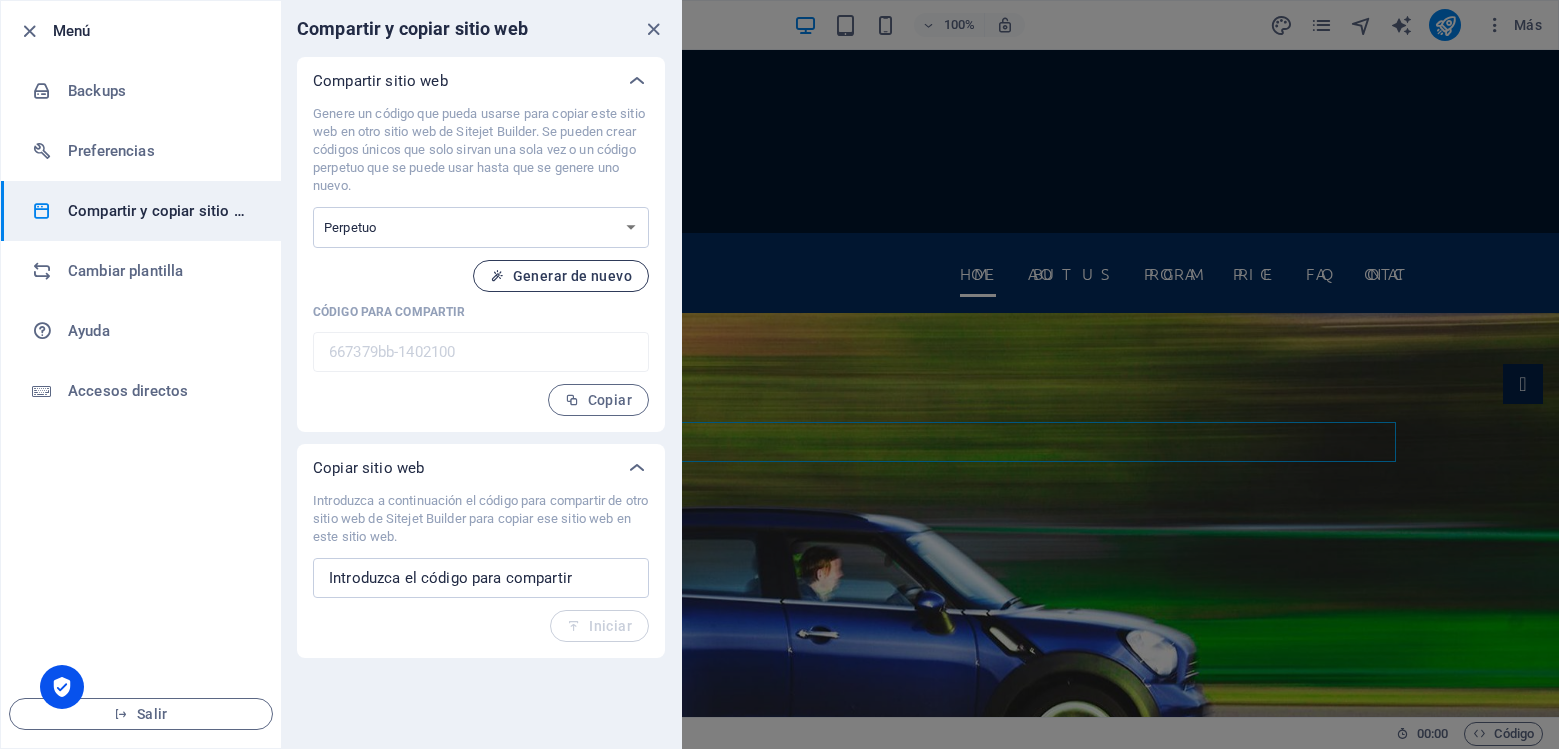 click on "Generar de nuevo" at bounding box center (561, 276) 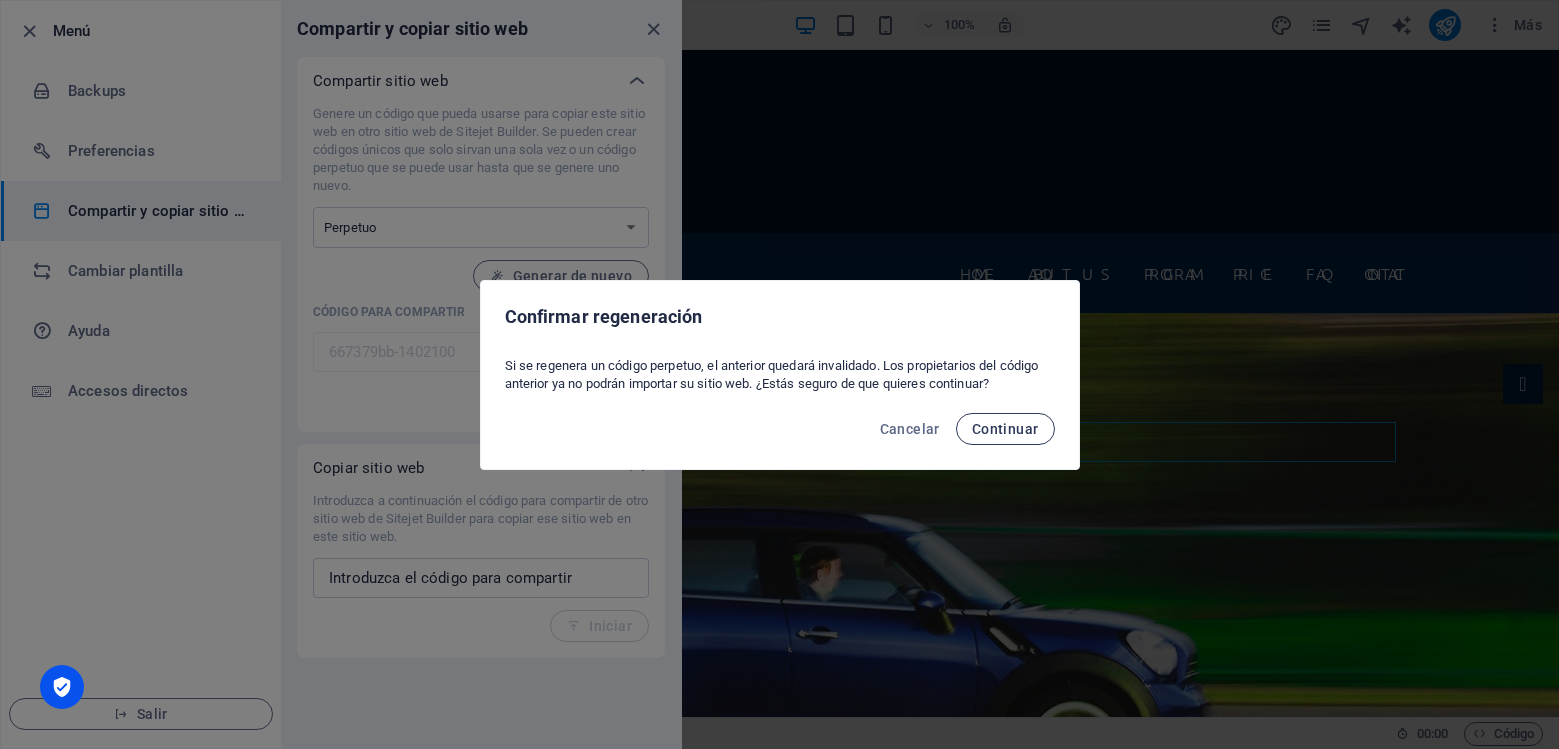 click on "Continuar" at bounding box center [1005, 429] 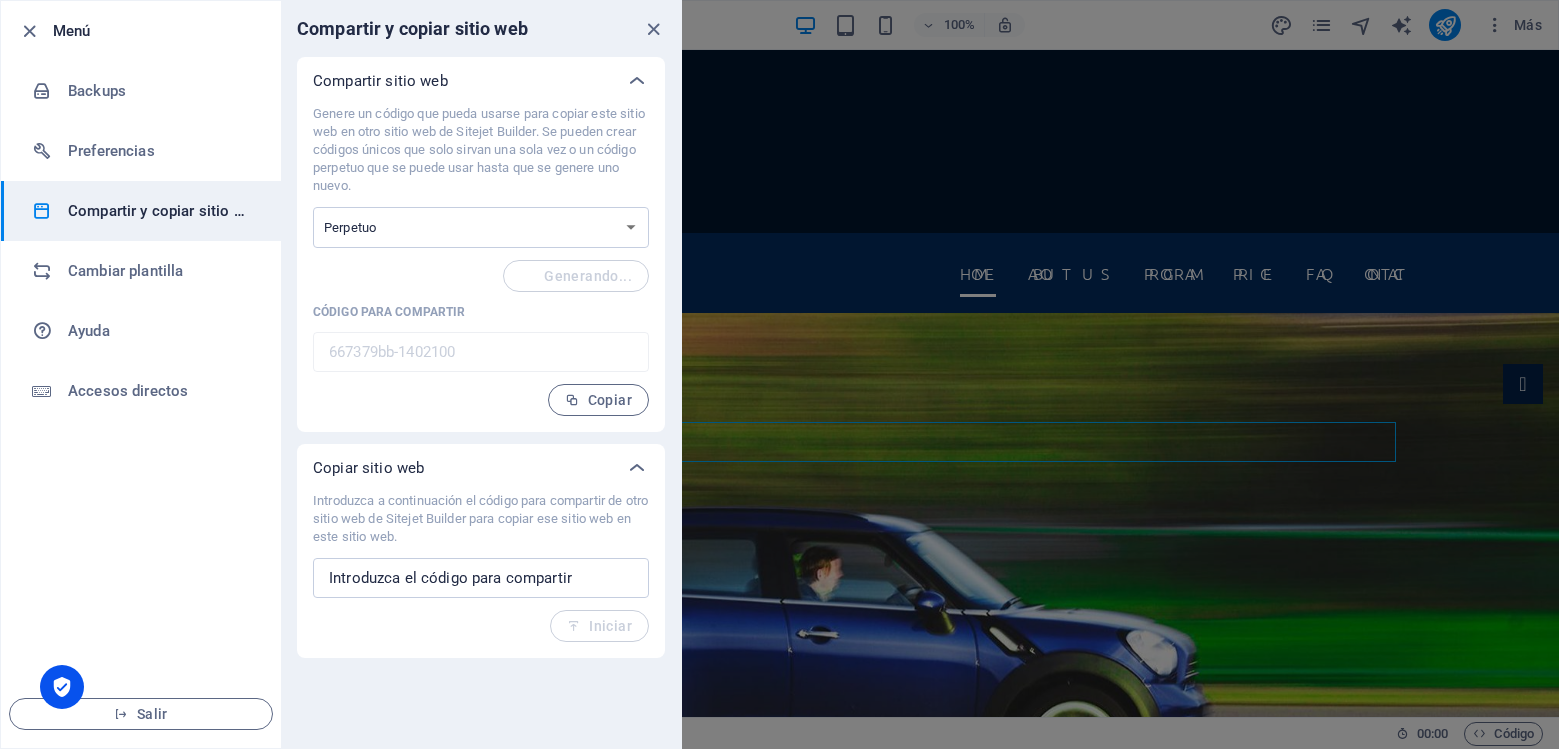 type on "36f664bf-1402100" 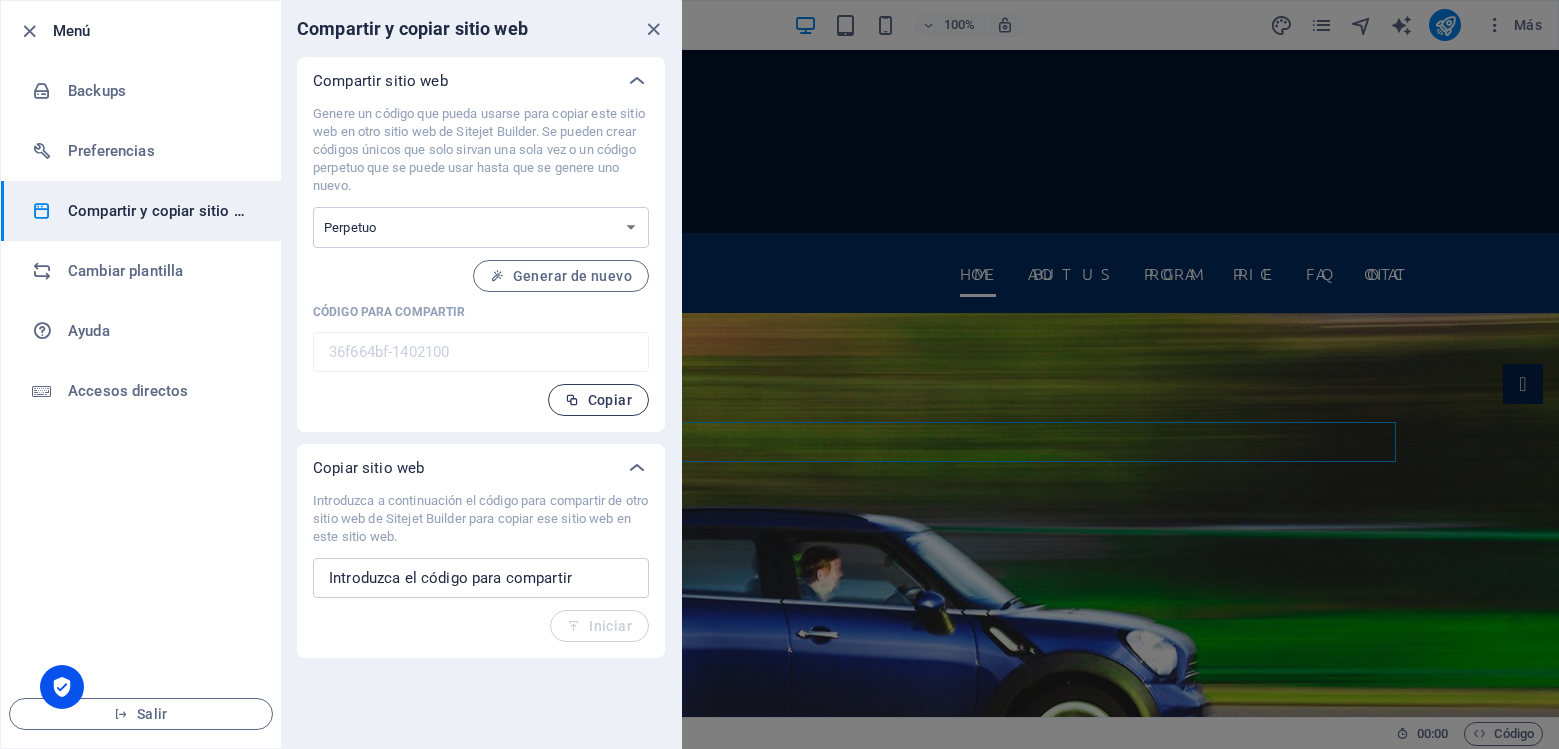 click on "Copiar" at bounding box center [598, 400] 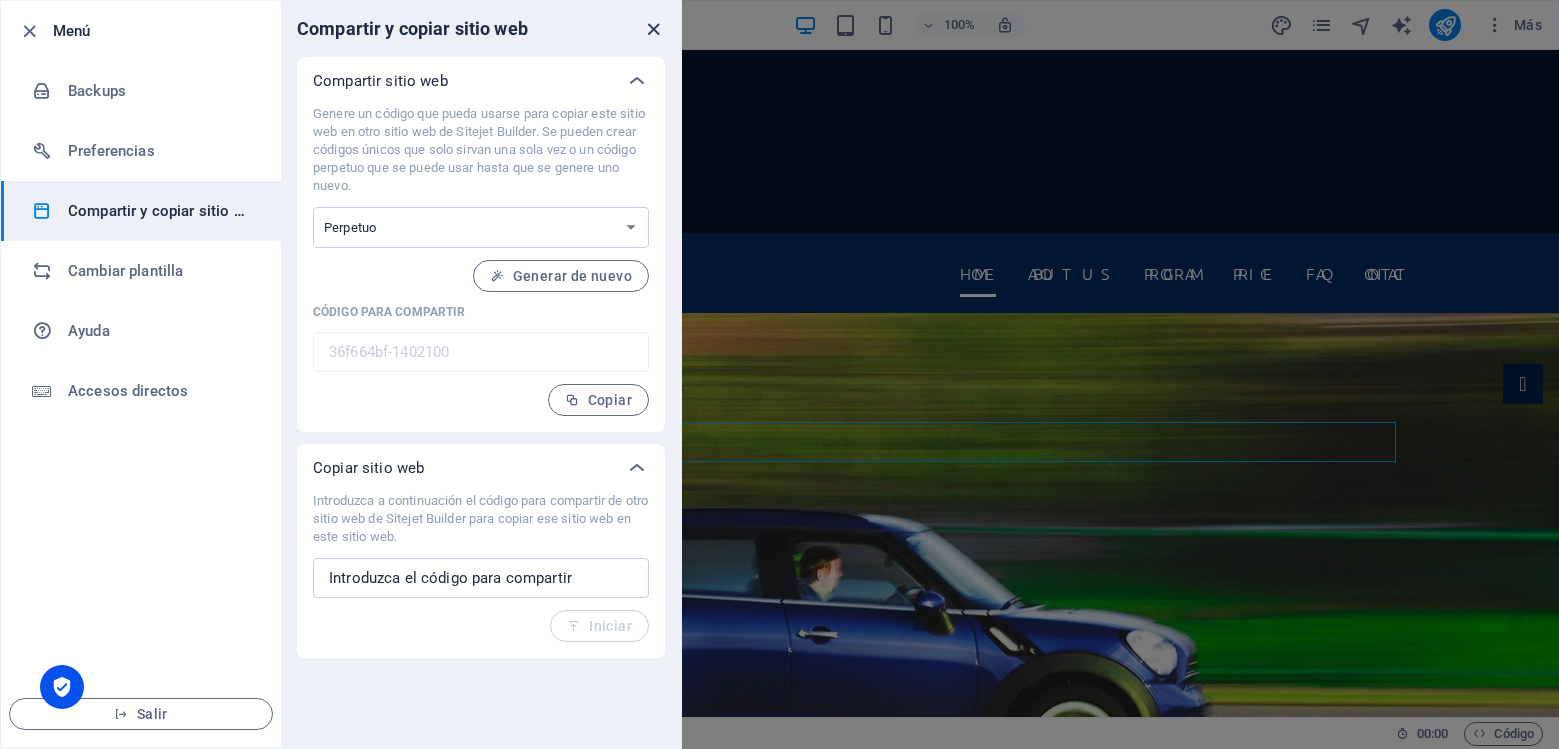 click at bounding box center (653, 29) 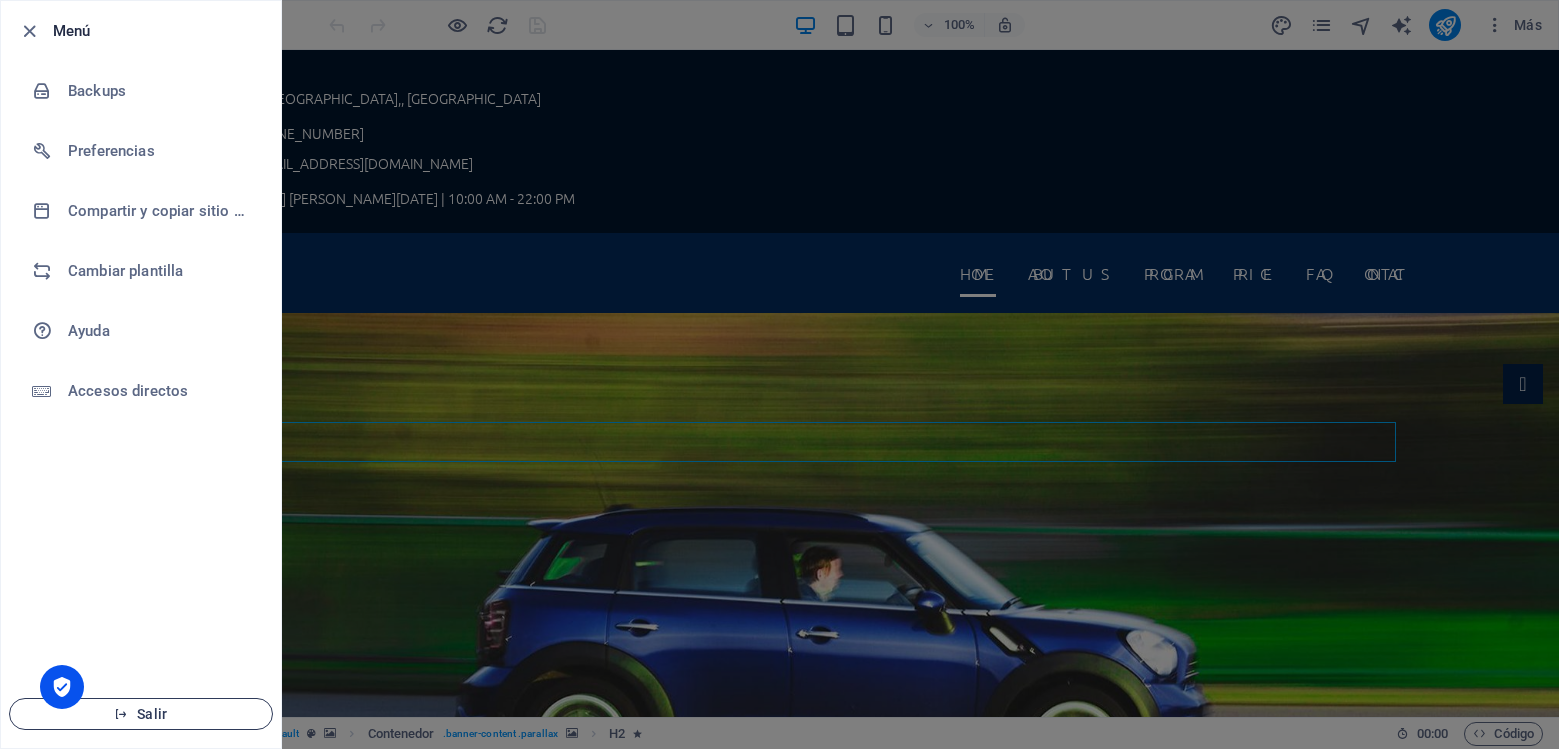 click on "Salir" at bounding box center [141, 714] 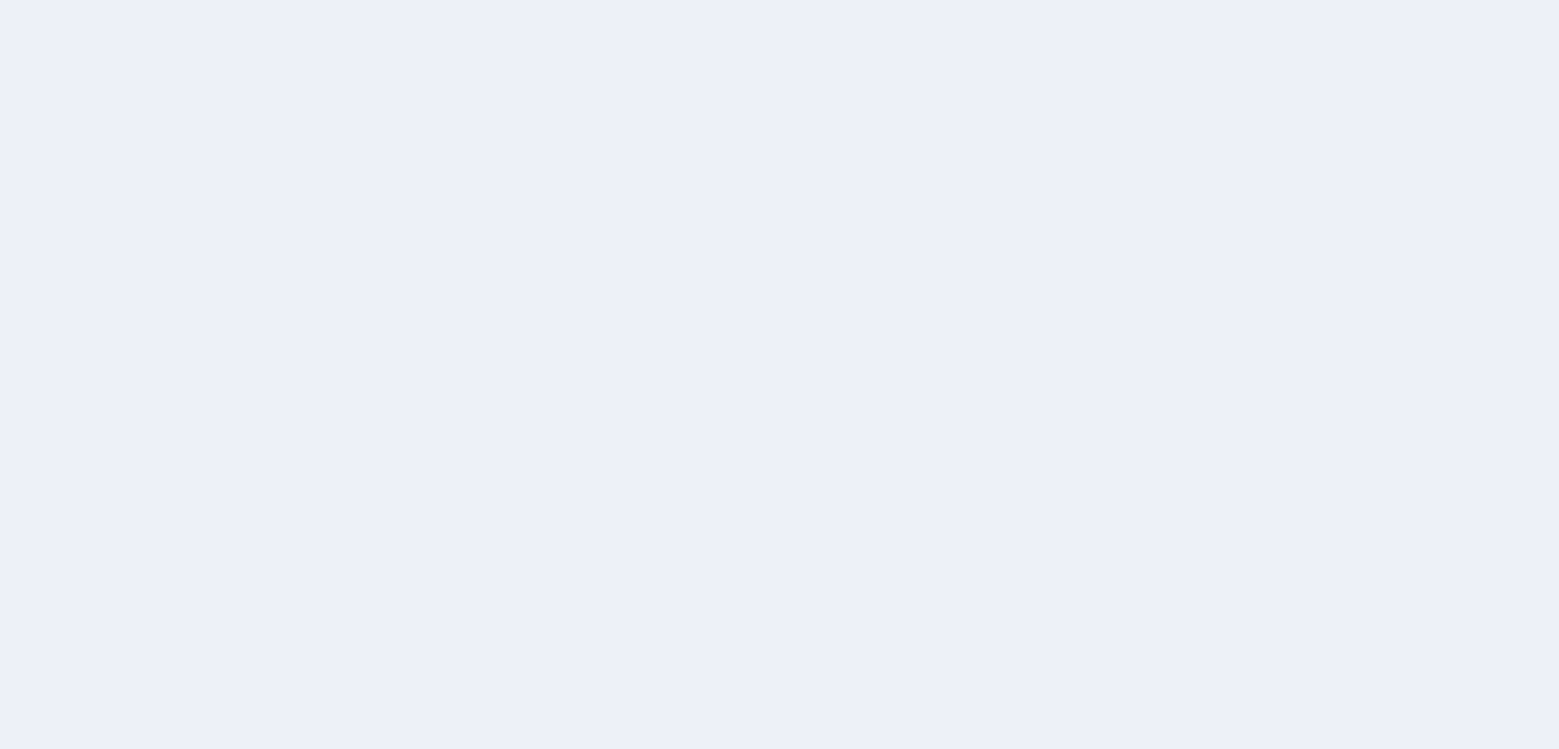 scroll, scrollTop: 0, scrollLeft: 0, axis: both 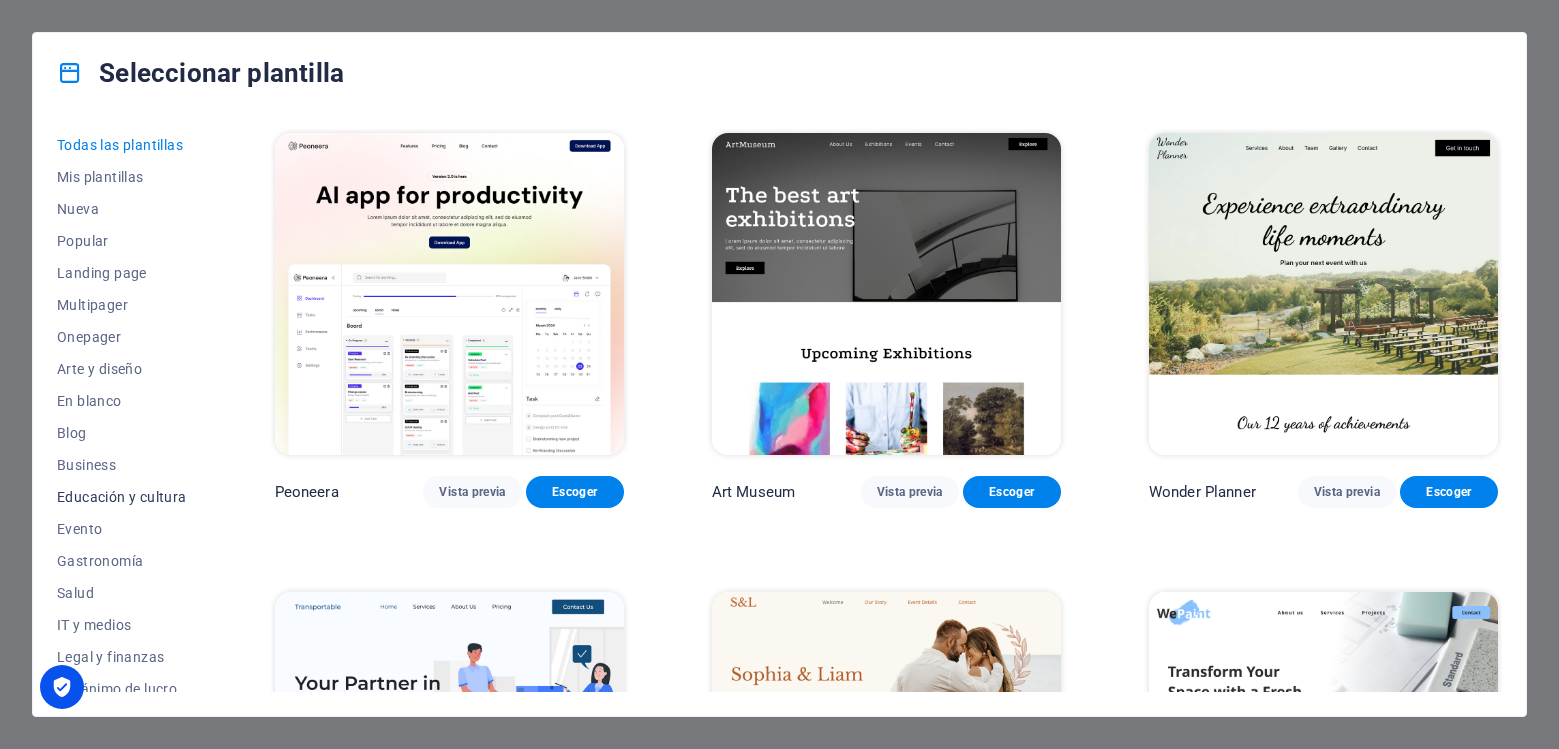 click on "Educación y cultura" at bounding box center [122, 497] 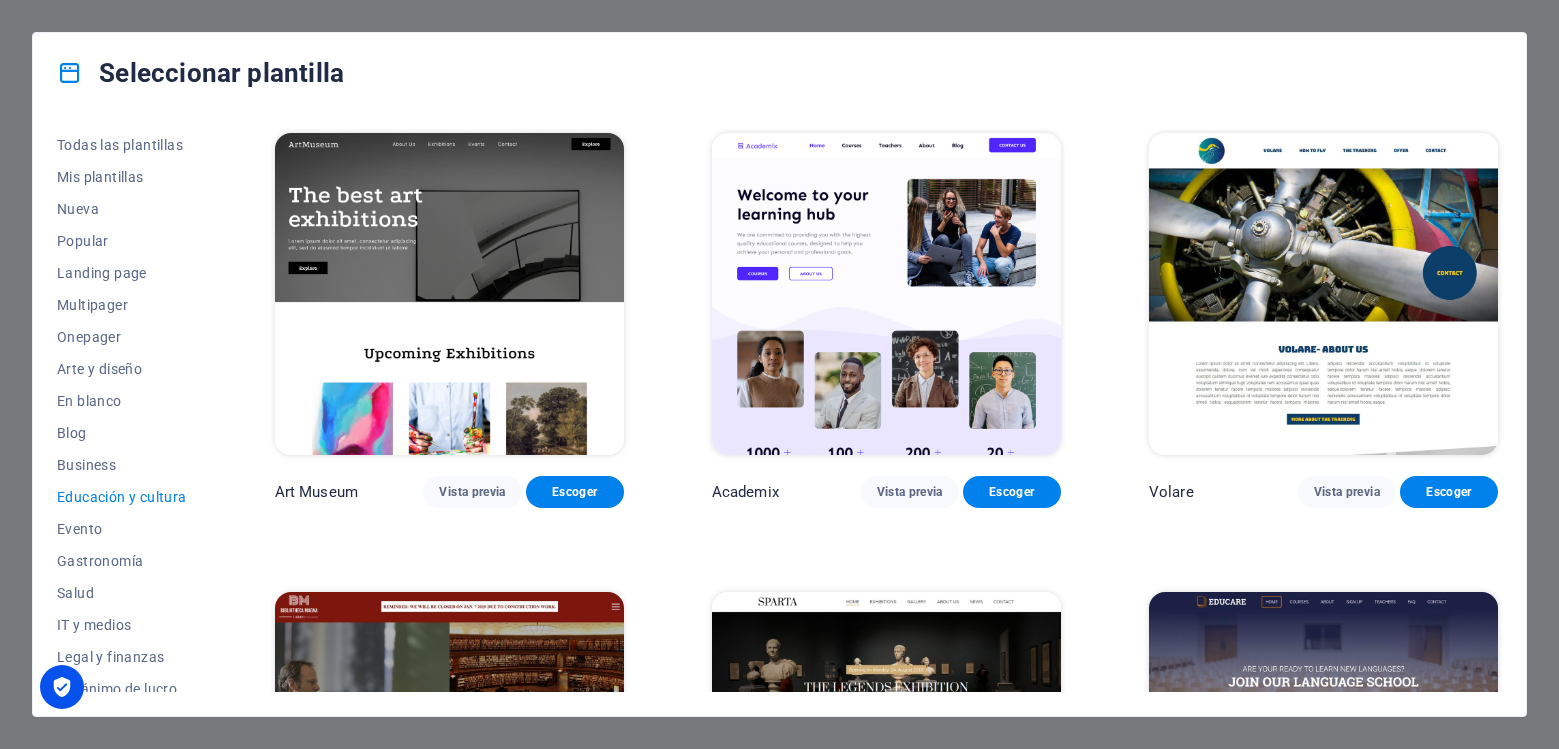 drag, startPoint x: 1497, startPoint y: 326, endPoint x: 1502, endPoint y: 427, distance: 101.12369 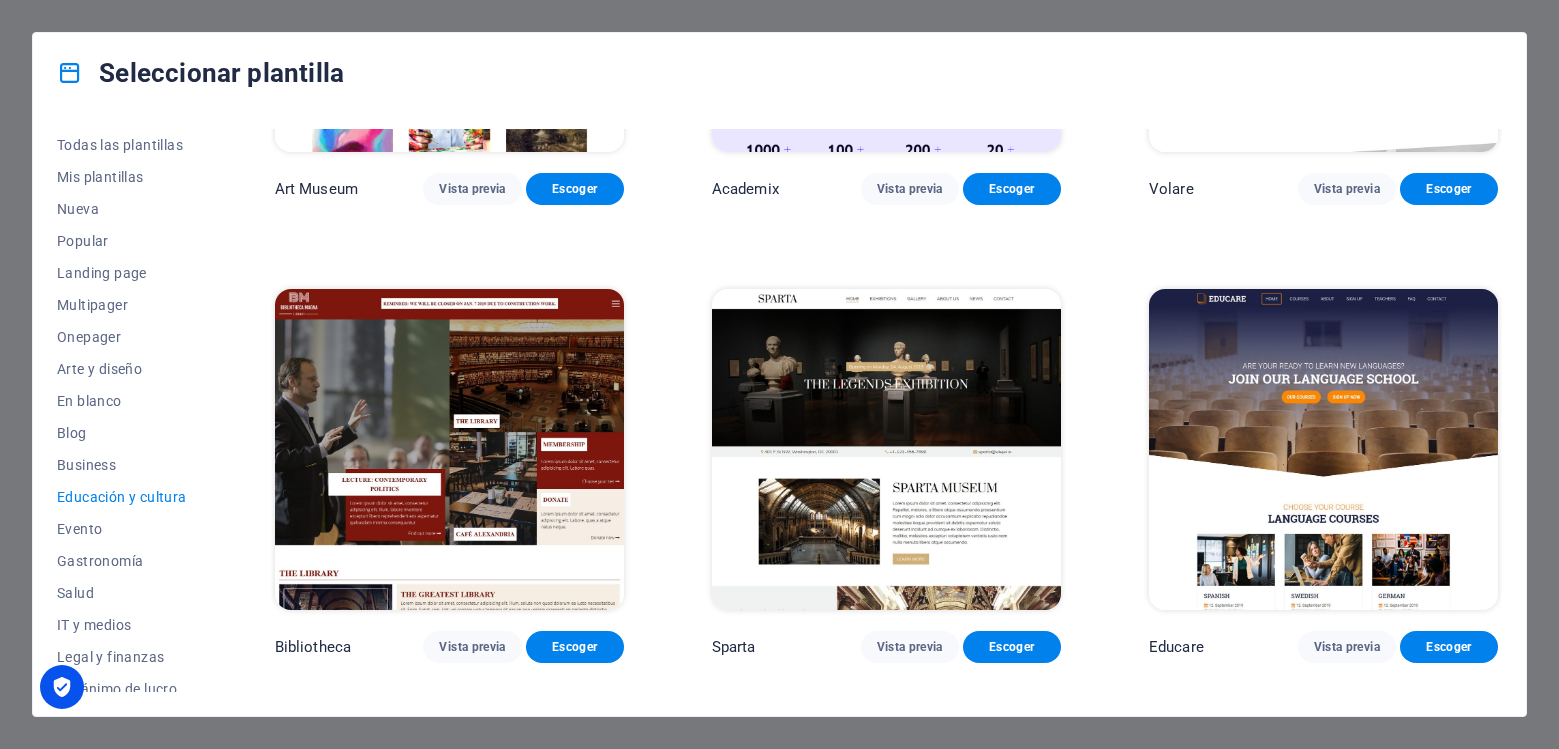 scroll, scrollTop: 662, scrollLeft: 0, axis: vertical 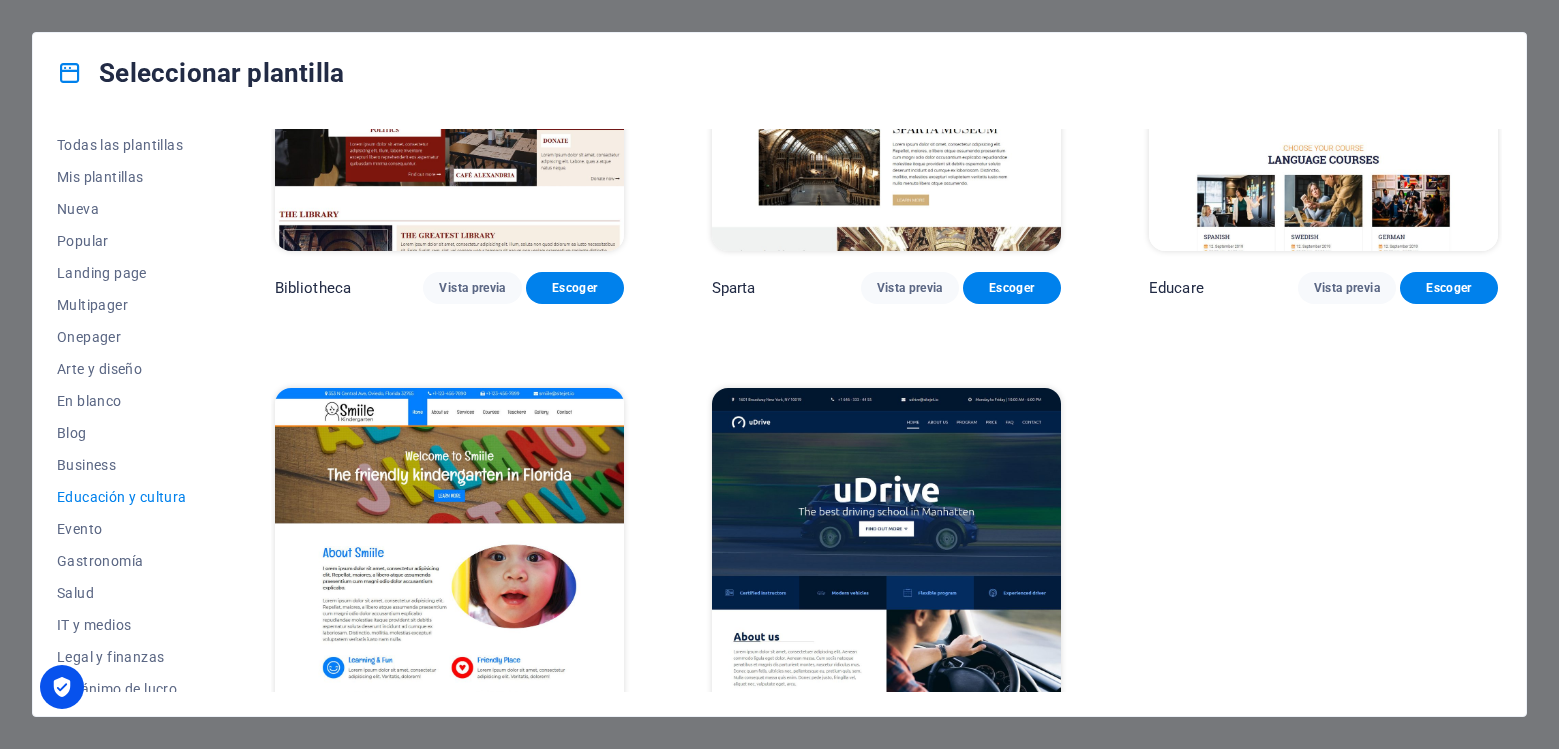 click at bounding box center [886, 549] 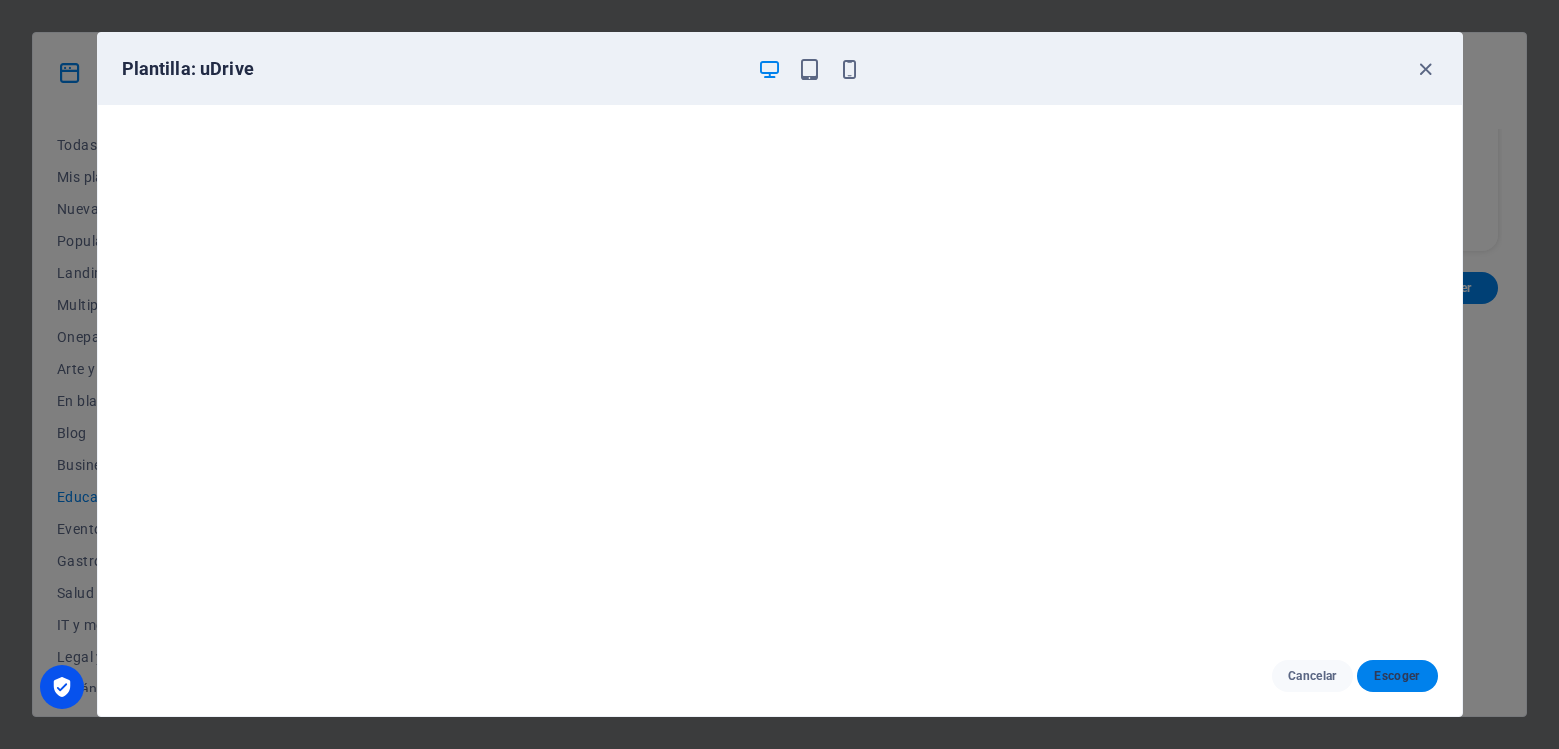 click on "Escoger" at bounding box center (1397, 676) 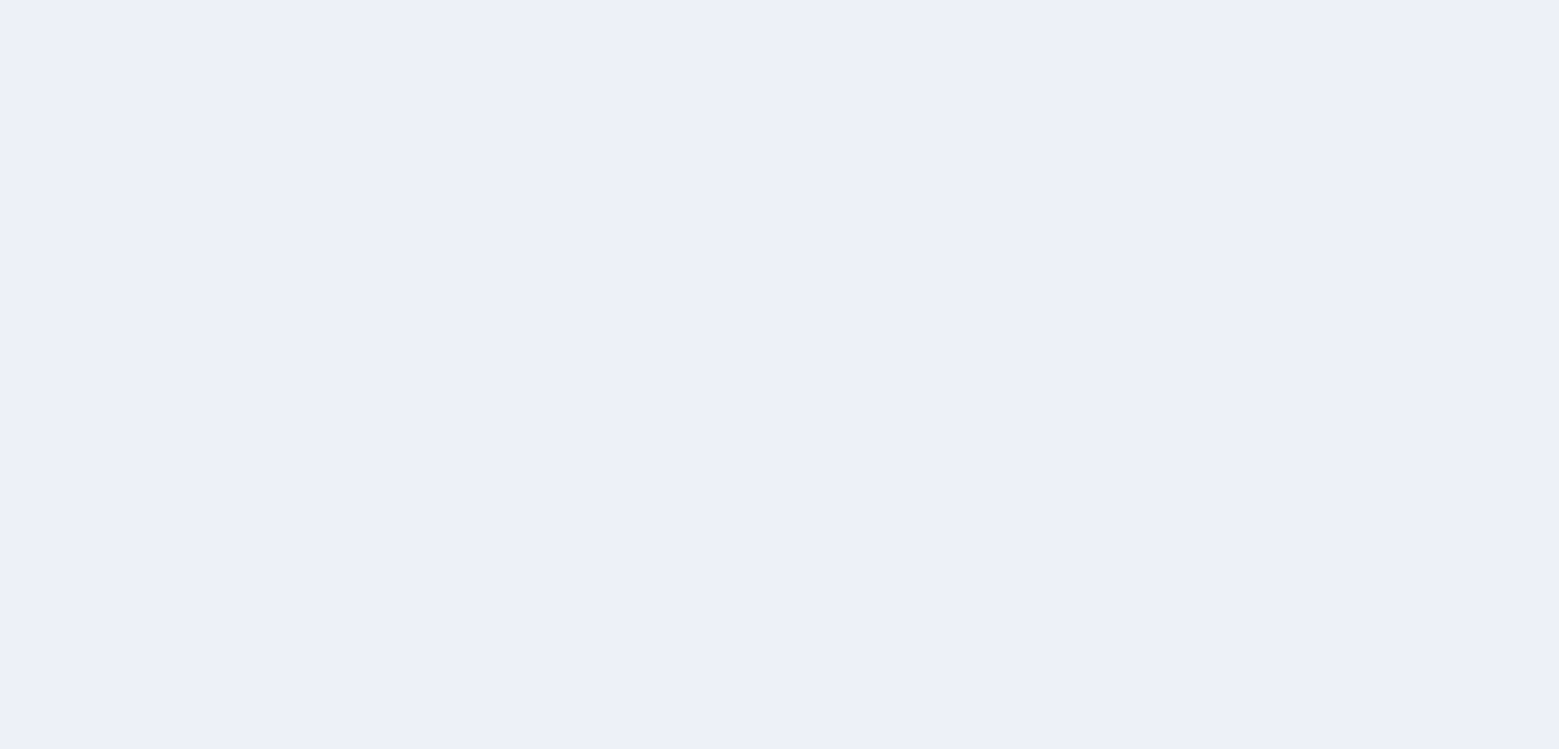 scroll, scrollTop: 0, scrollLeft: 0, axis: both 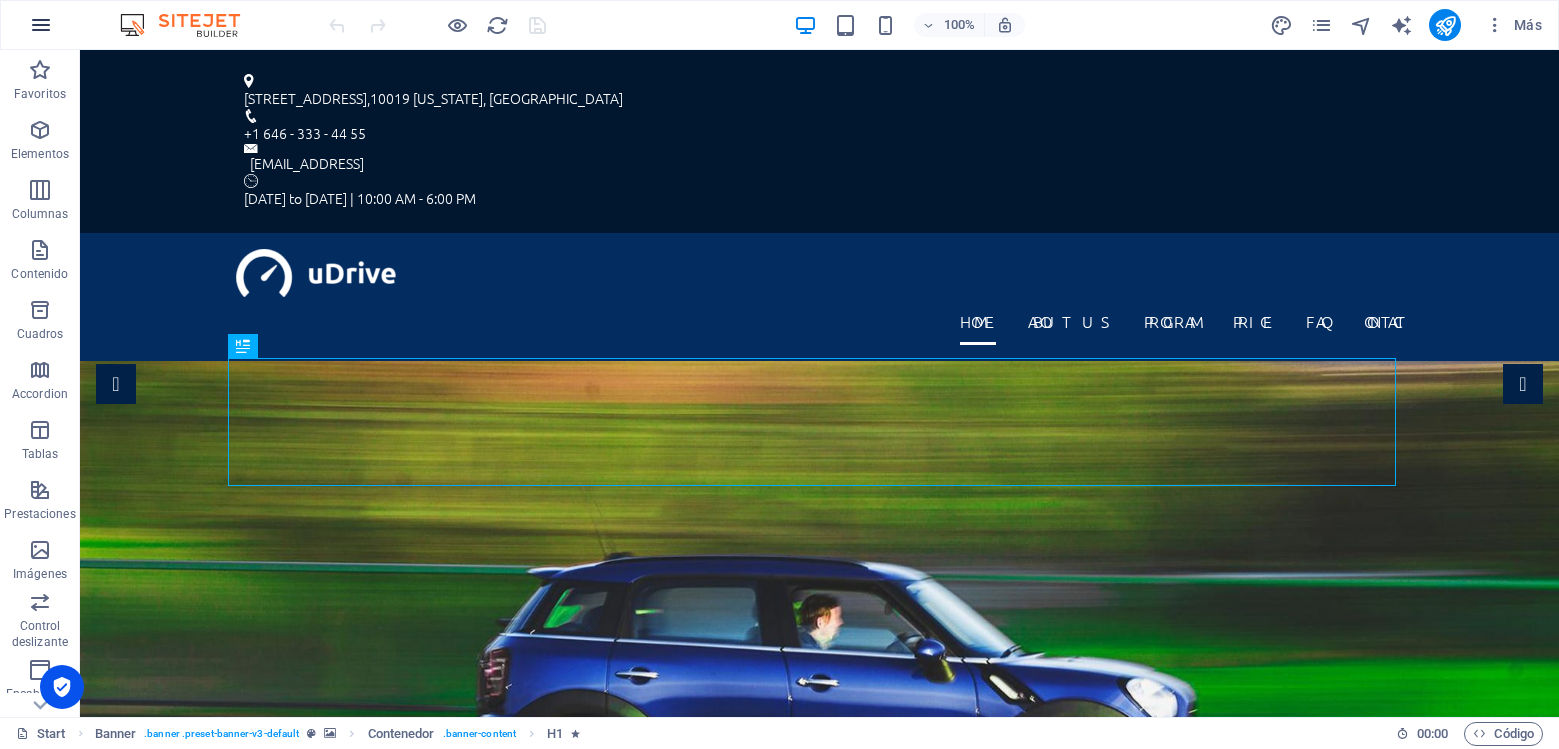 click at bounding box center (41, 25) 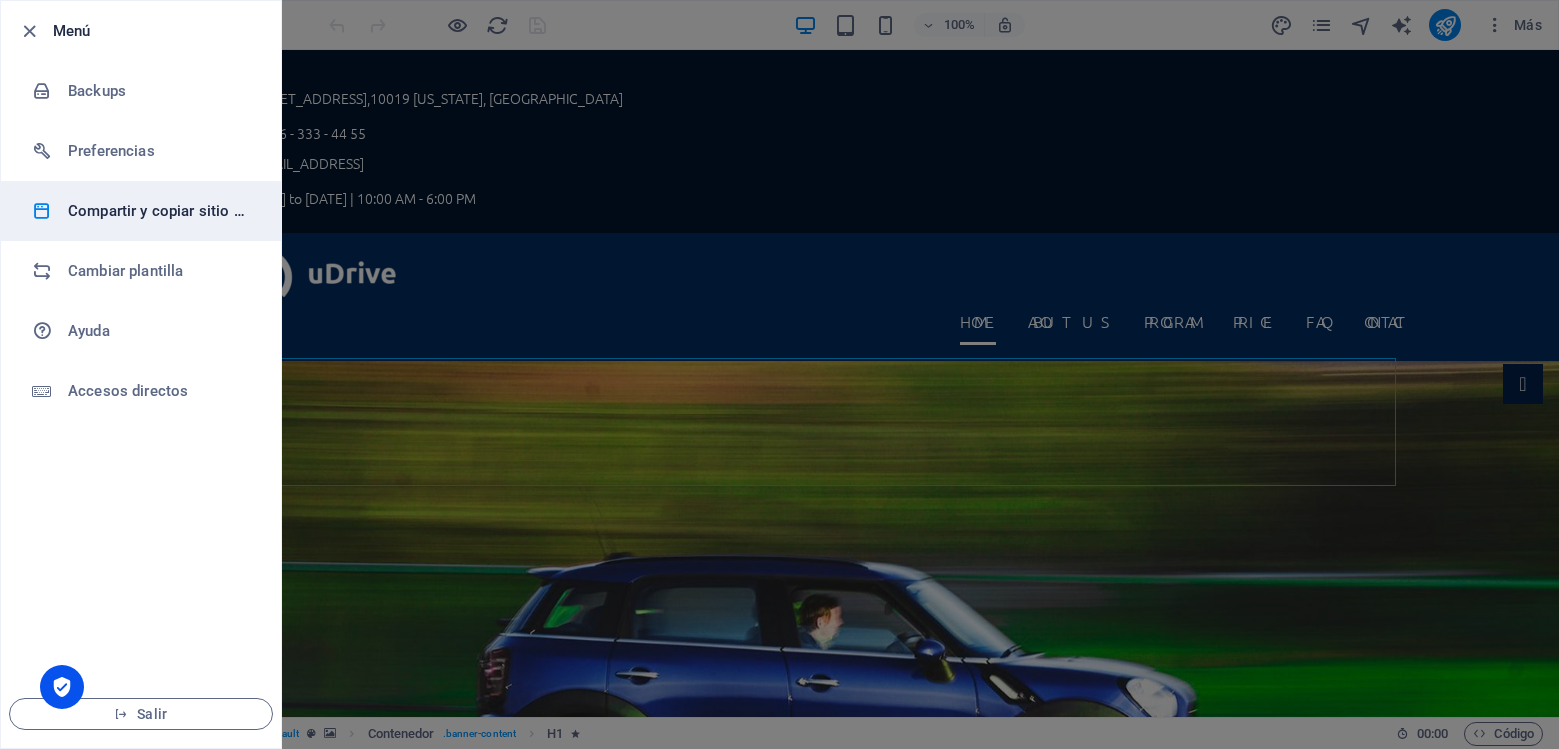 click on "Compartir y copiar sitio web" at bounding box center (160, 211) 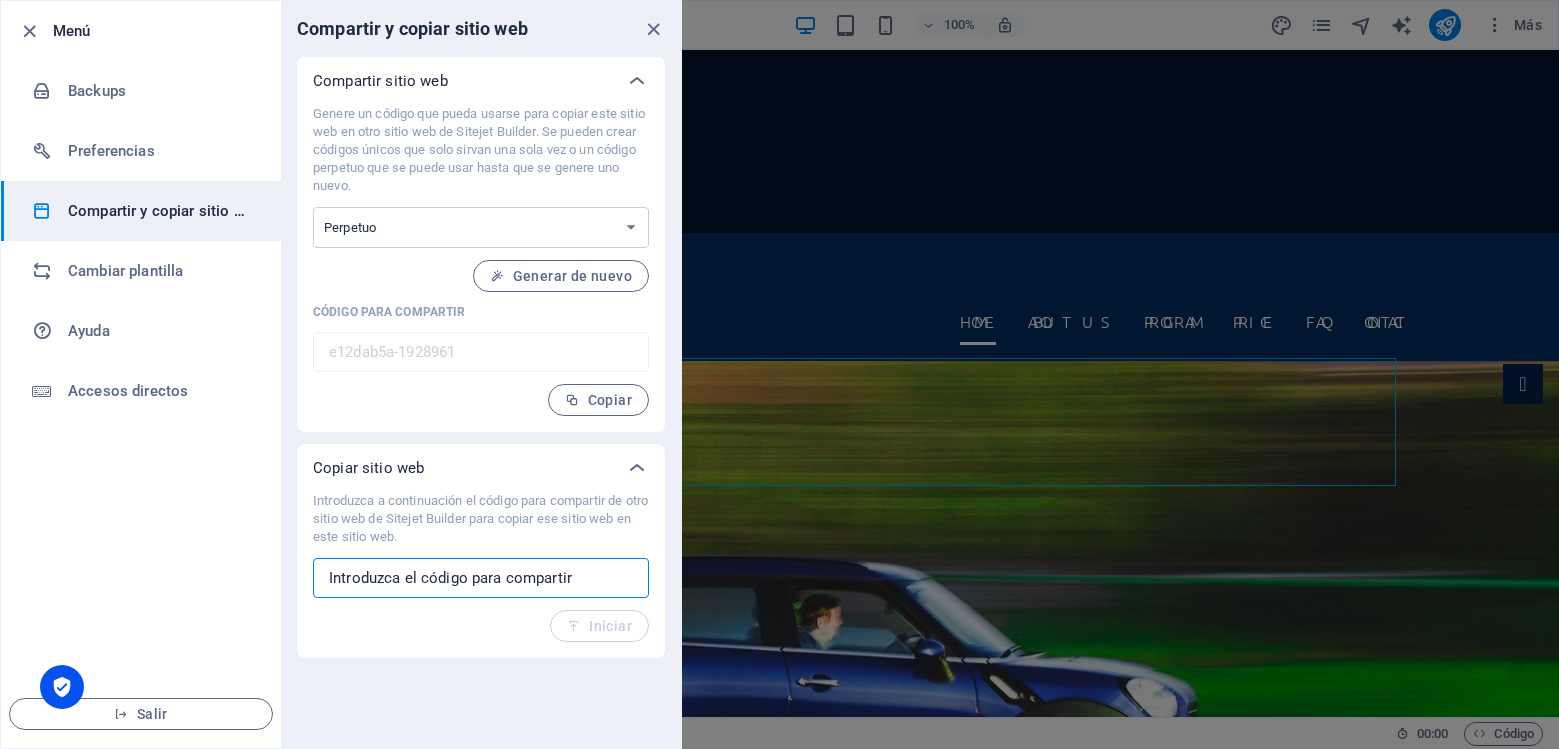 click at bounding box center (481, 578) 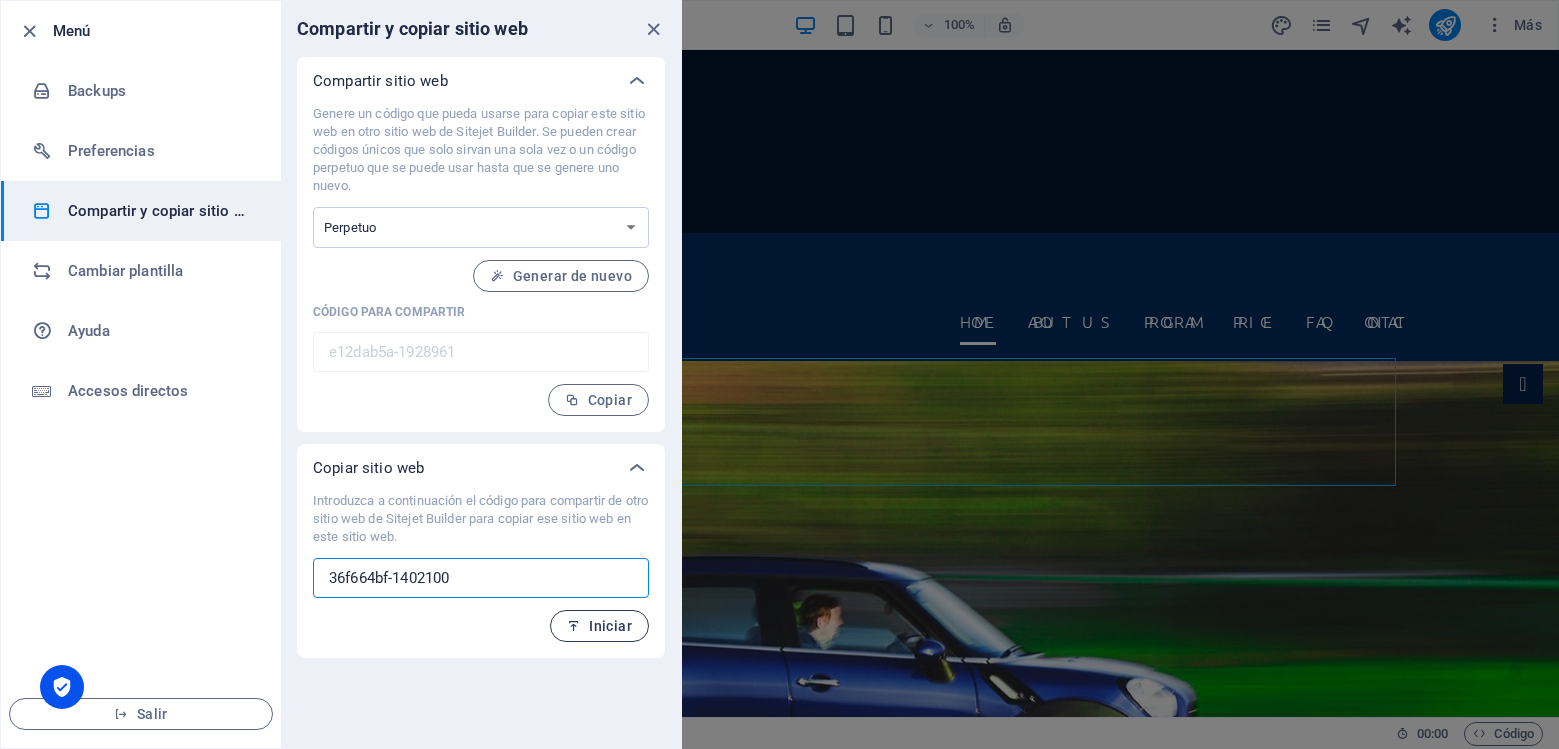 type on "36f664bf-1402100" 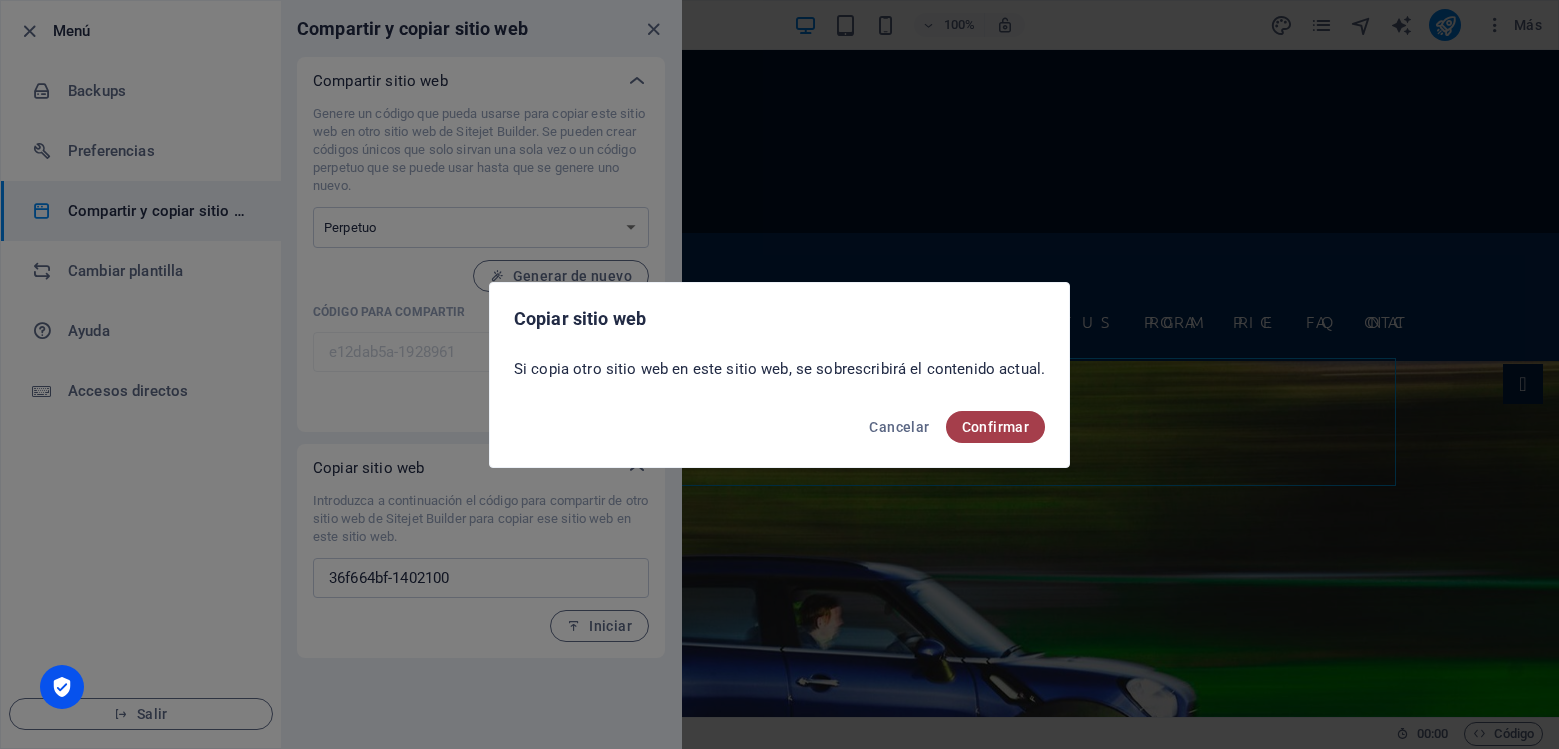 click on "Confirmar" at bounding box center [996, 427] 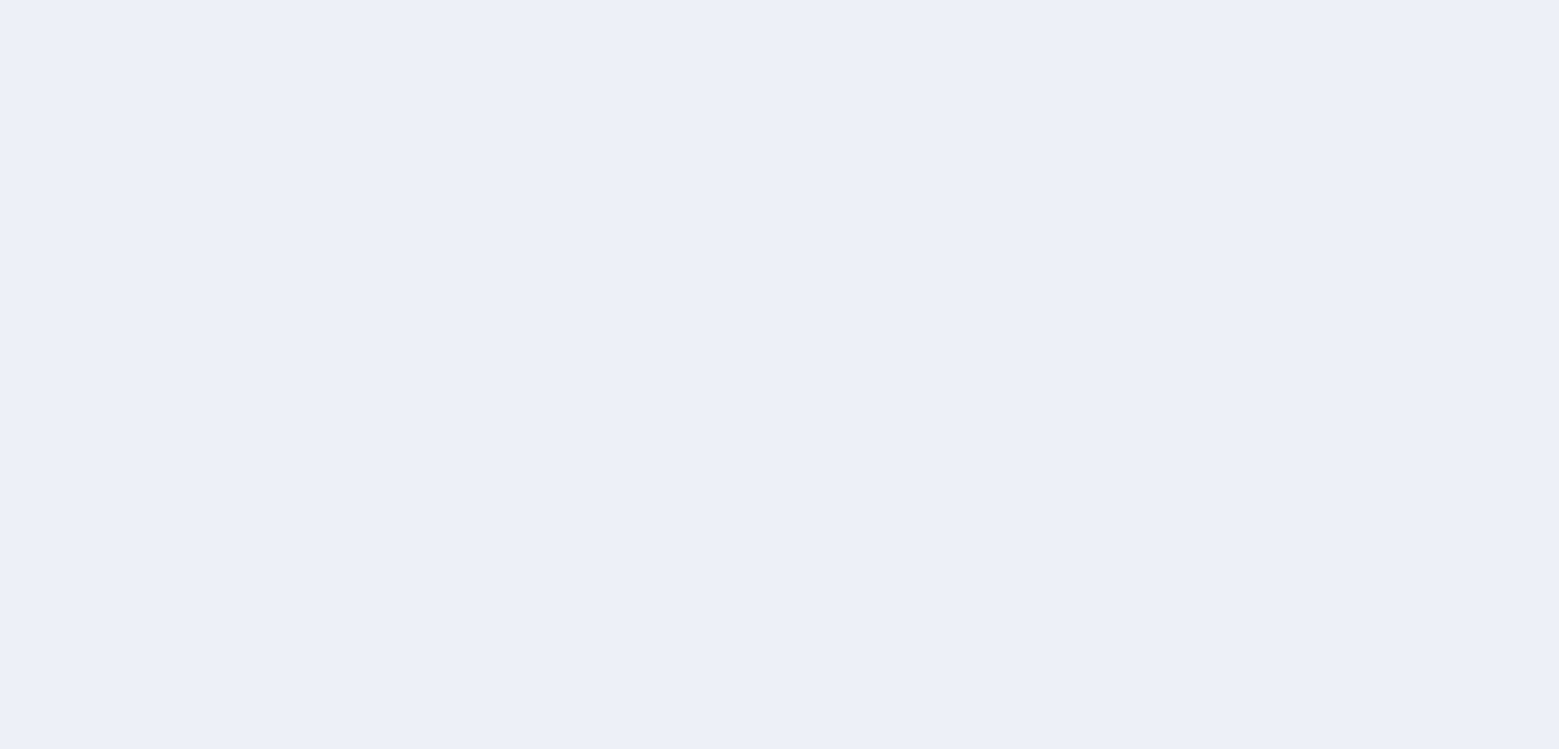 scroll, scrollTop: 0, scrollLeft: 0, axis: both 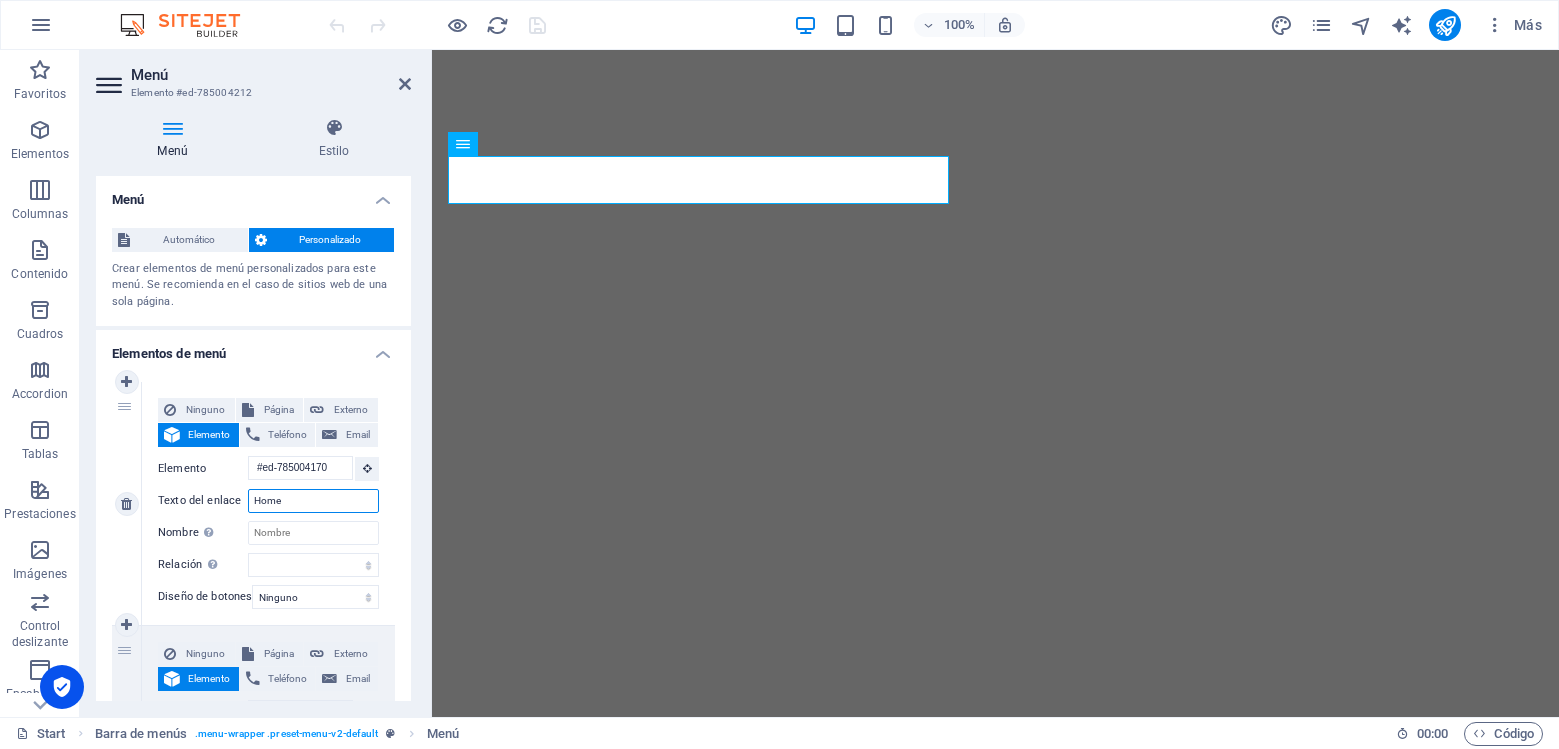 click on "Home" at bounding box center (313, 501) 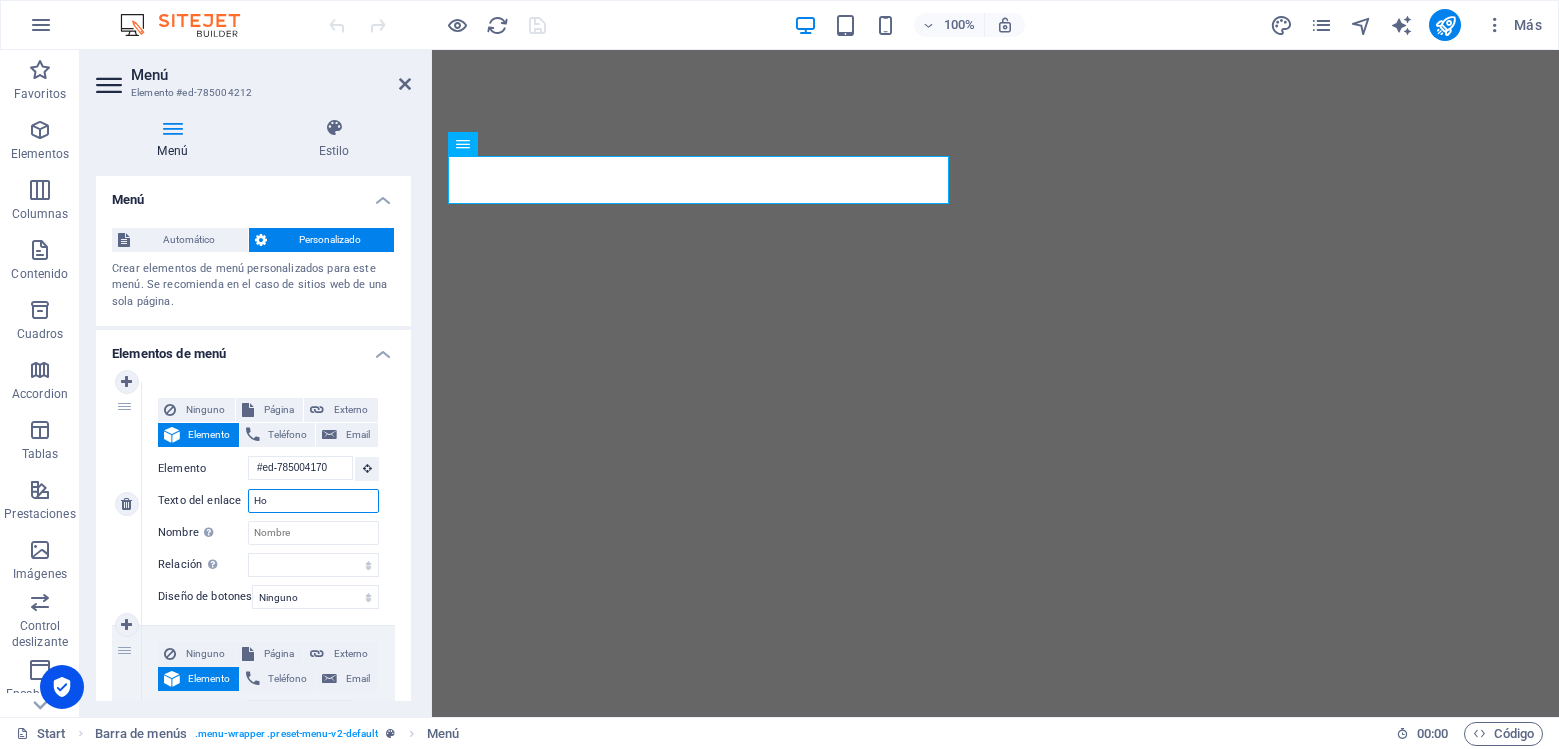 type on "H" 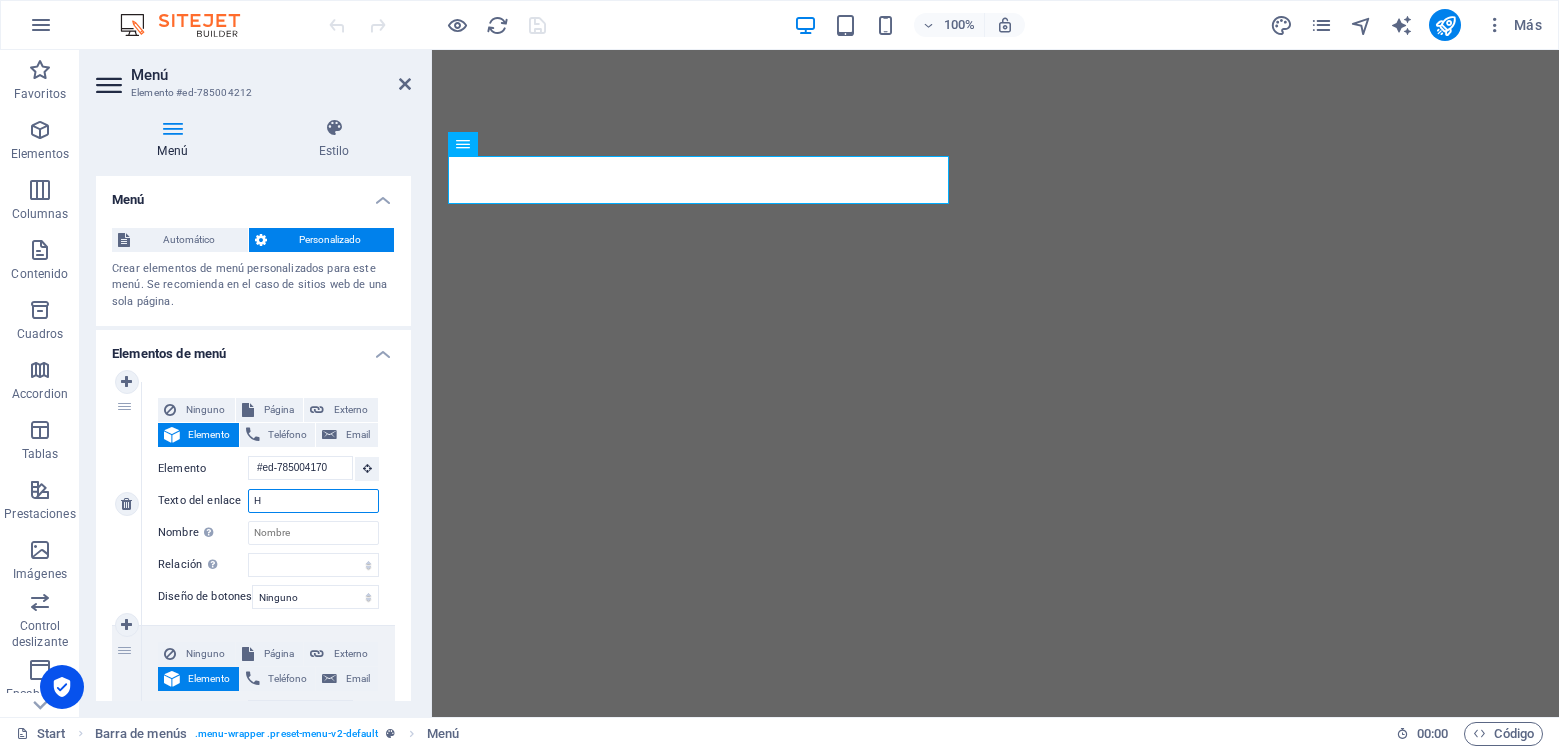 type 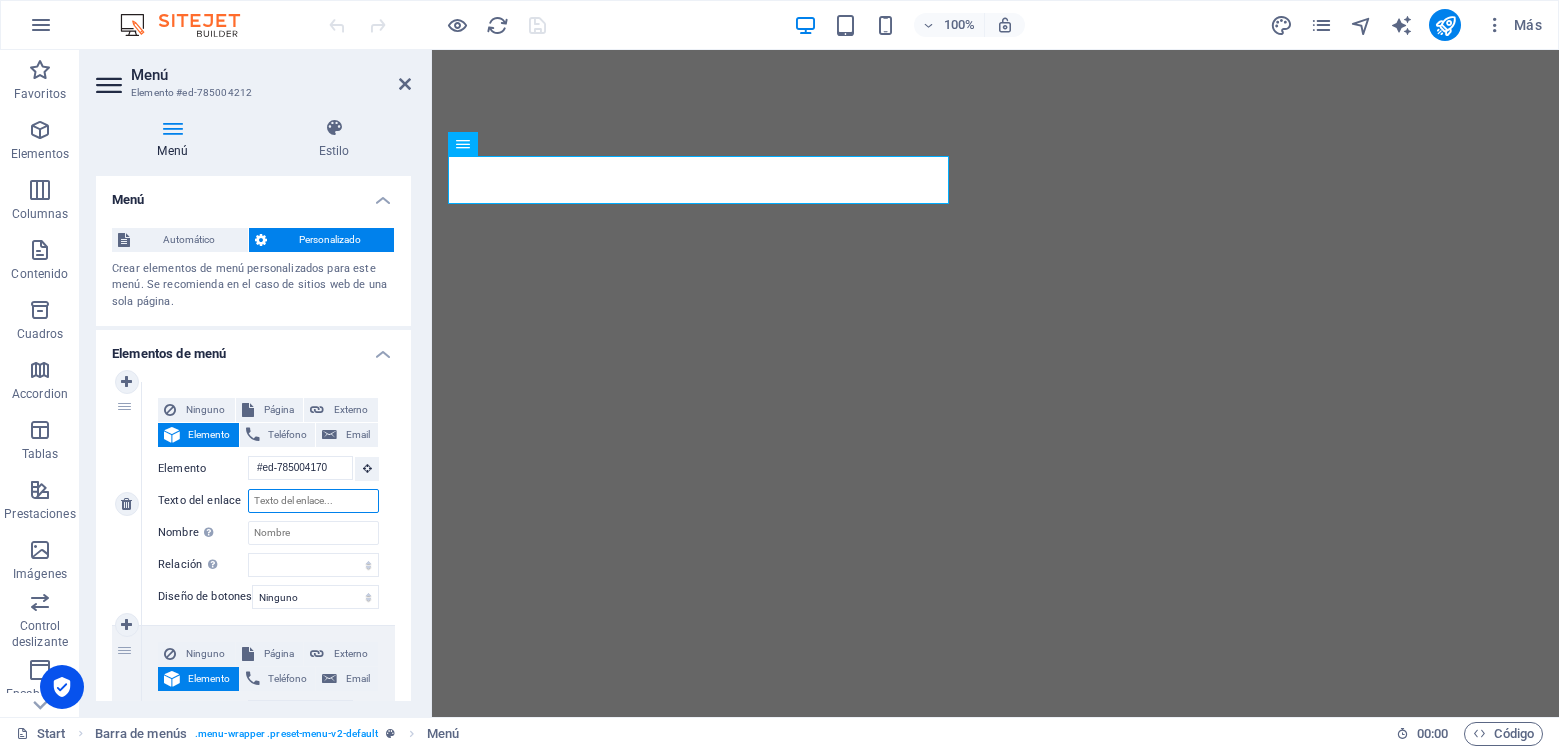 select 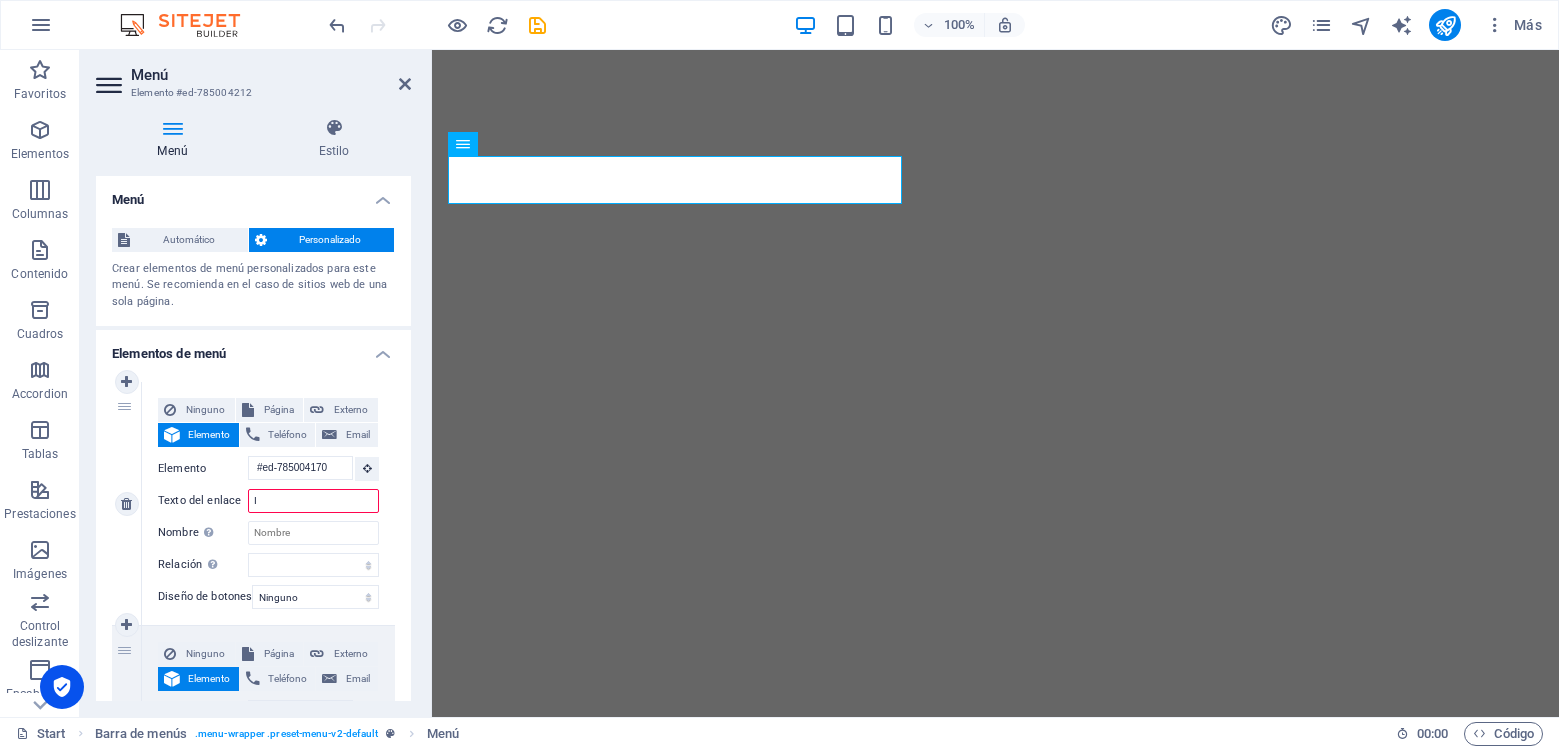type on "IN" 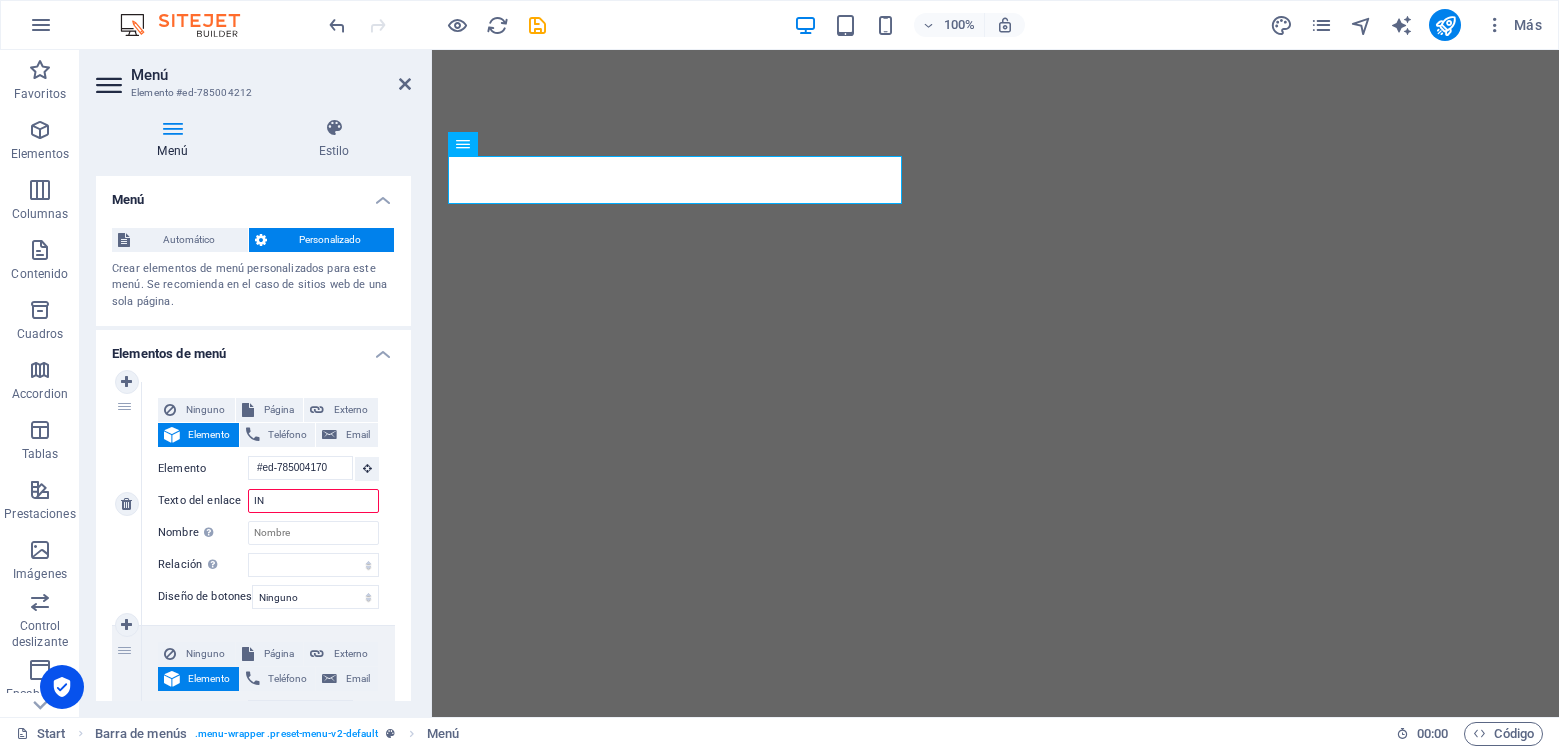 select 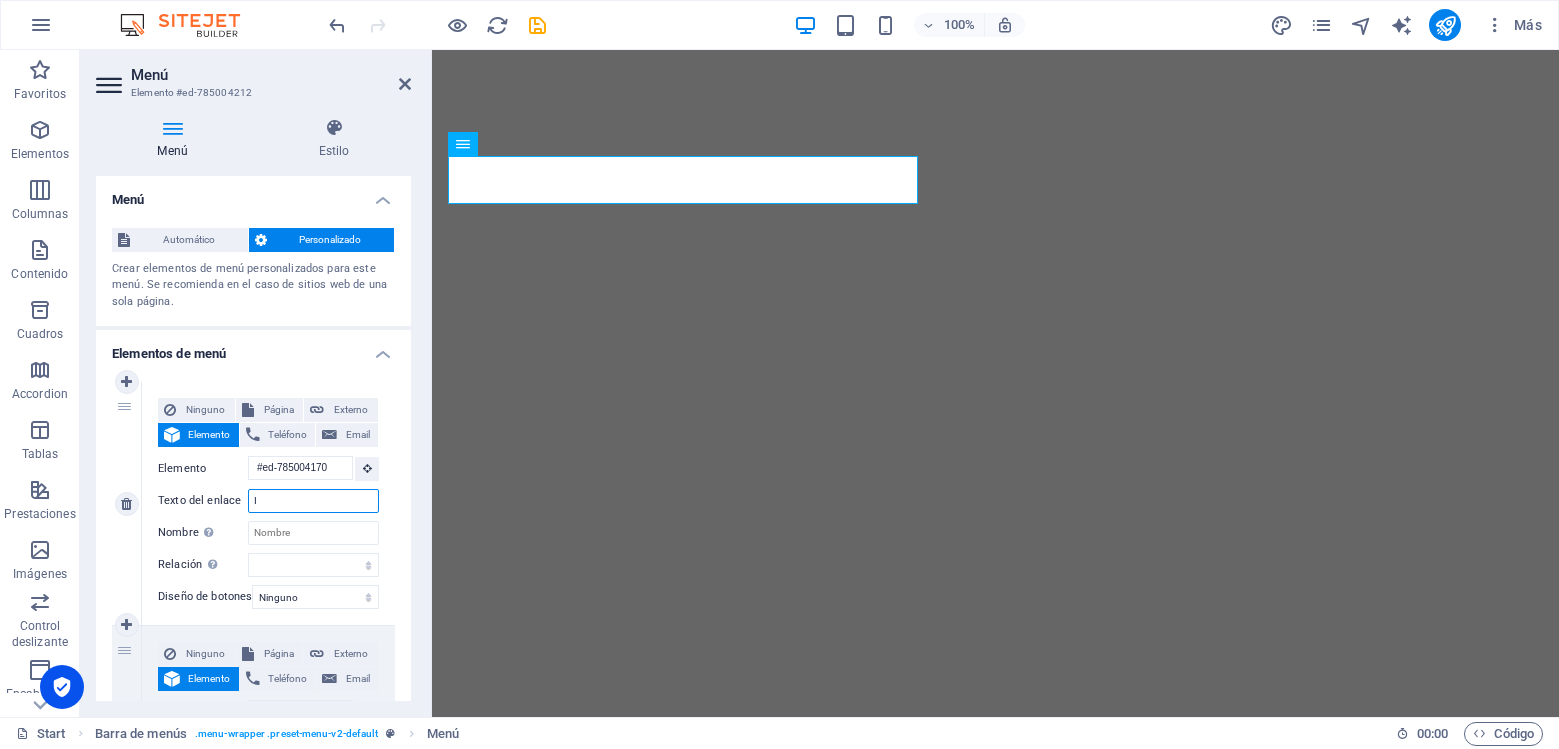 type on "In" 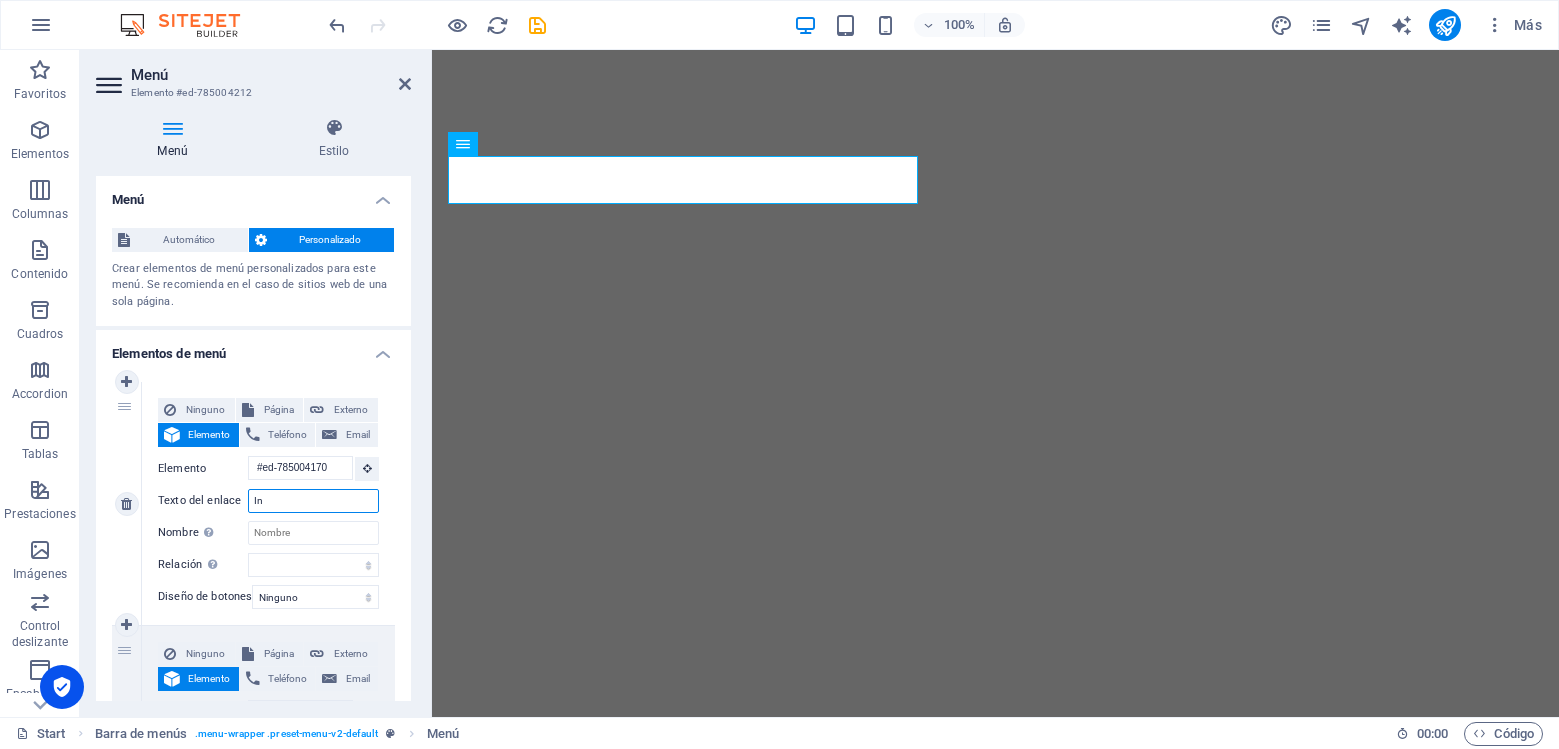 select 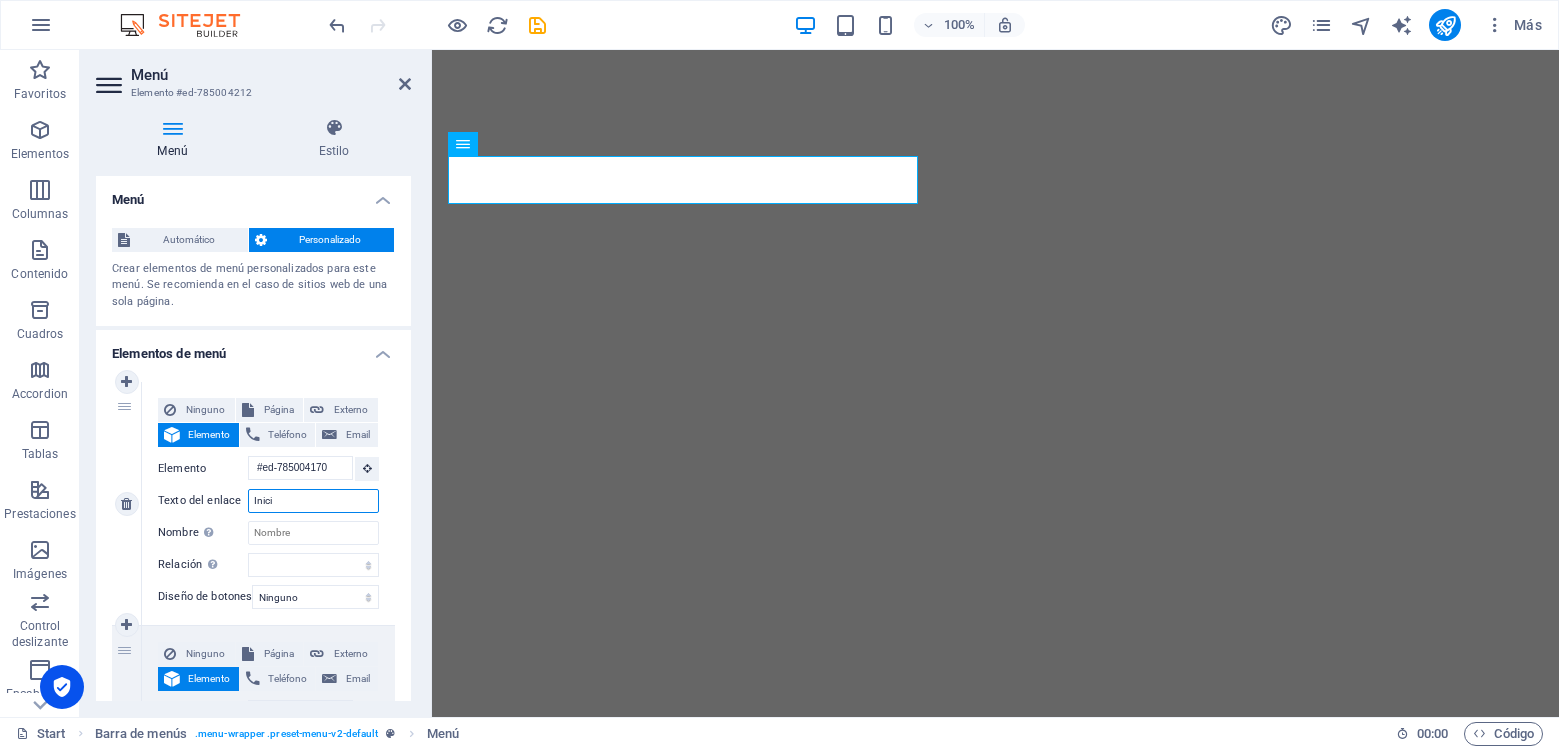type on "Inicio" 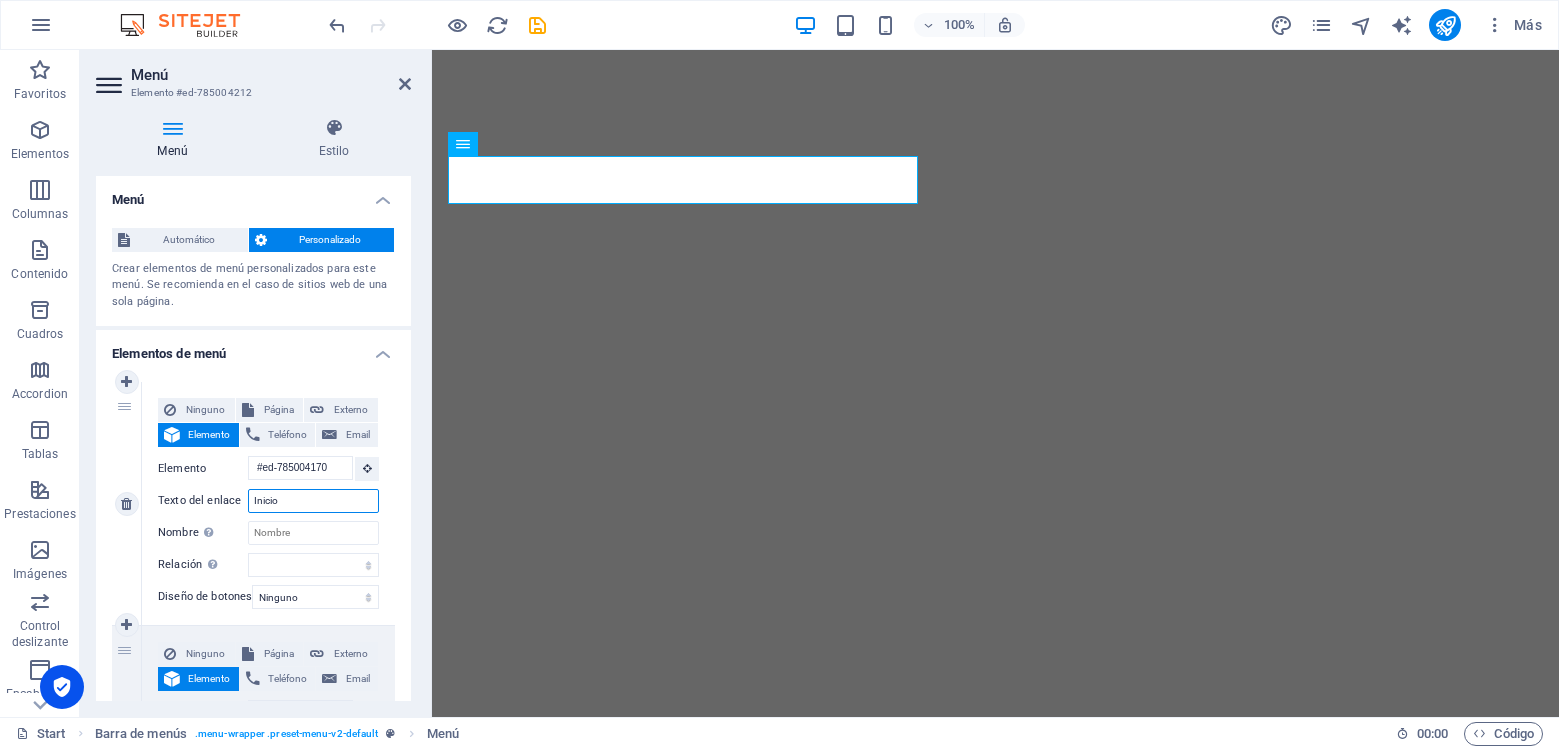 select 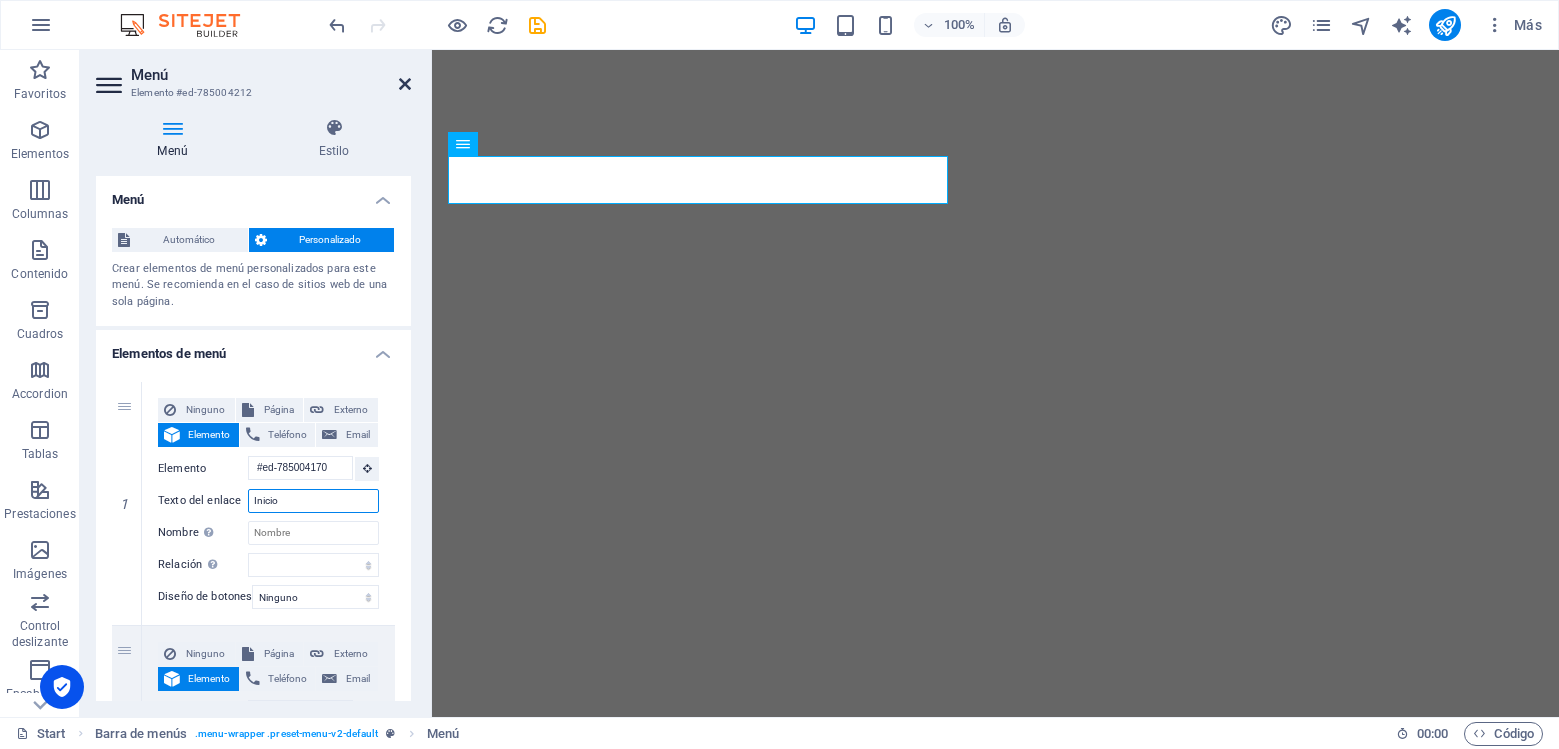 type on "Inicio" 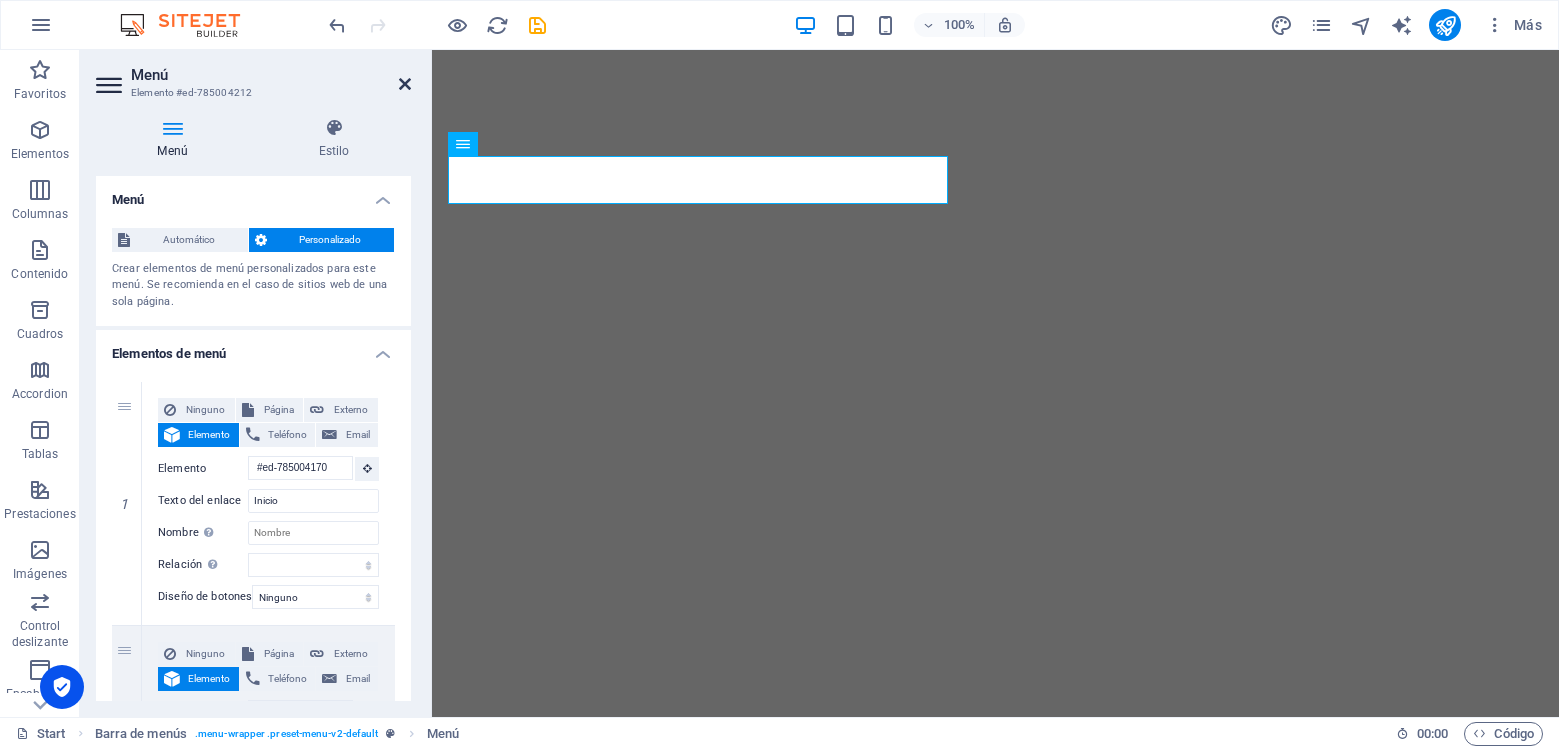 click at bounding box center (405, 84) 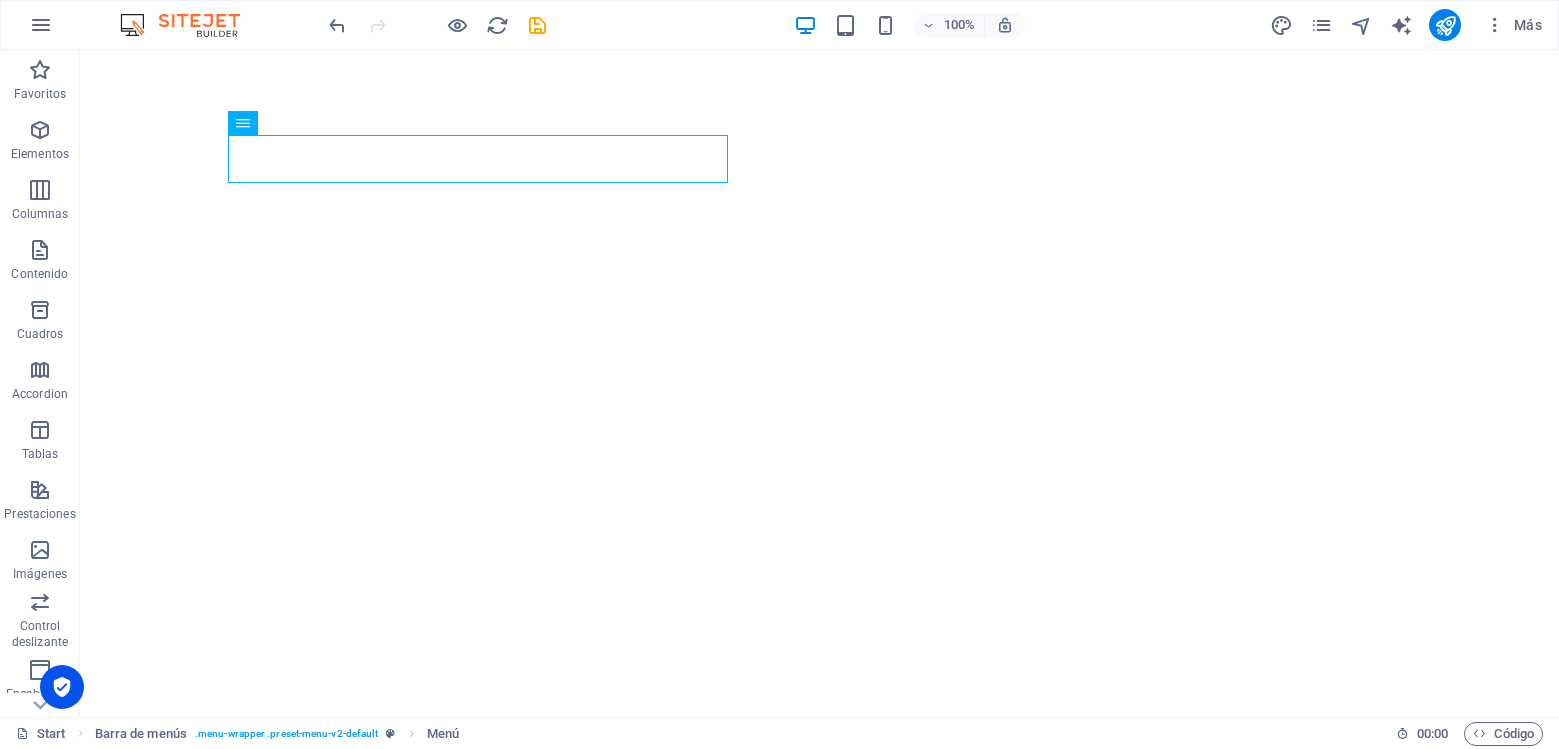 click at bounding box center [437, 25] 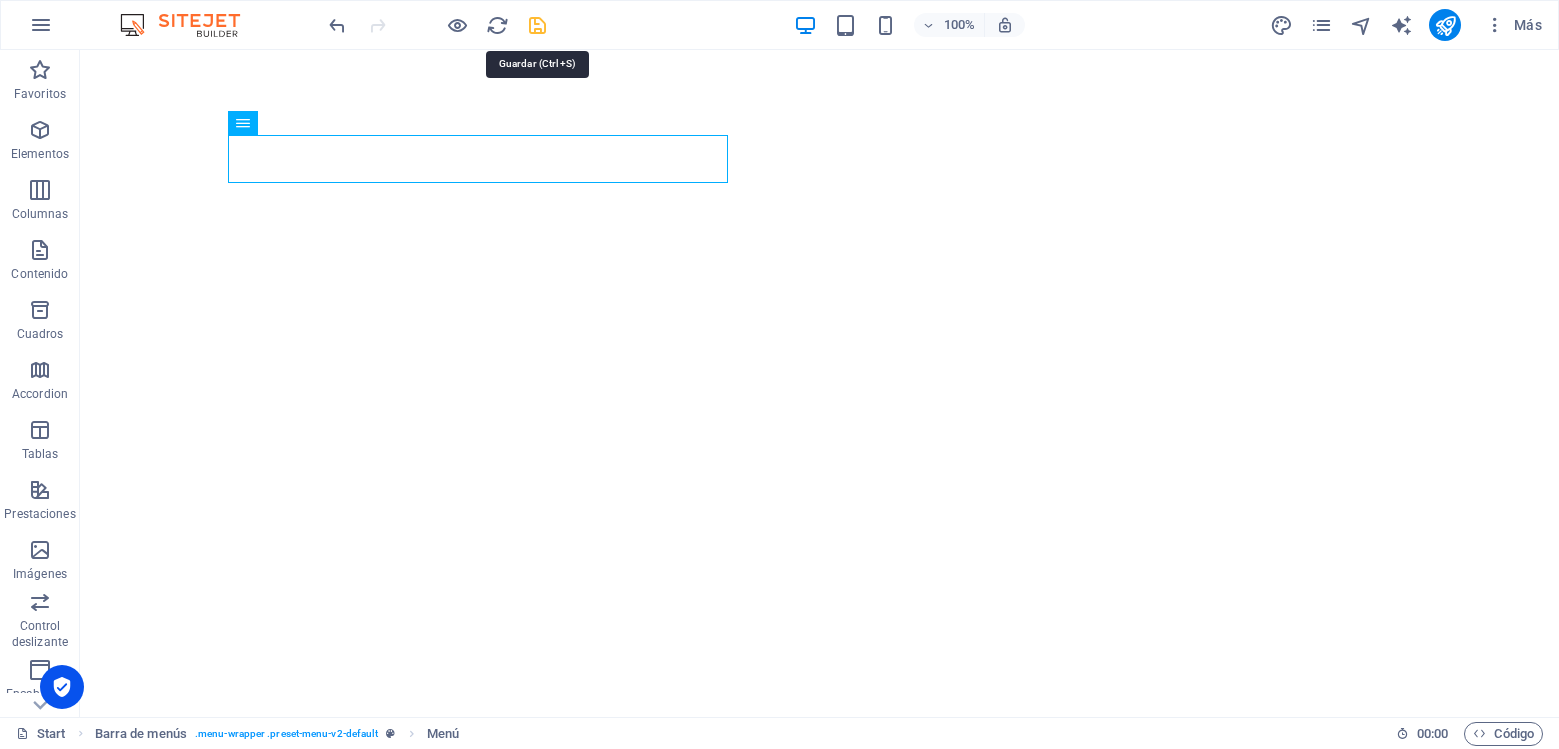 click at bounding box center [537, 25] 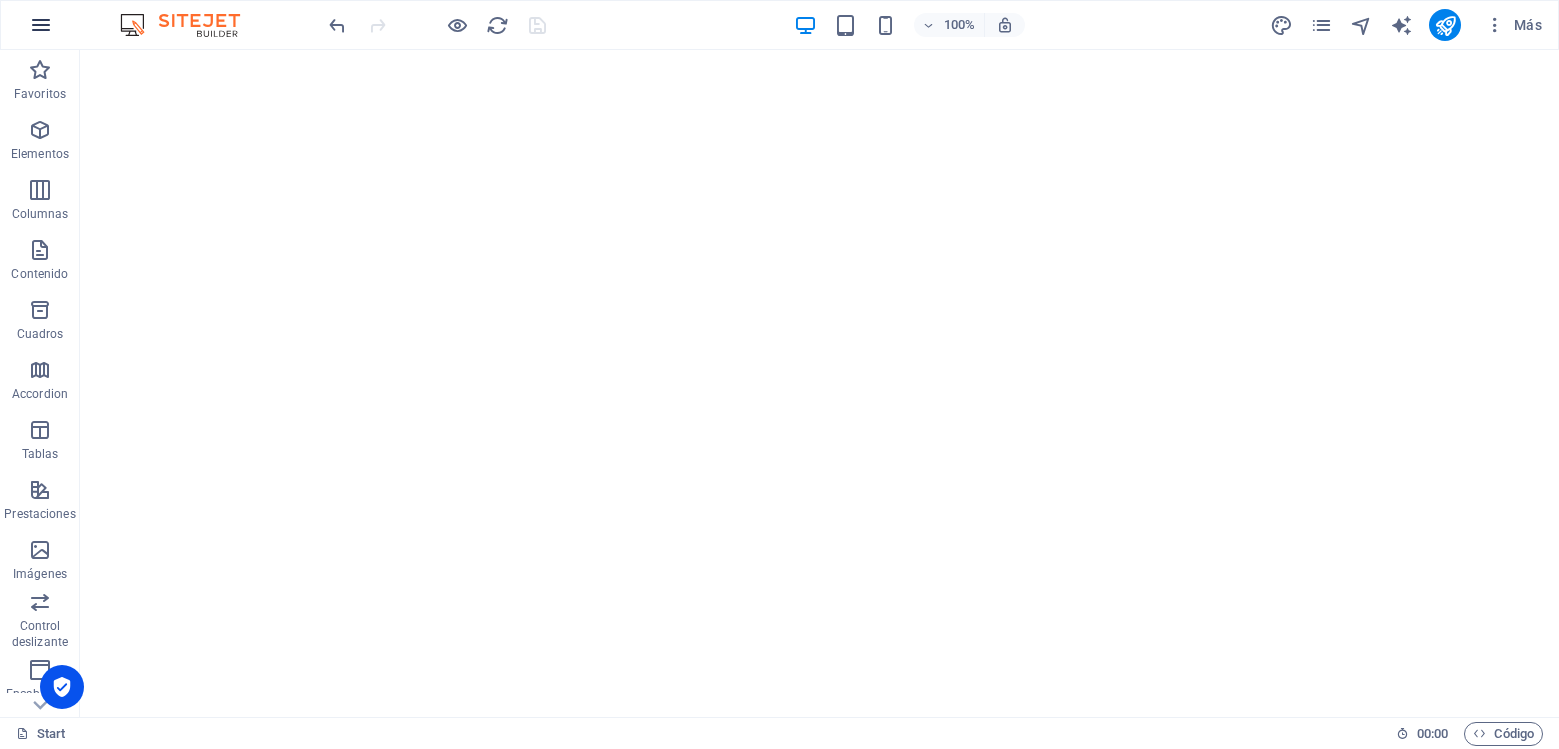 click at bounding box center [41, 25] 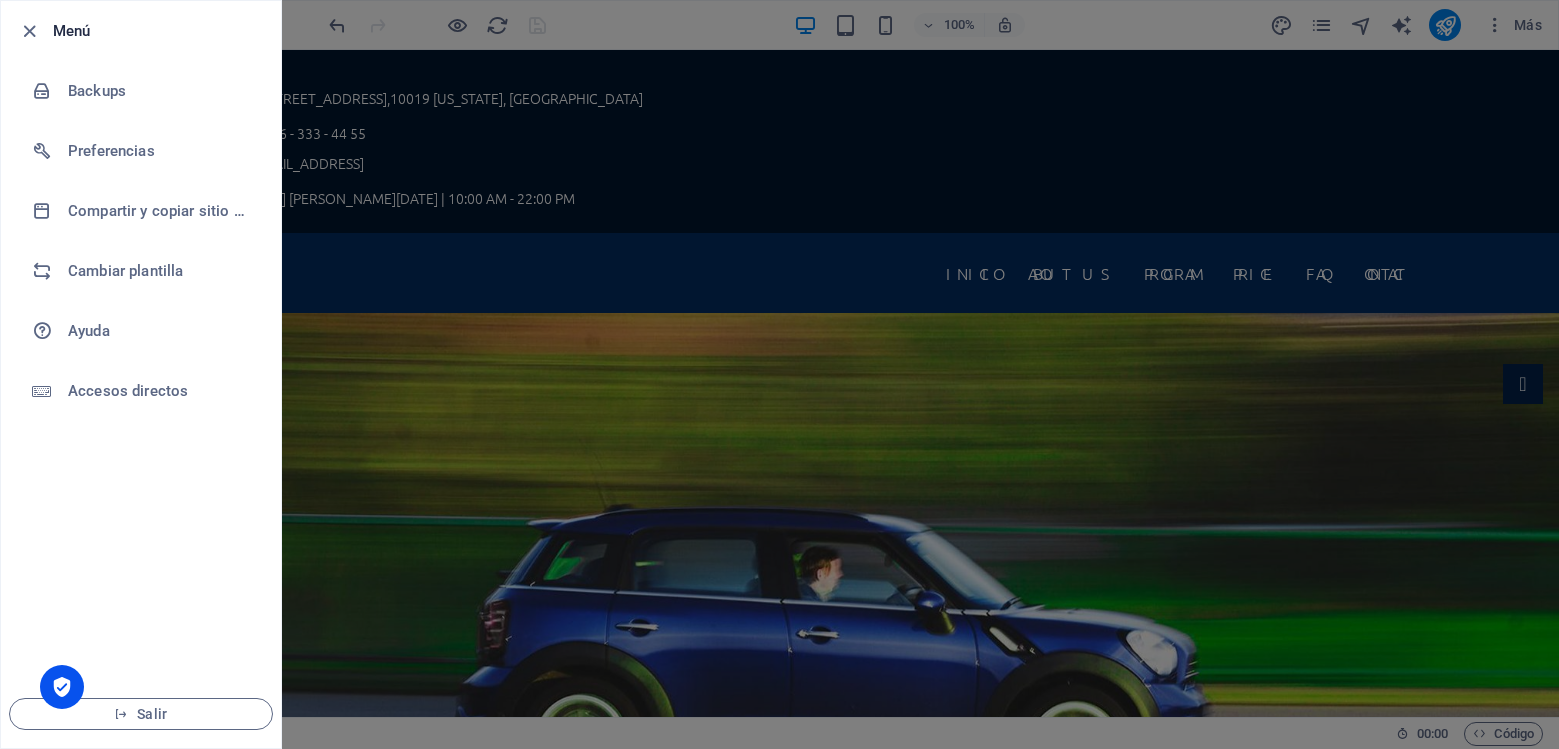 scroll, scrollTop: 0, scrollLeft: 0, axis: both 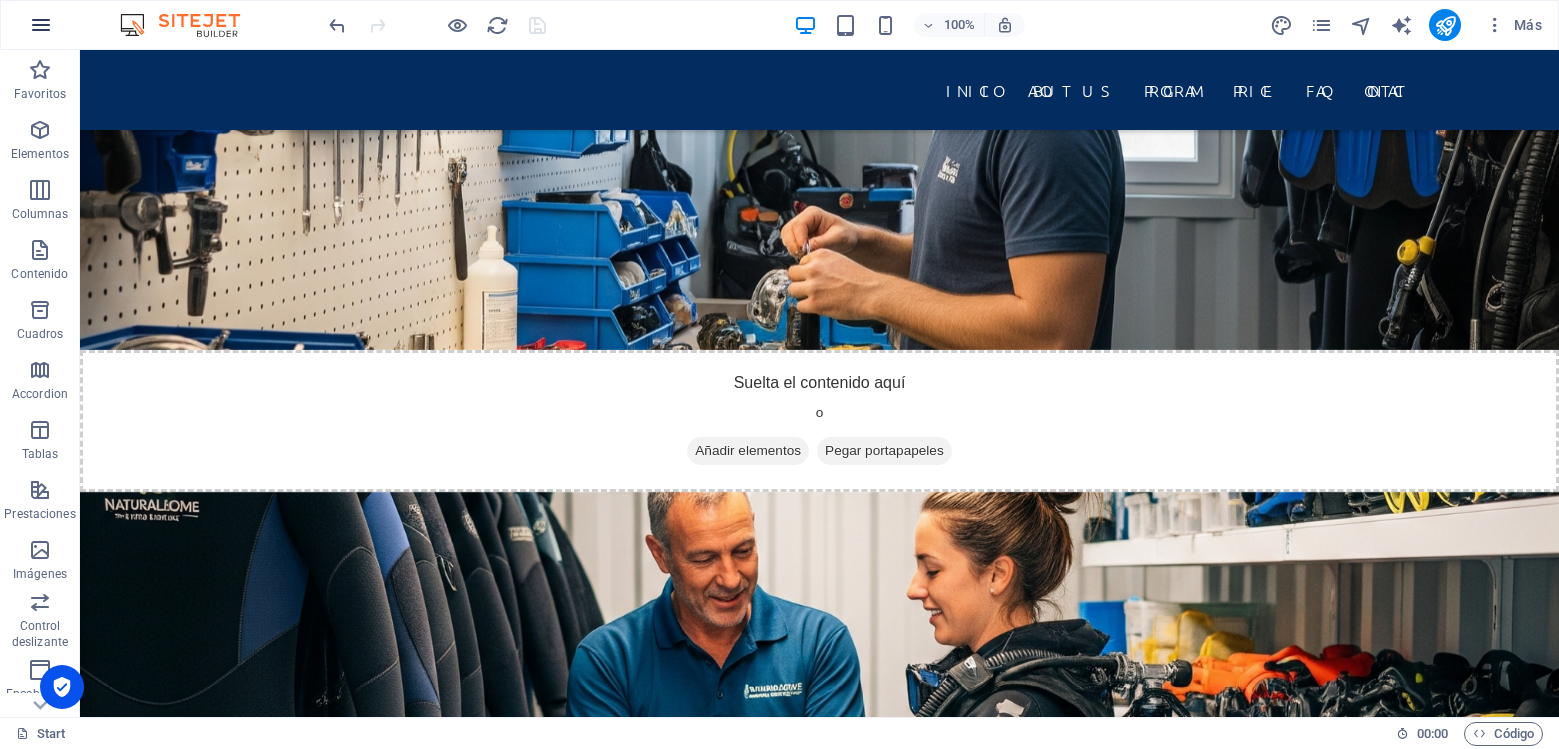 click at bounding box center [41, 25] 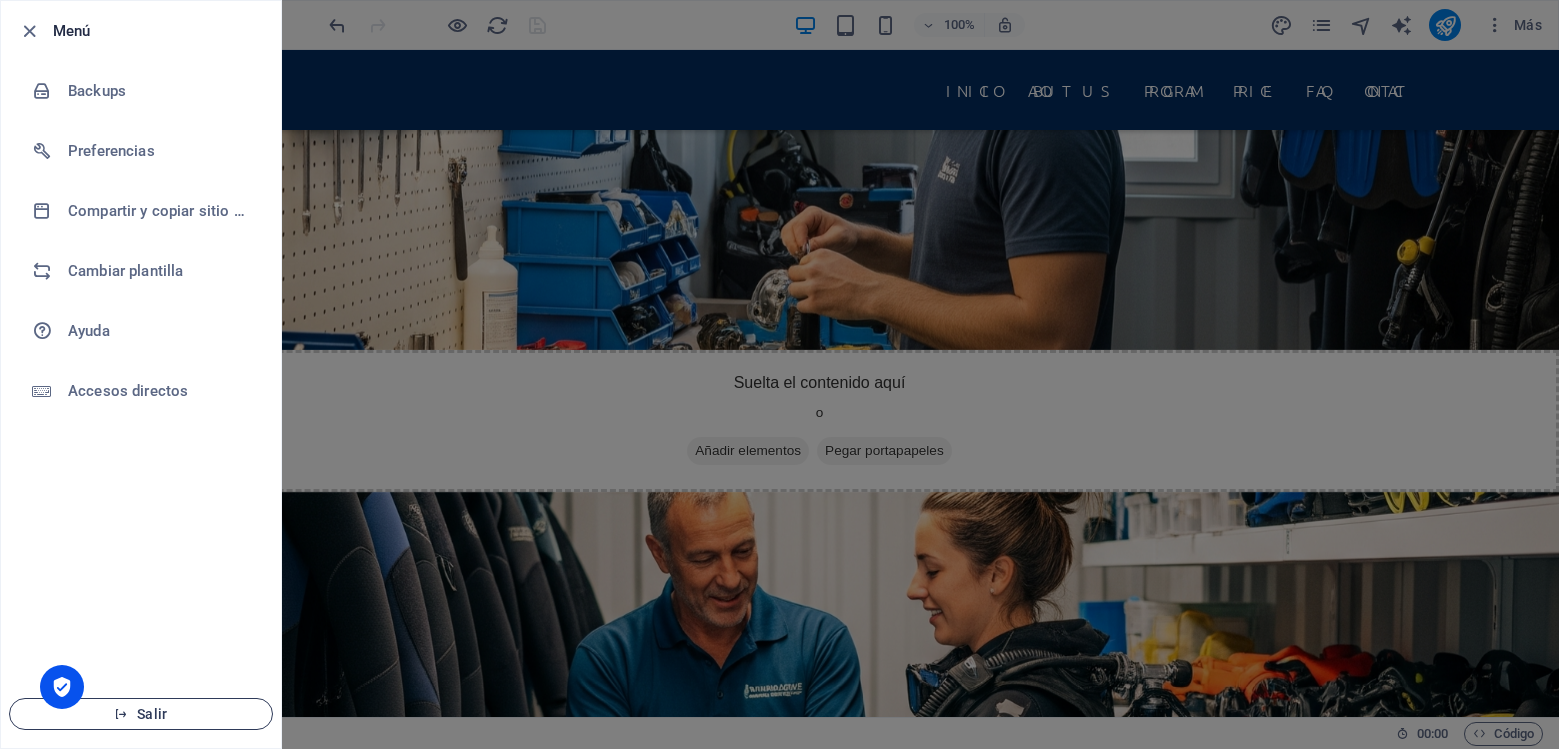 click on "Salir" at bounding box center (141, 714) 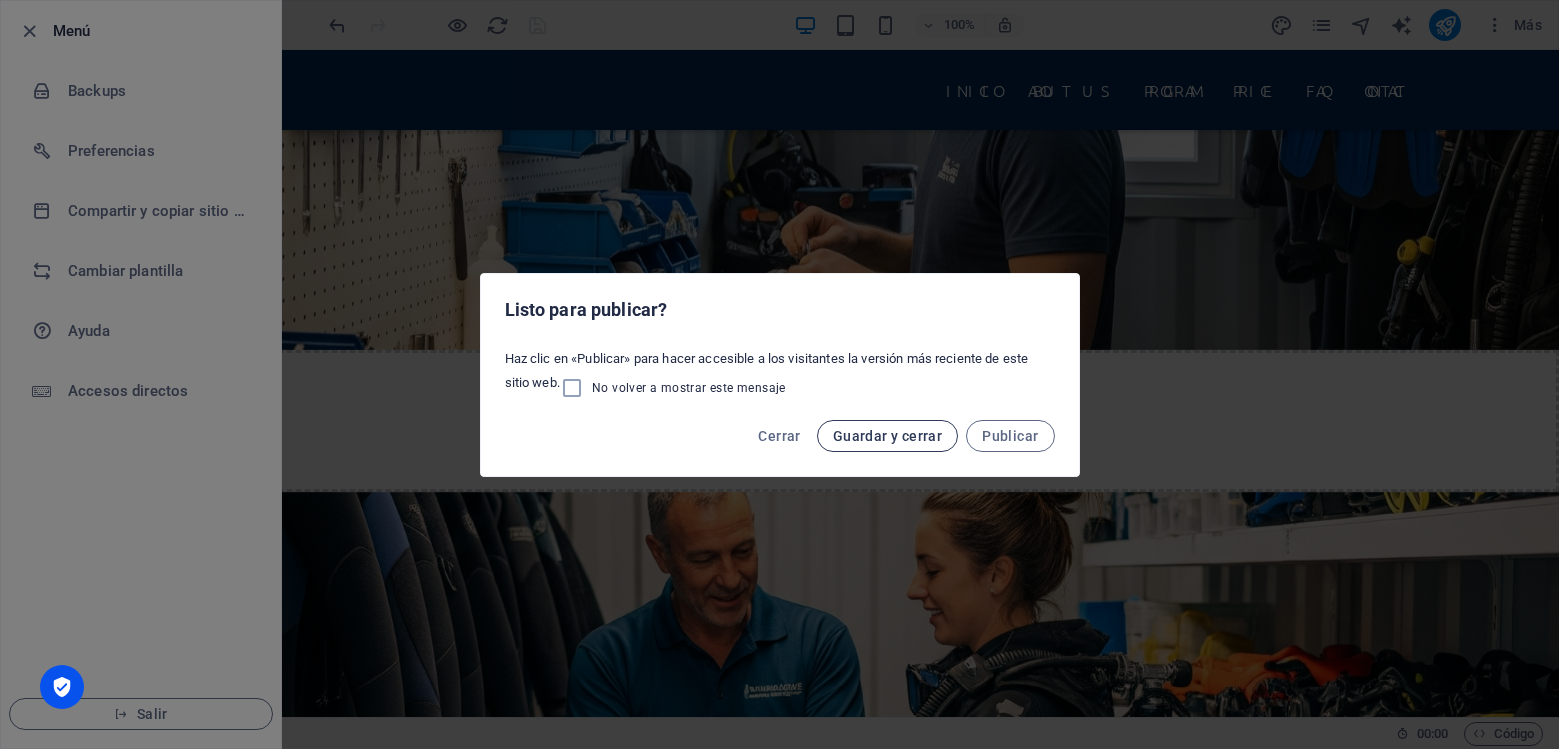 click on "Guardar y cerrar" at bounding box center [887, 436] 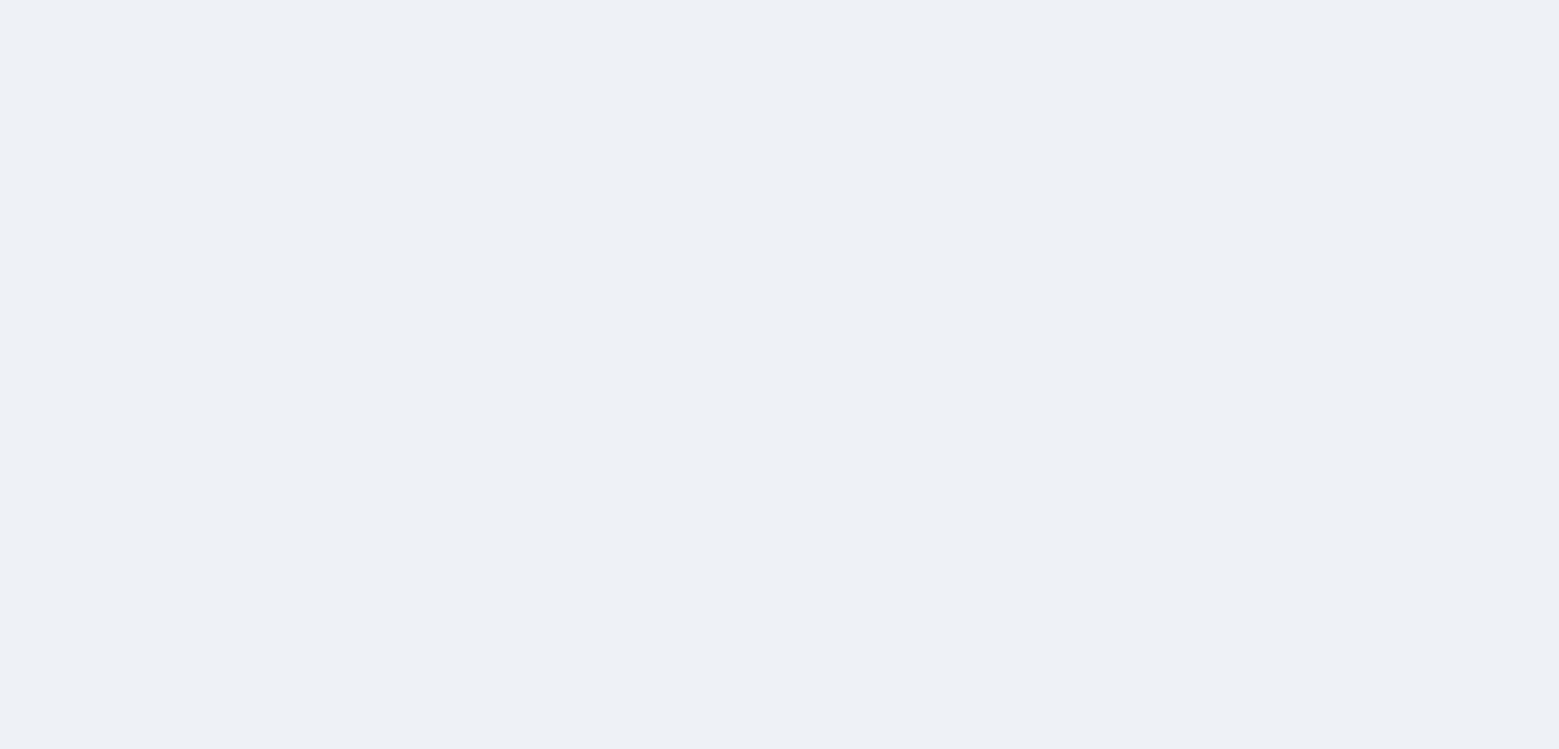 scroll, scrollTop: 0, scrollLeft: 0, axis: both 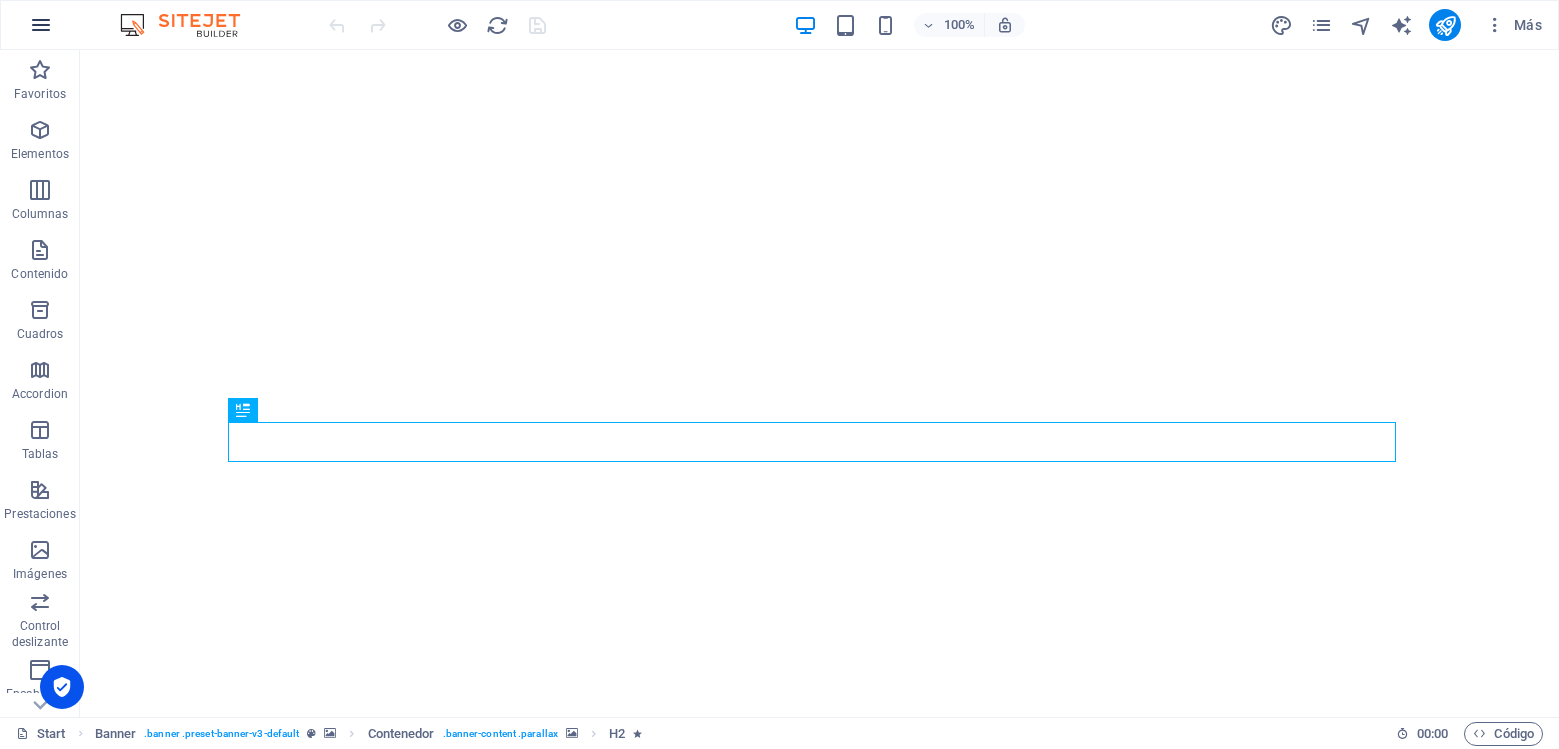 click at bounding box center [41, 25] 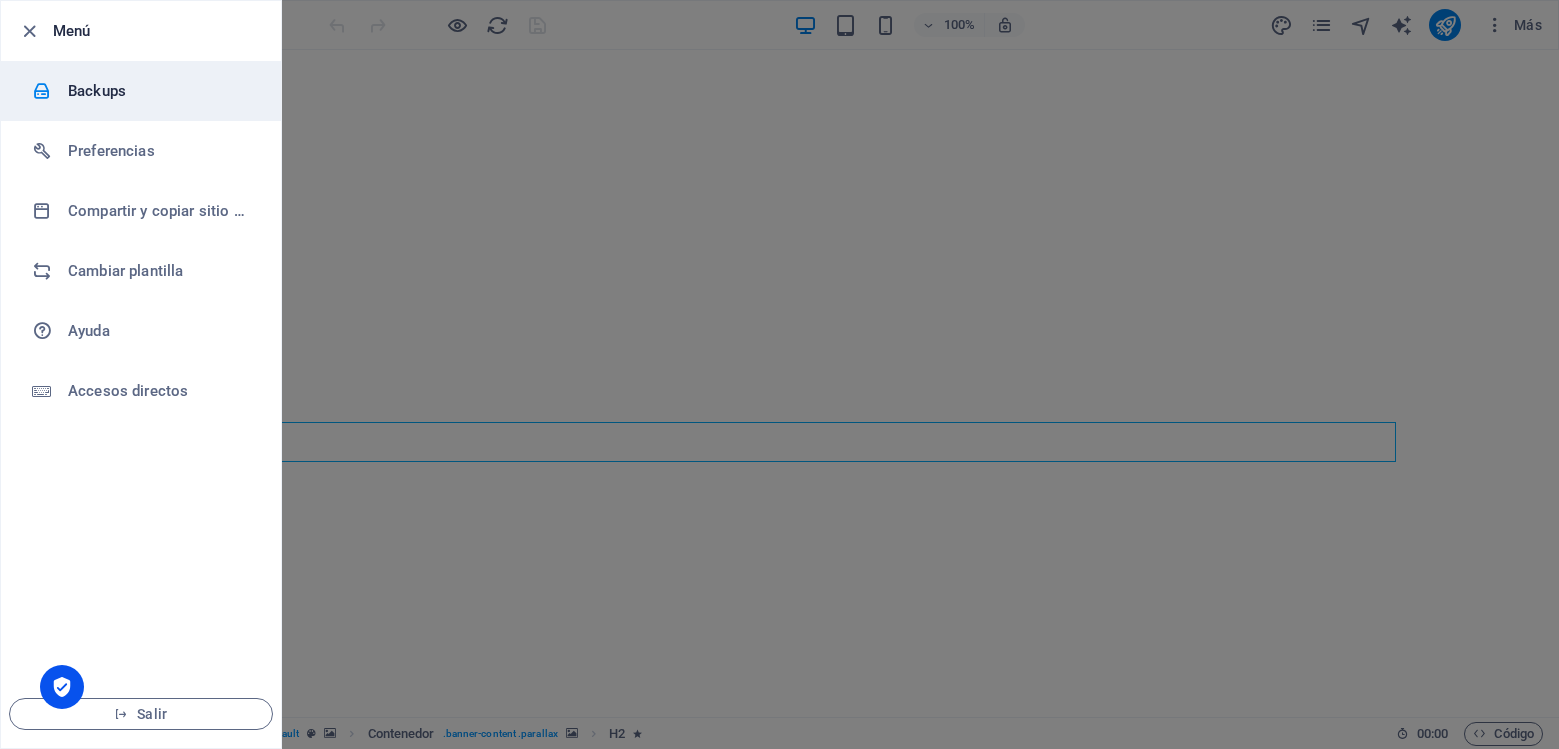 click on "Backups" at bounding box center (160, 91) 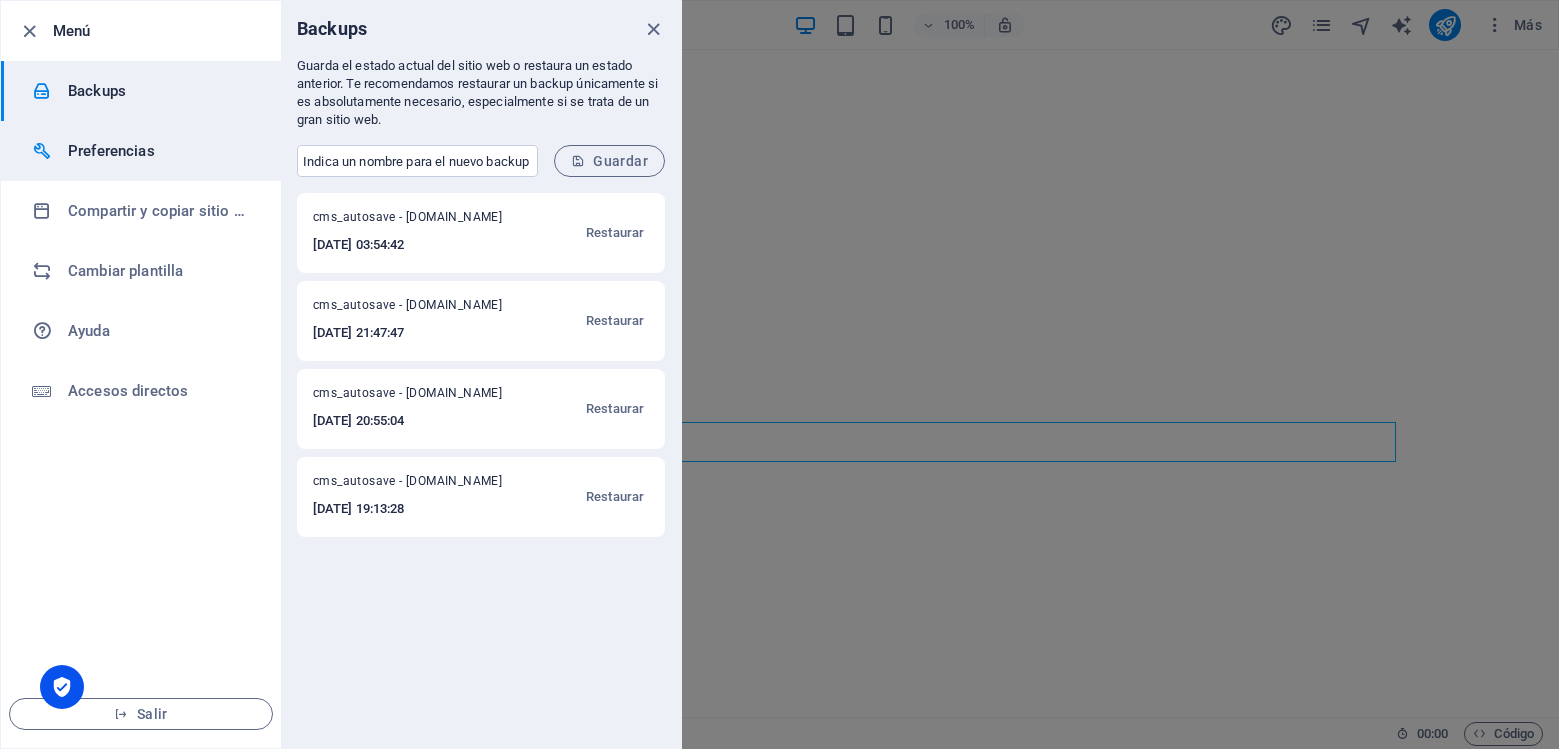 click on "Preferencias" at bounding box center [160, 151] 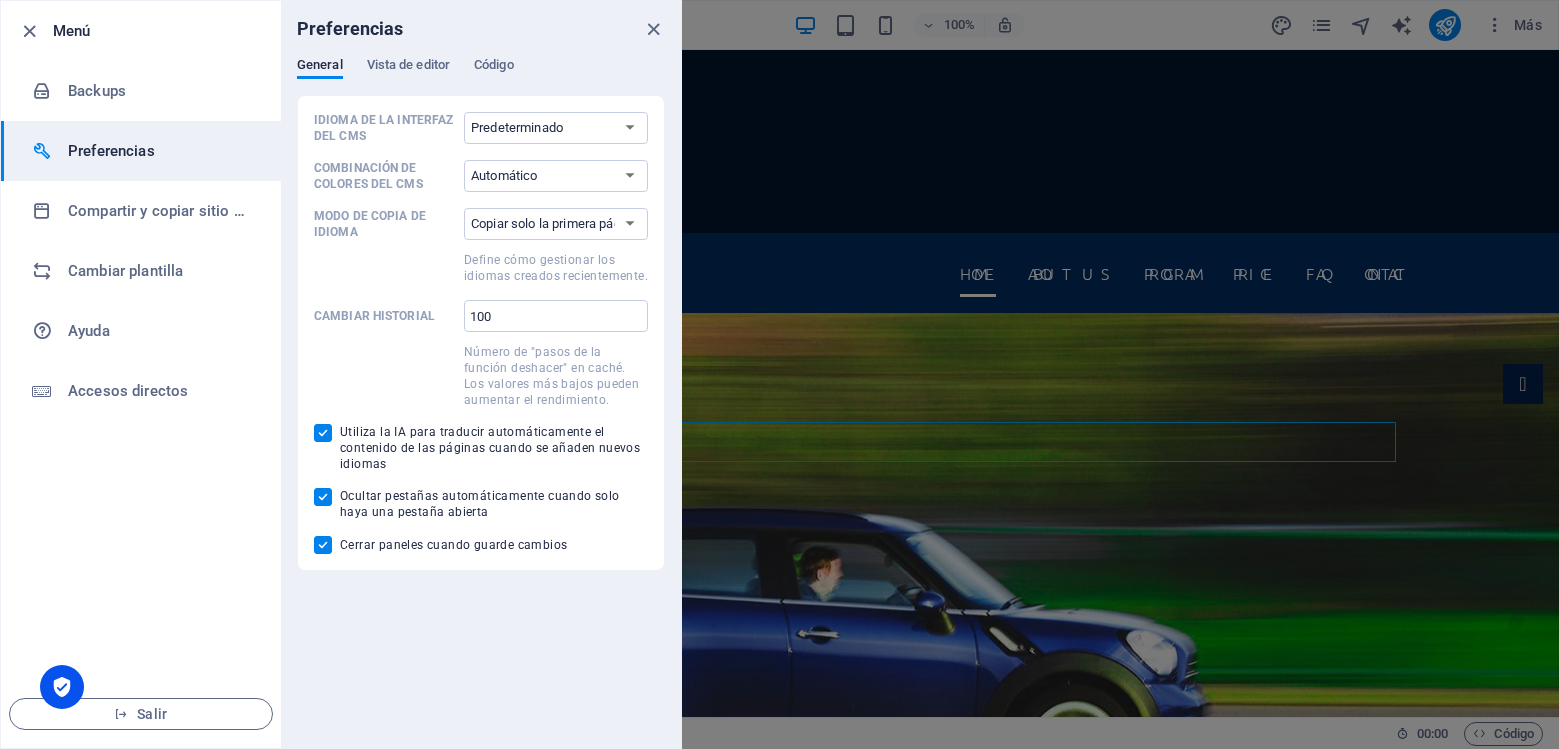 scroll, scrollTop: 0, scrollLeft: 0, axis: both 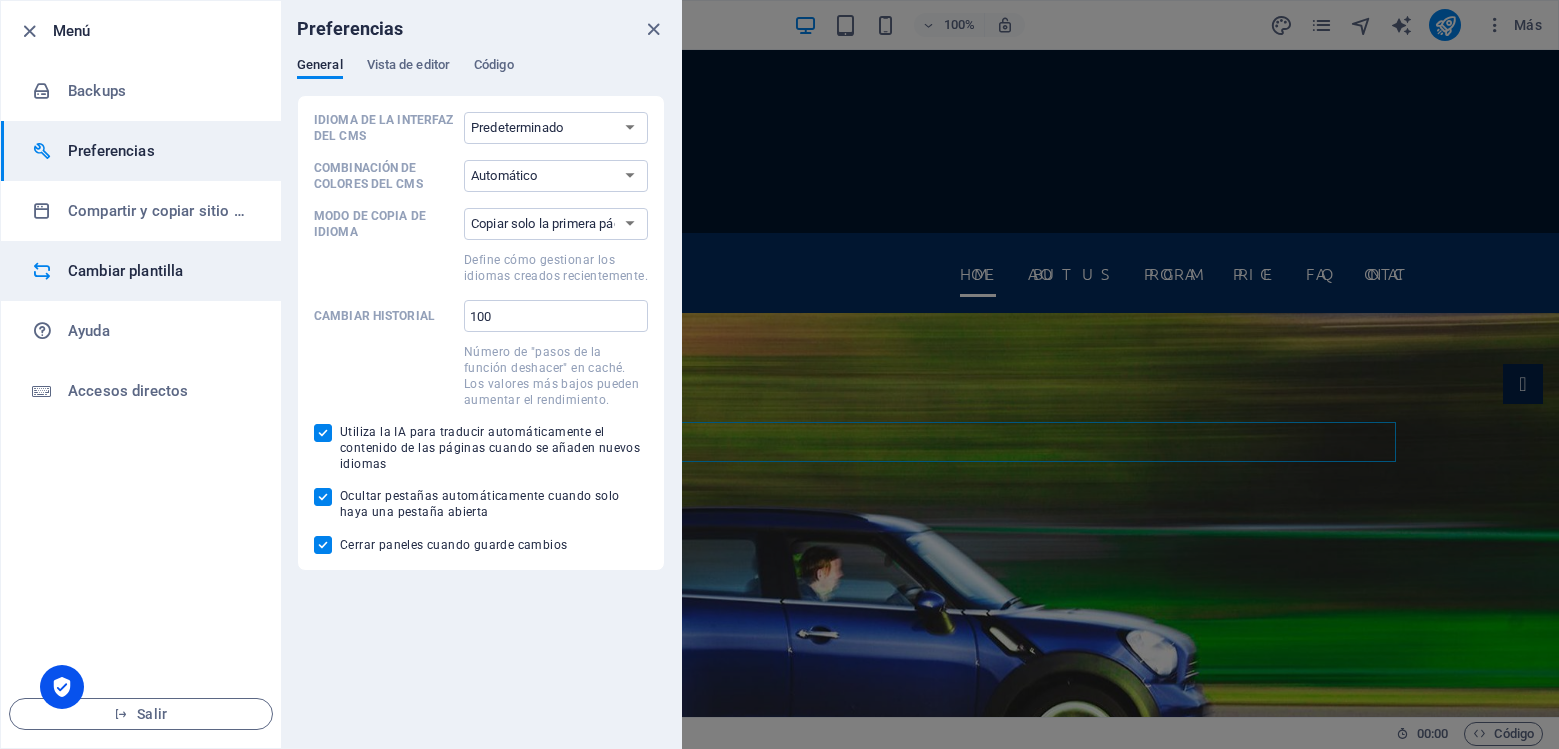 click on "Cambiar plantilla" at bounding box center (160, 271) 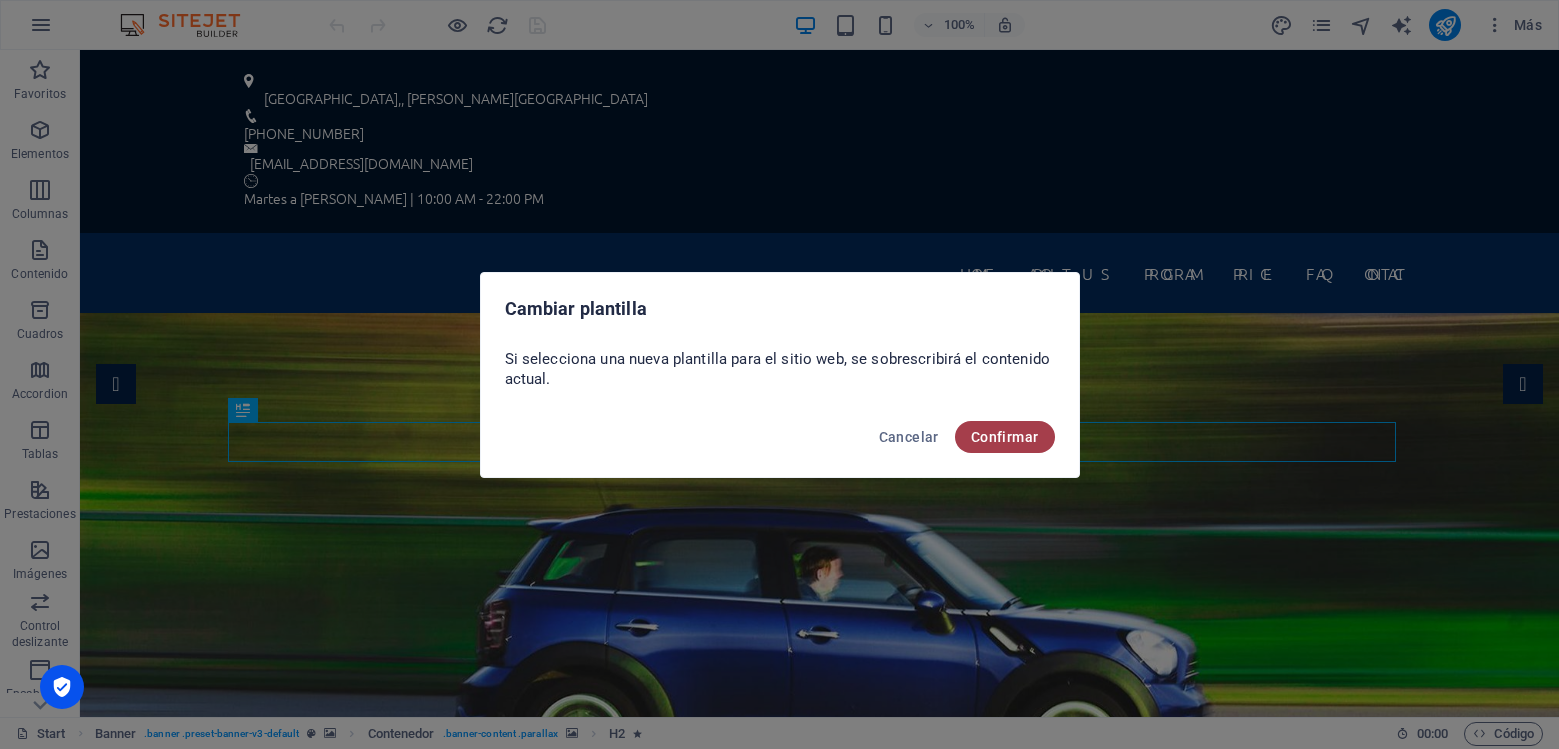 click on "Confirmar" at bounding box center (1005, 437) 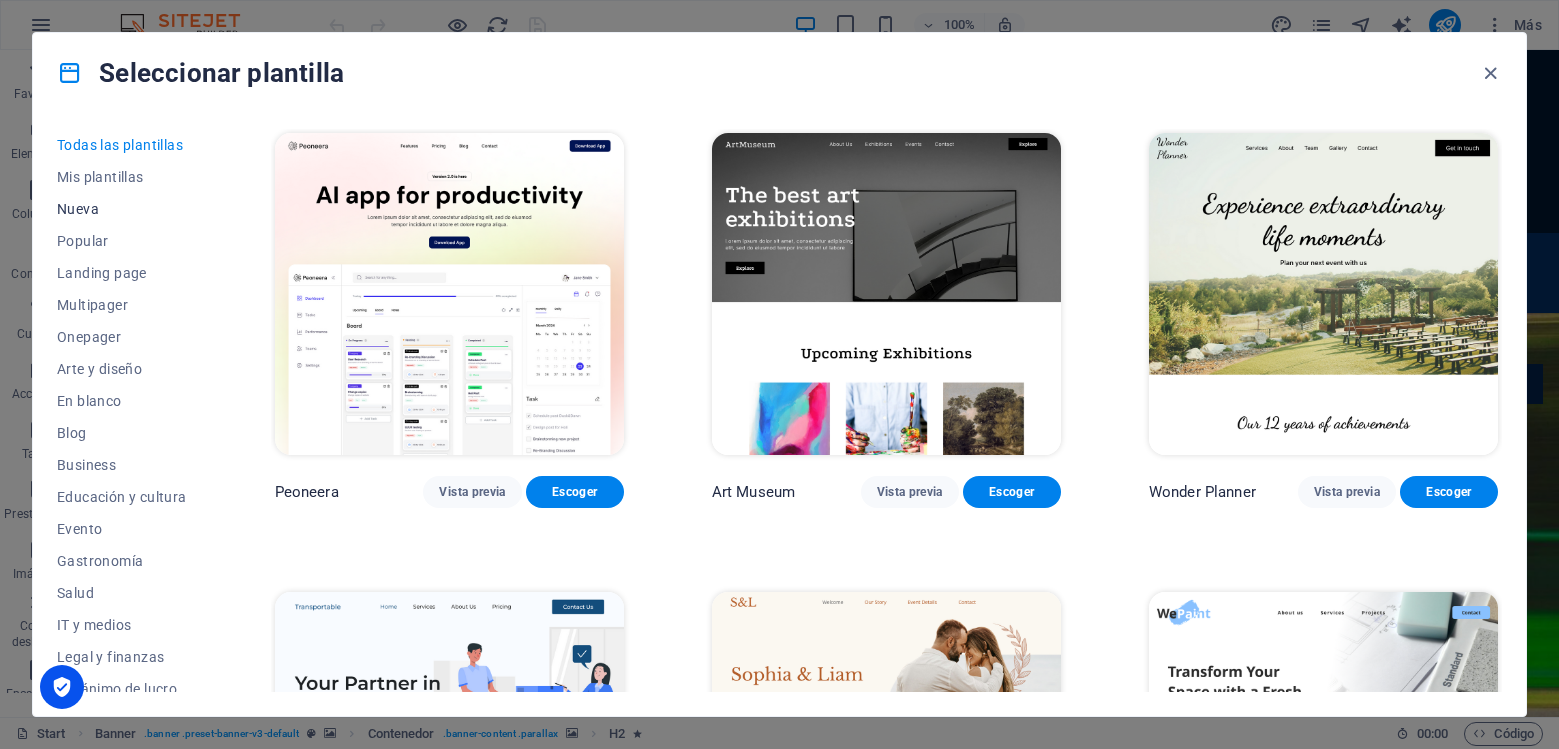 click on "Nueva" at bounding box center (122, 209) 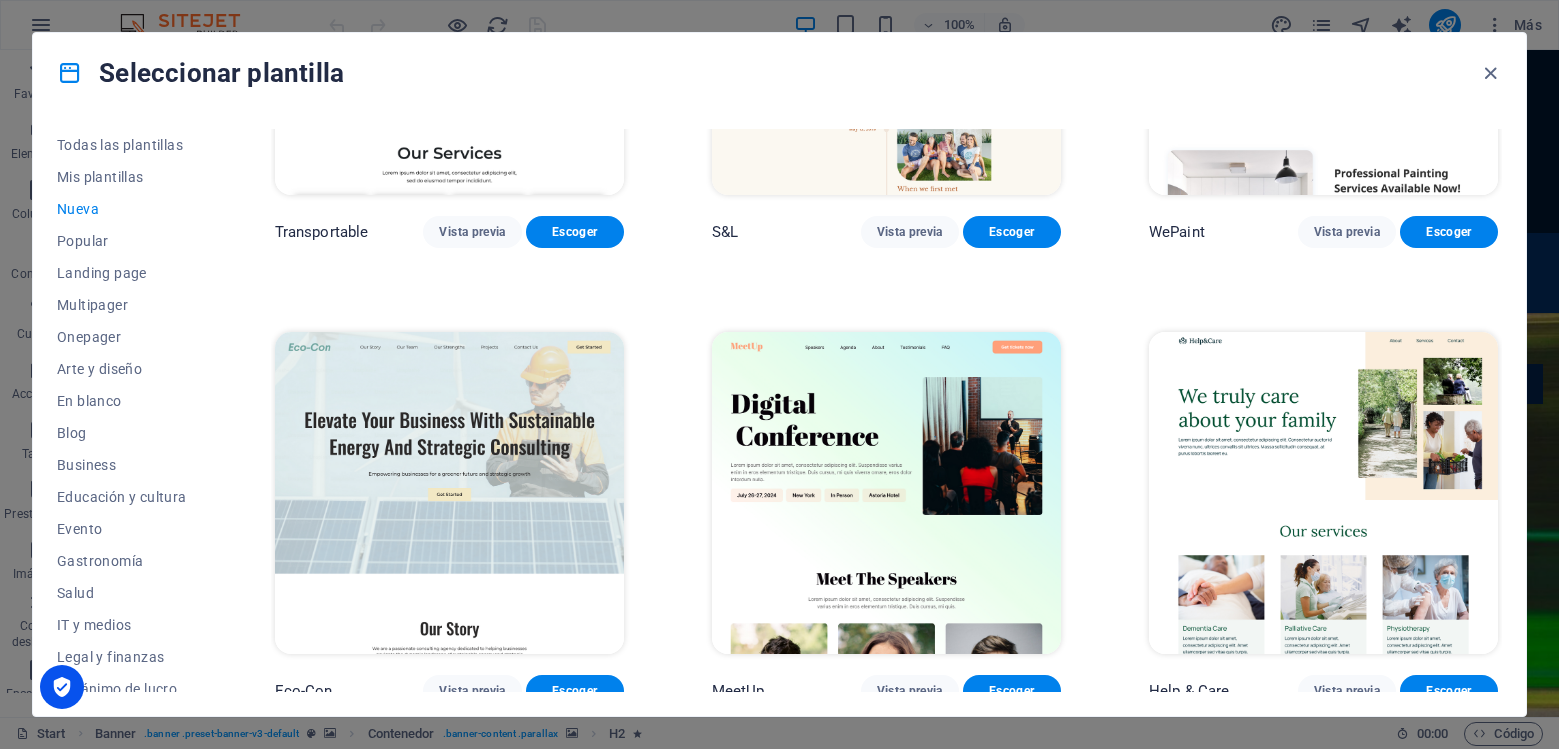 scroll, scrollTop: 930, scrollLeft: 0, axis: vertical 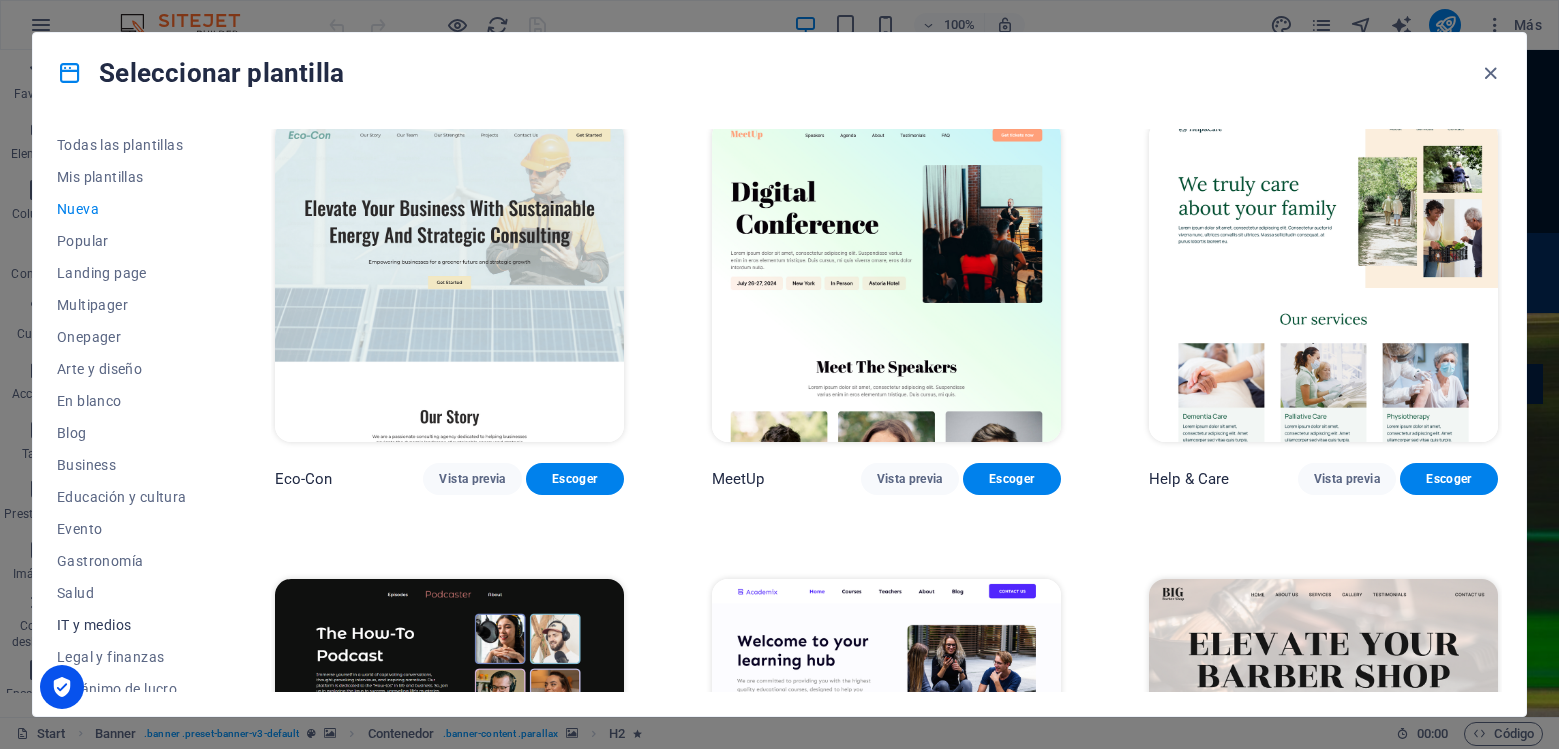 click on "IT y medios" at bounding box center [122, 625] 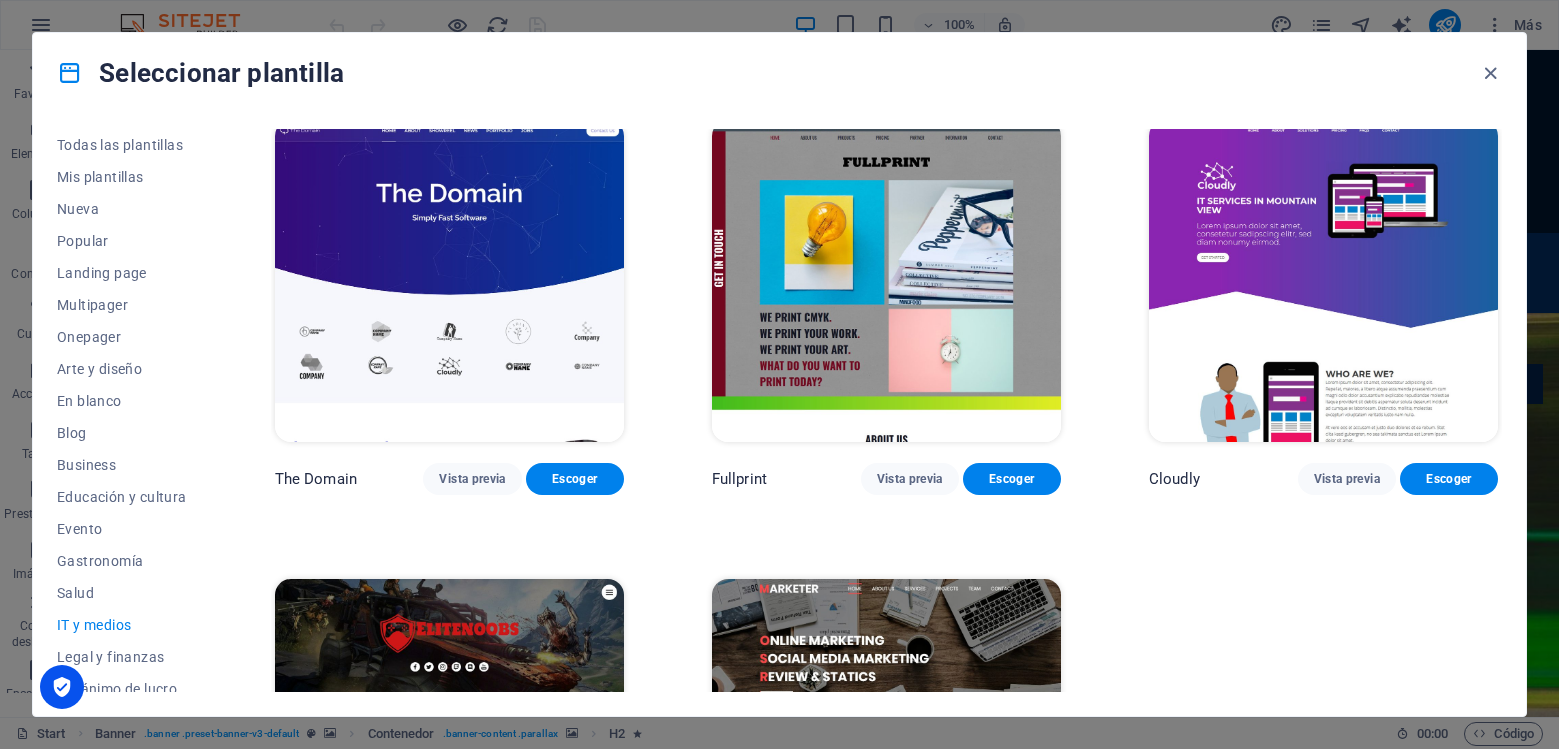 scroll, scrollTop: 930, scrollLeft: 0, axis: vertical 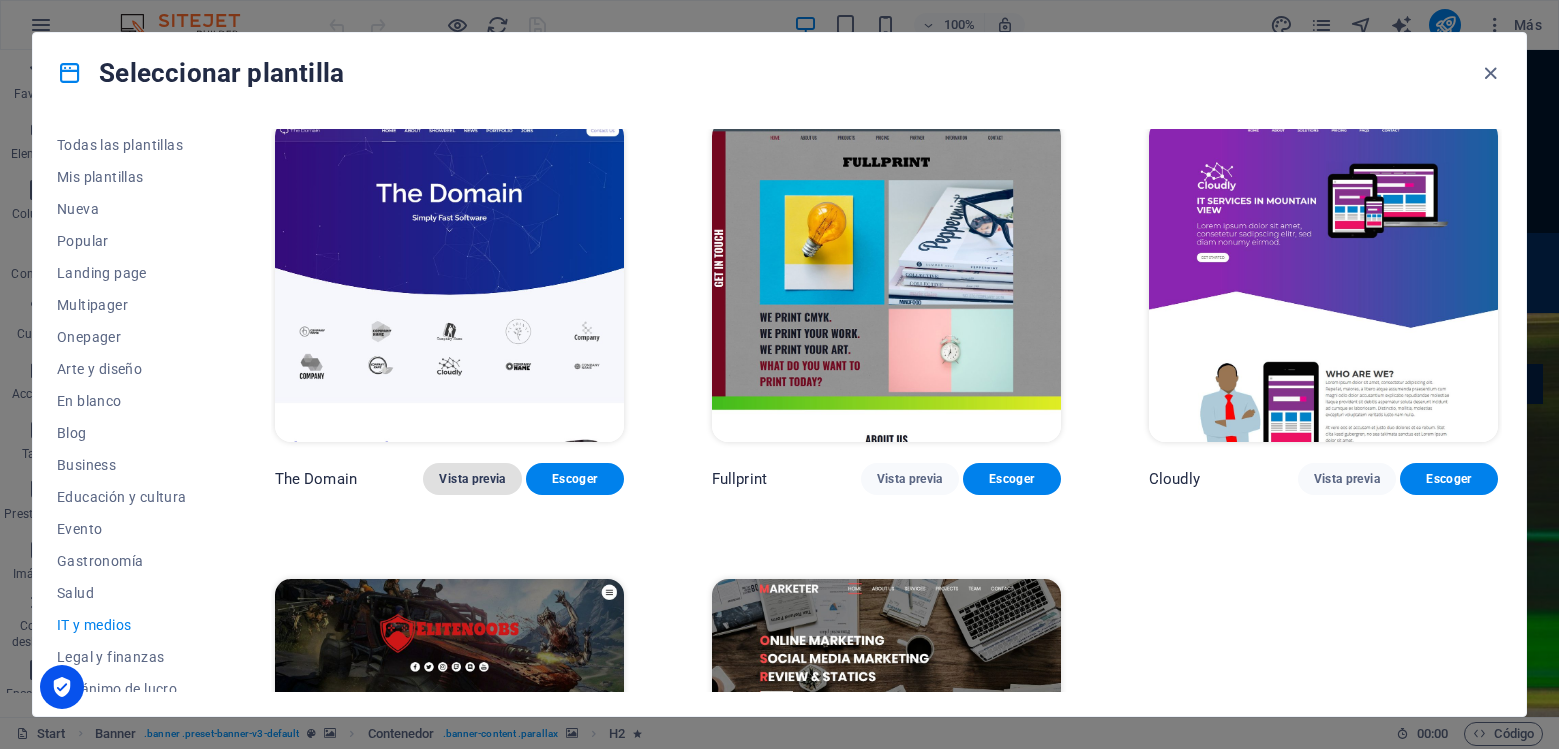 click on "Vista previa" at bounding box center (472, 479) 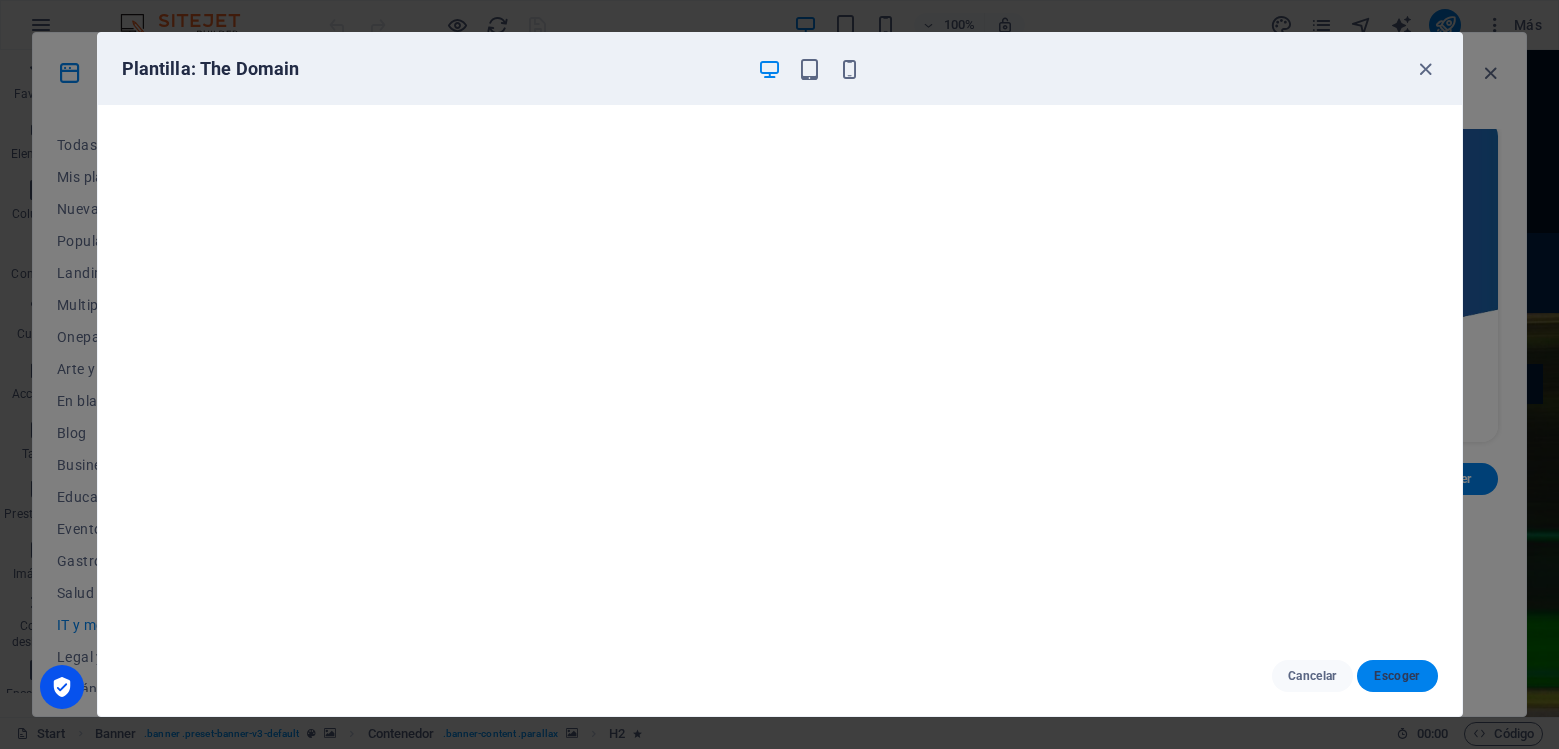 click on "Escoger" at bounding box center (1397, 676) 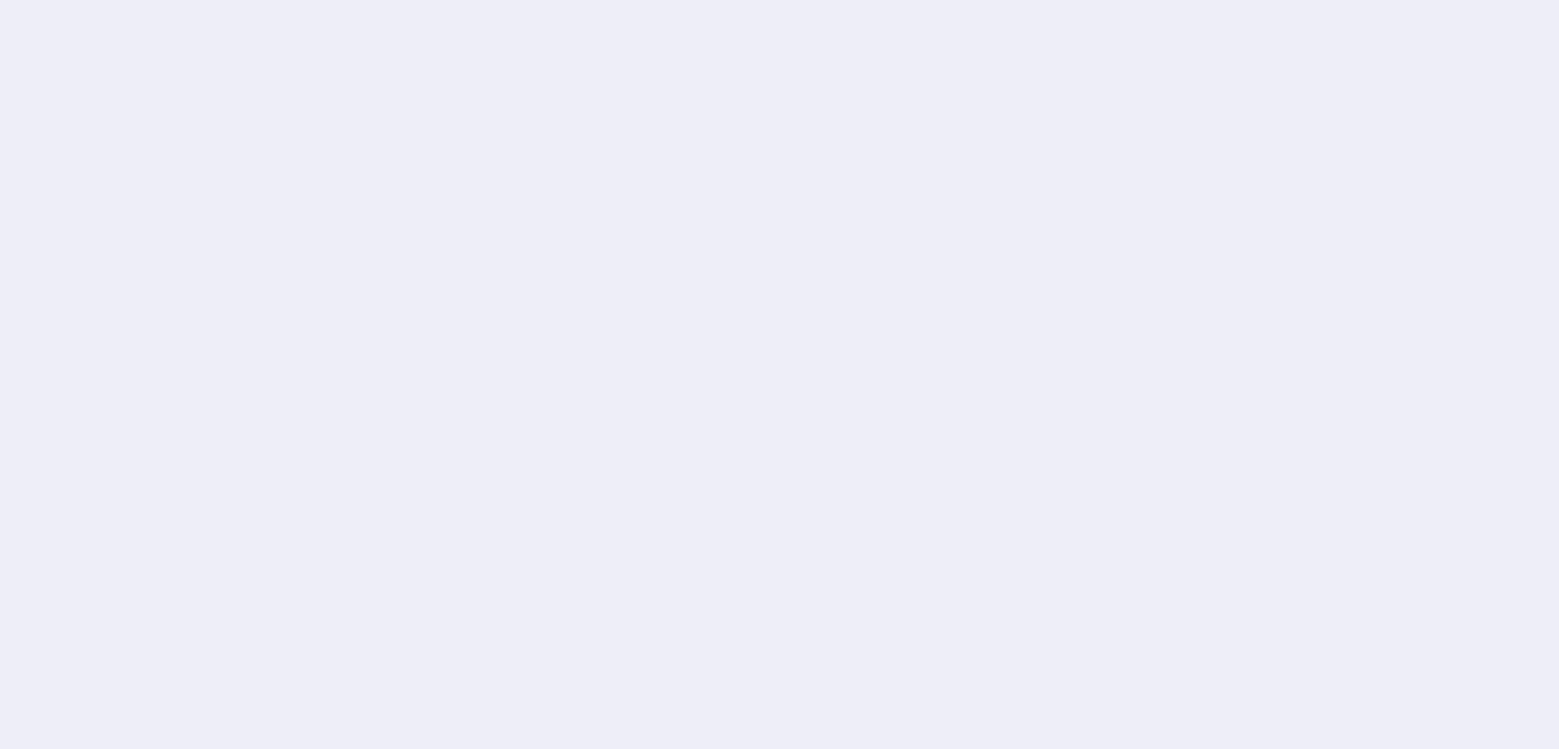 scroll, scrollTop: 0, scrollLeft: 0, axis: both 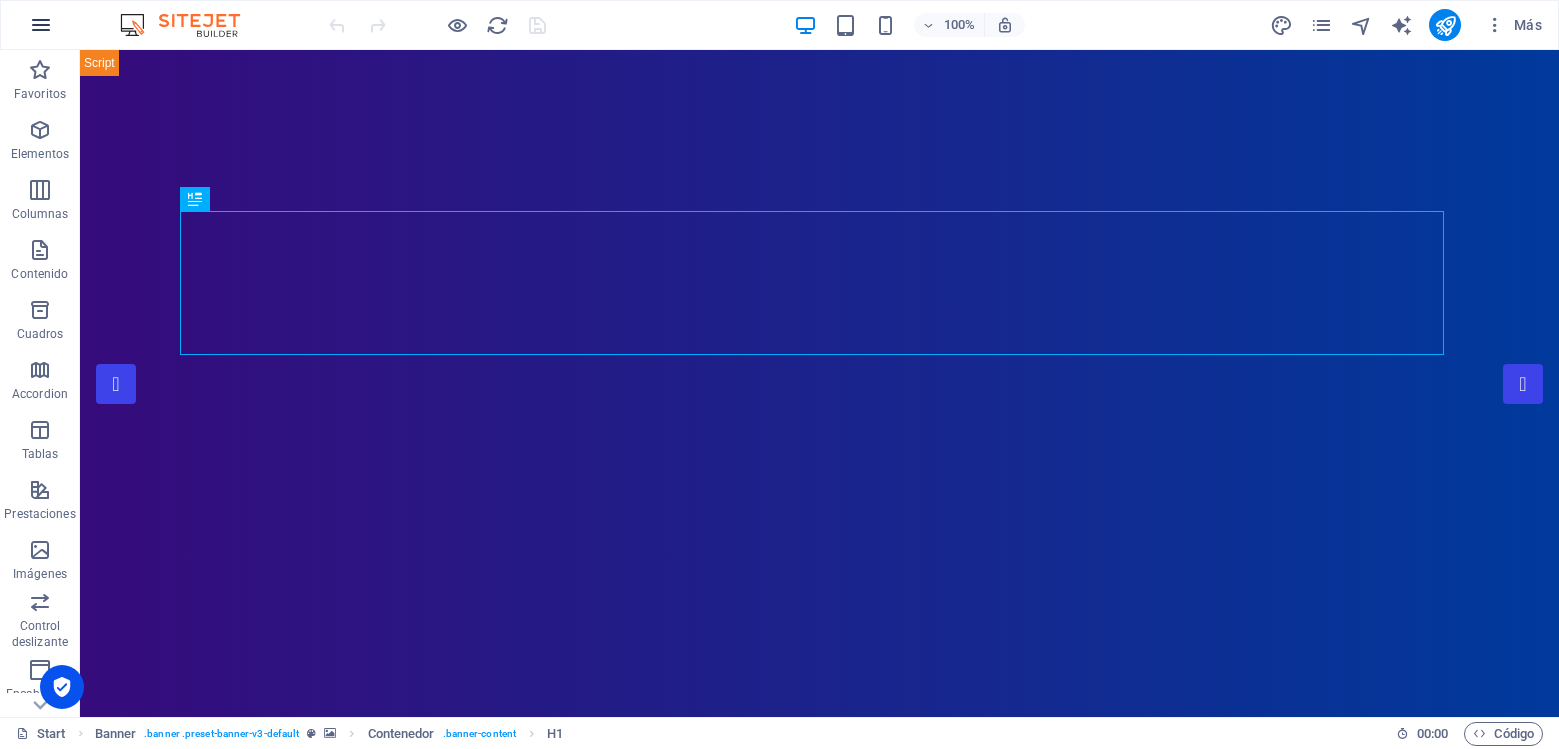 click at bounding box center (41, 25) 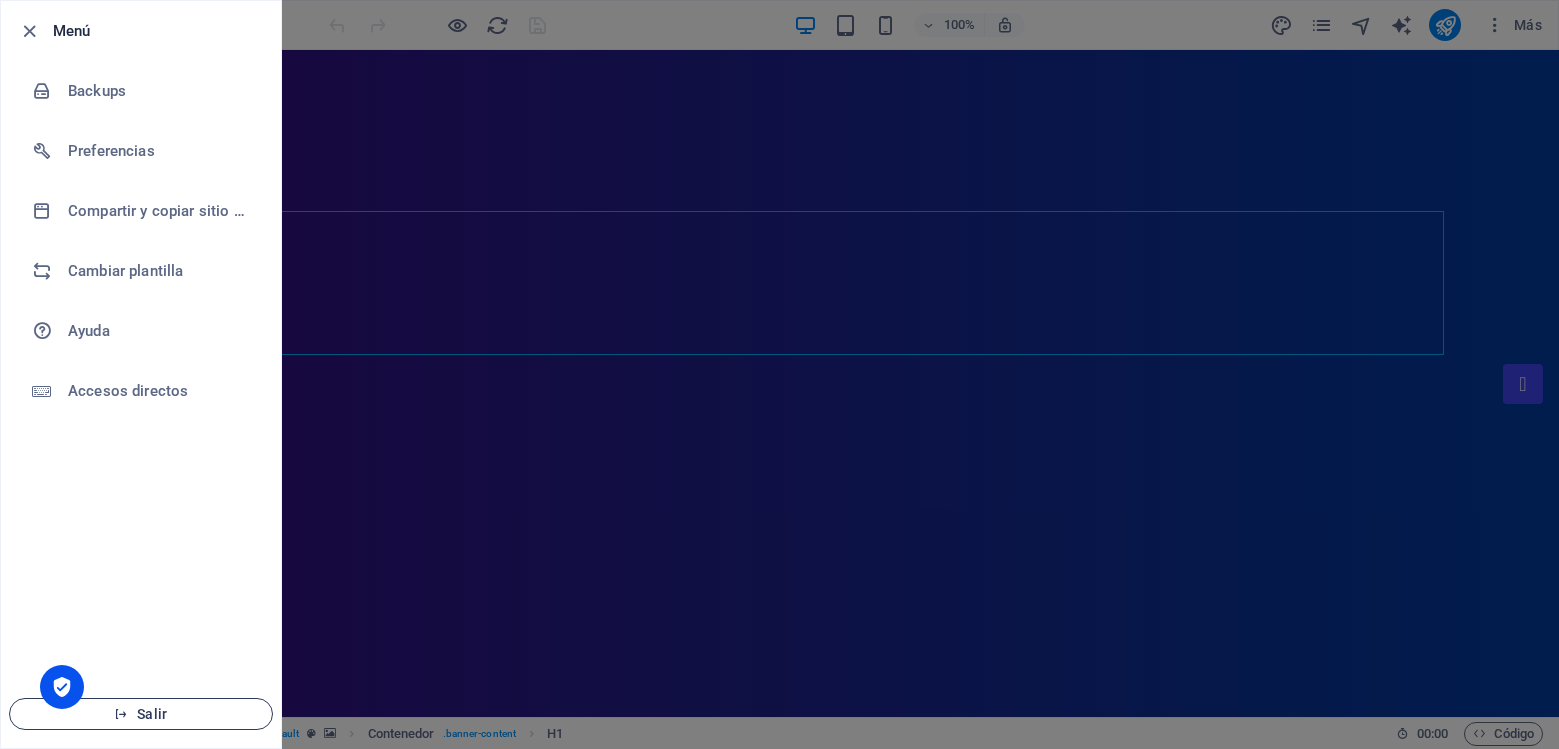 click on "Salir" at bounding box center (141, 714) 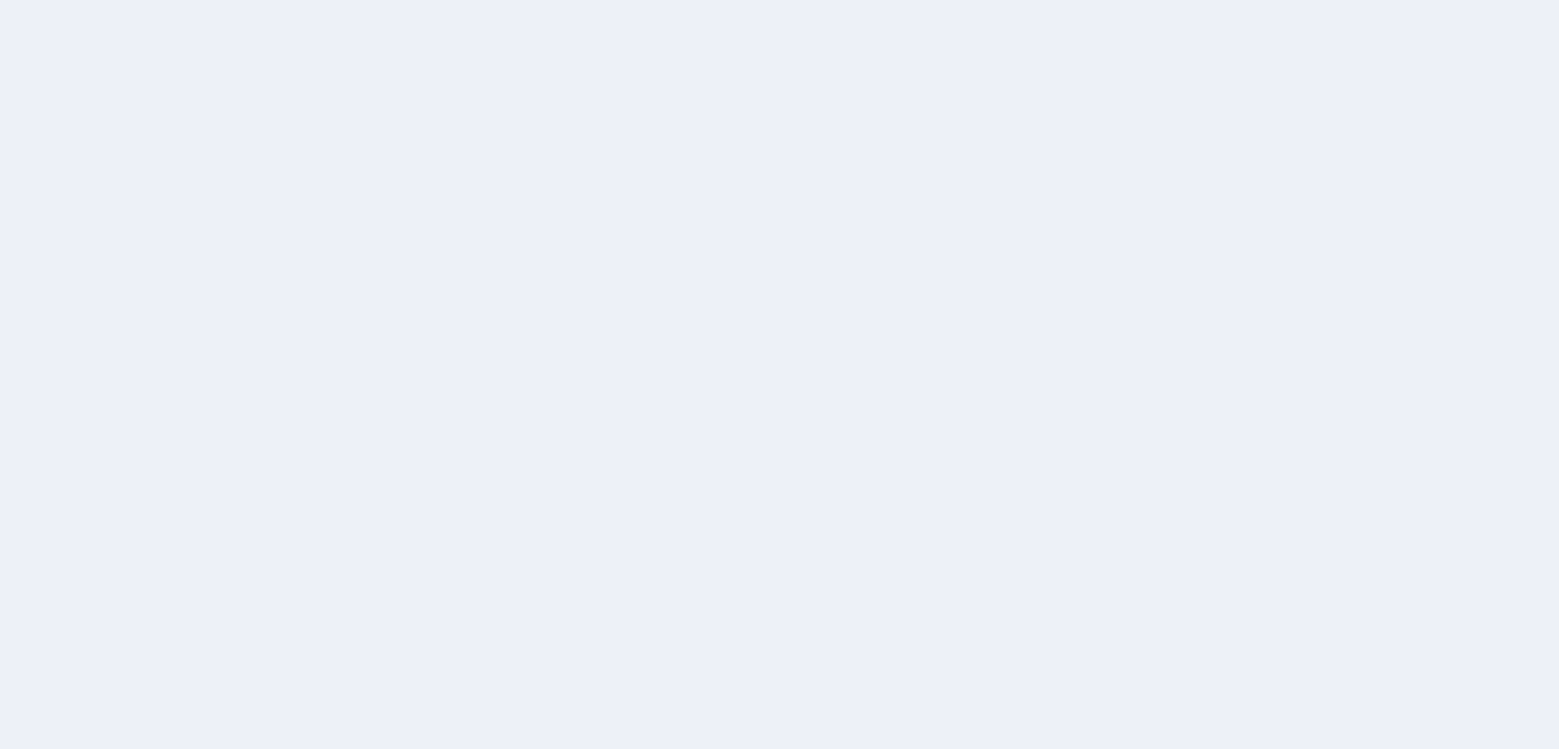 scroll, scrollTop: 0, scrollLeft: 0, axis: both 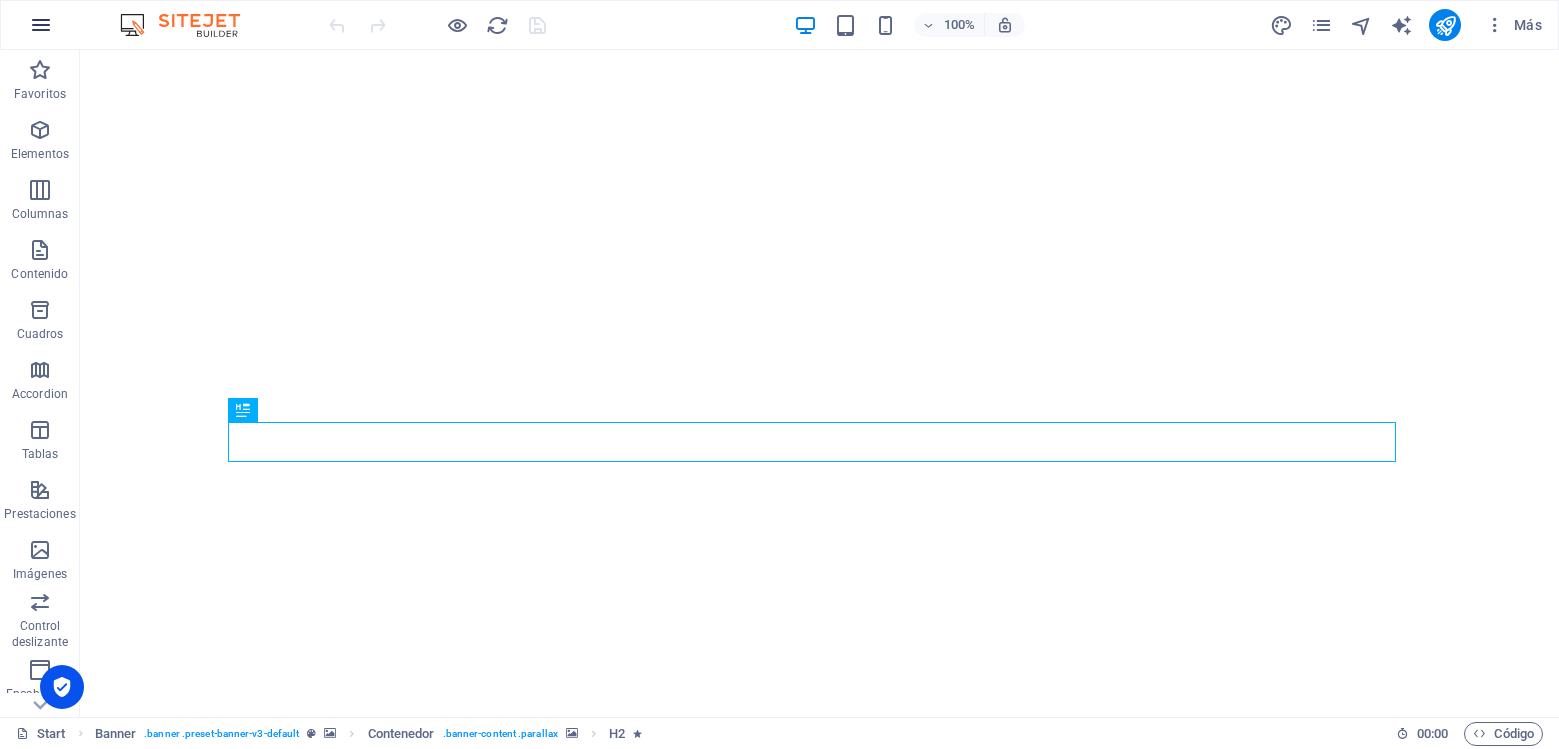 click at bounding box center (41, 25) 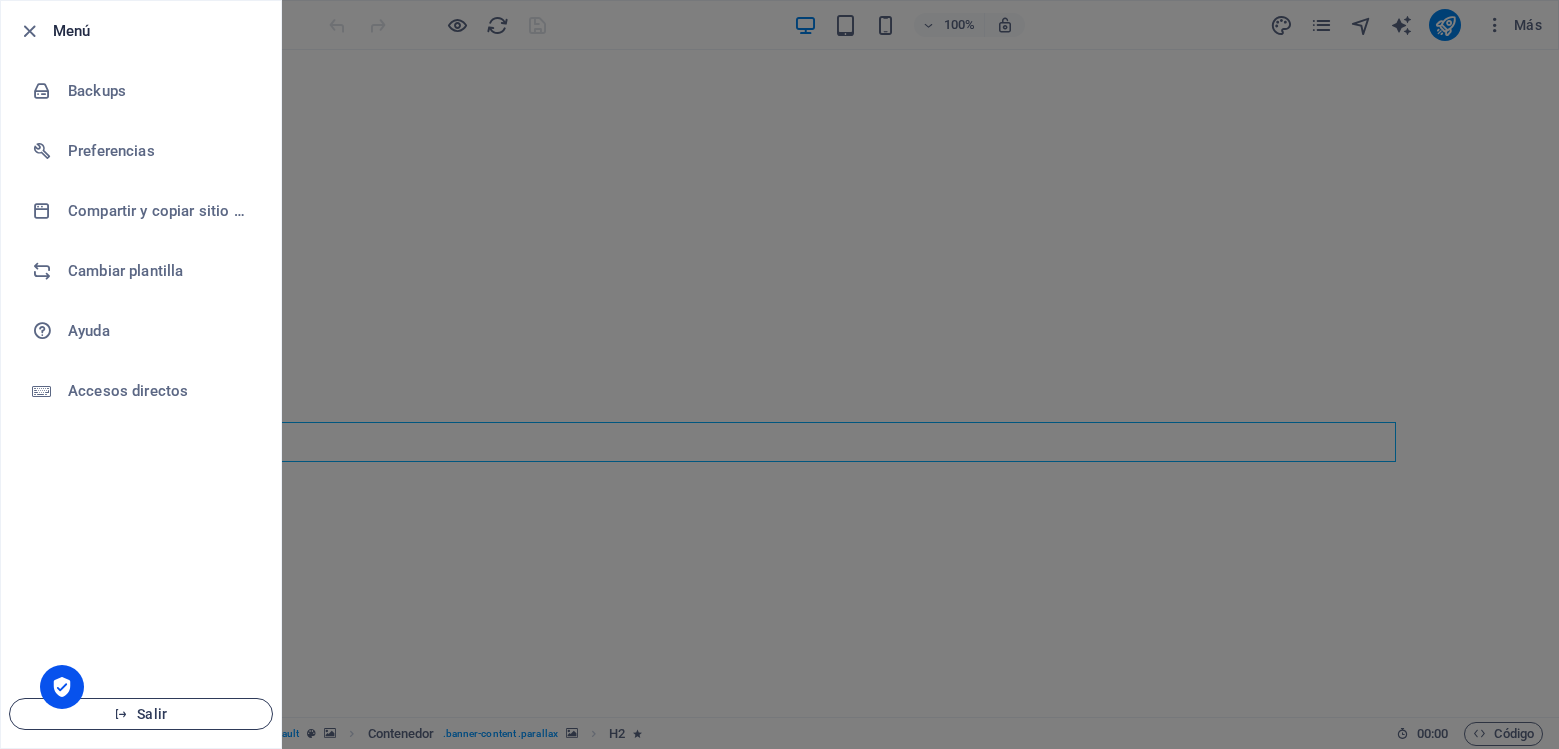 click on "Salir" at bounding box center (141, 714) 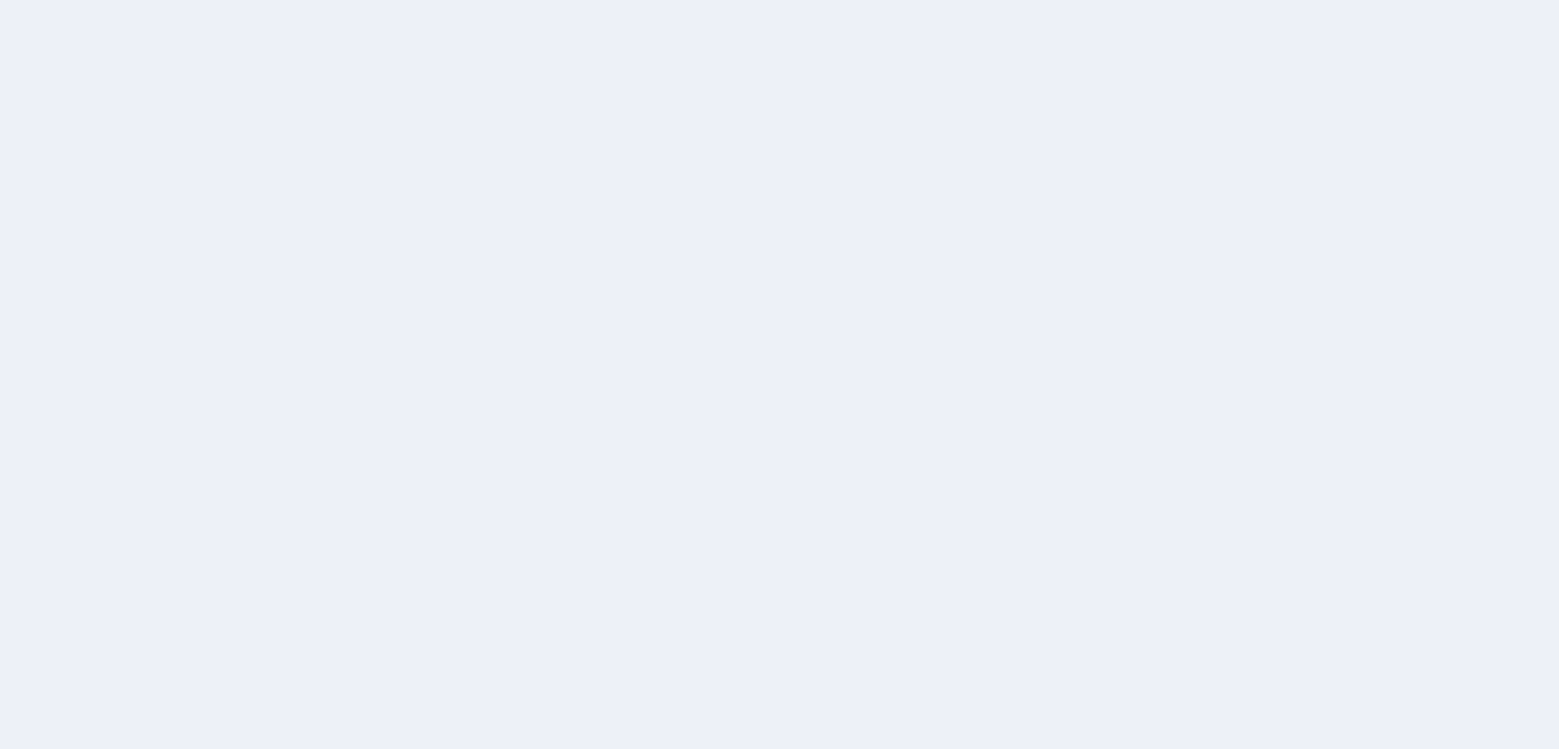 scroll, scrollTop: 0, scrollLeft: 0, axis: both 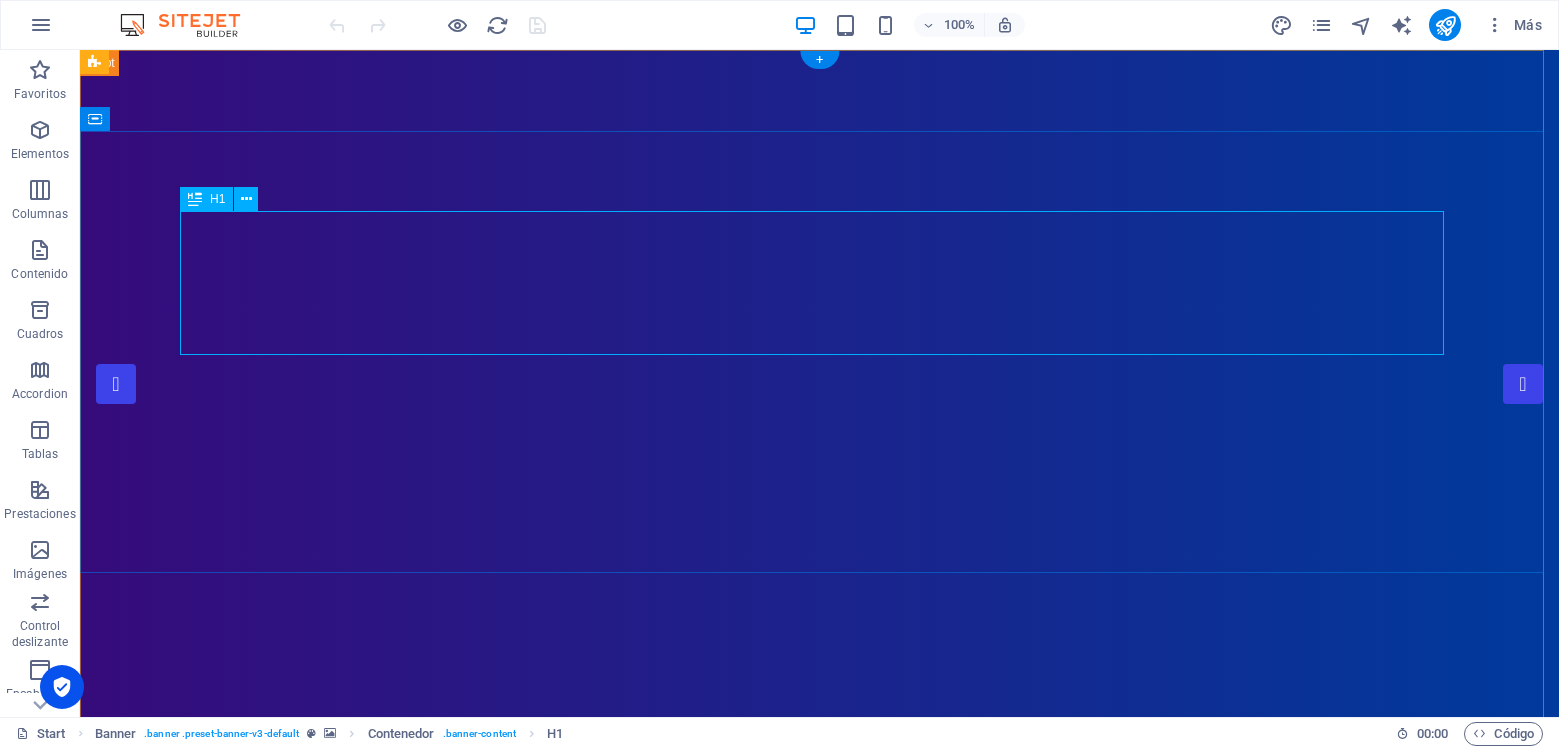 click on "naturalblue" at bounding box center (820, 1085) 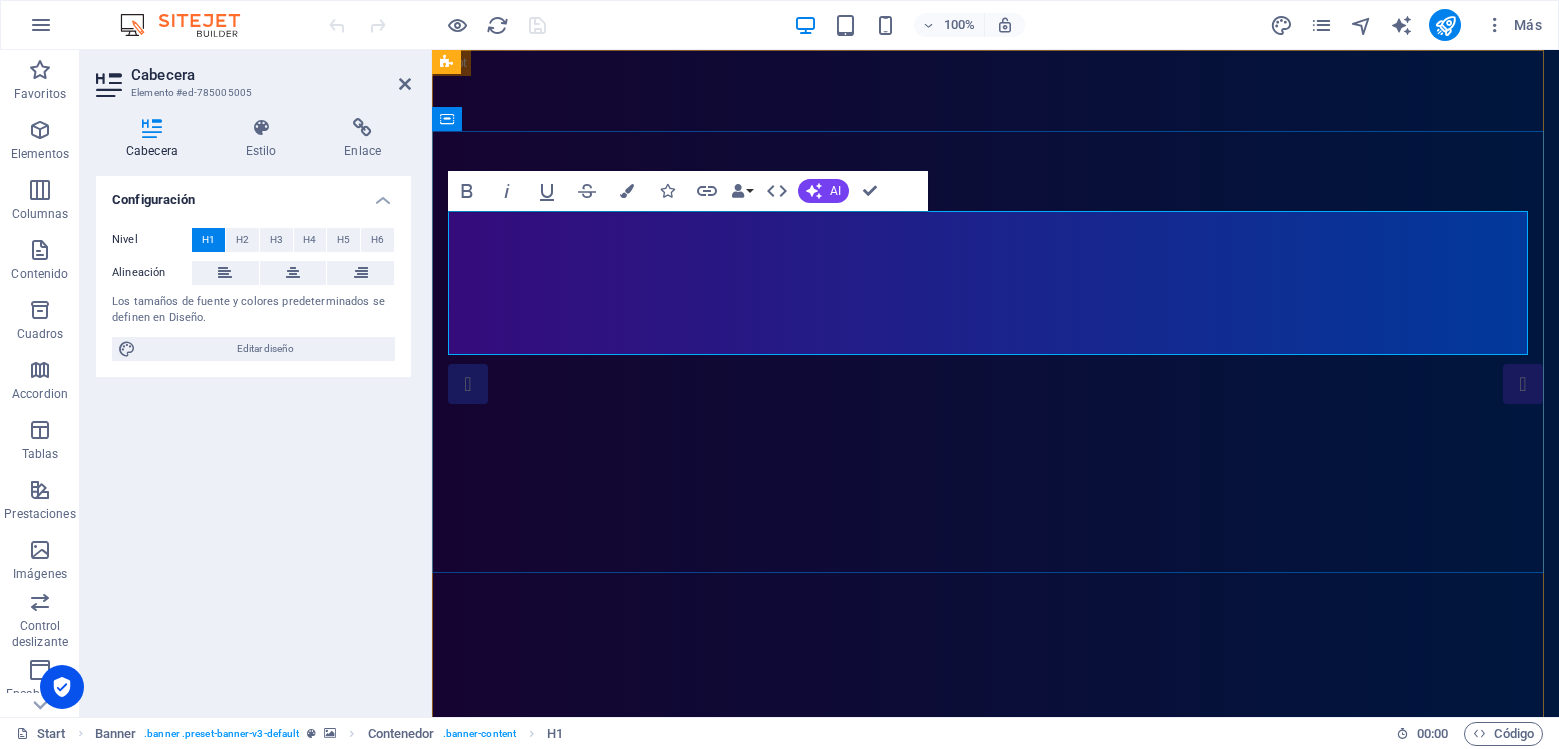 click on "naturalblue" at bounding box center (995, 1085) 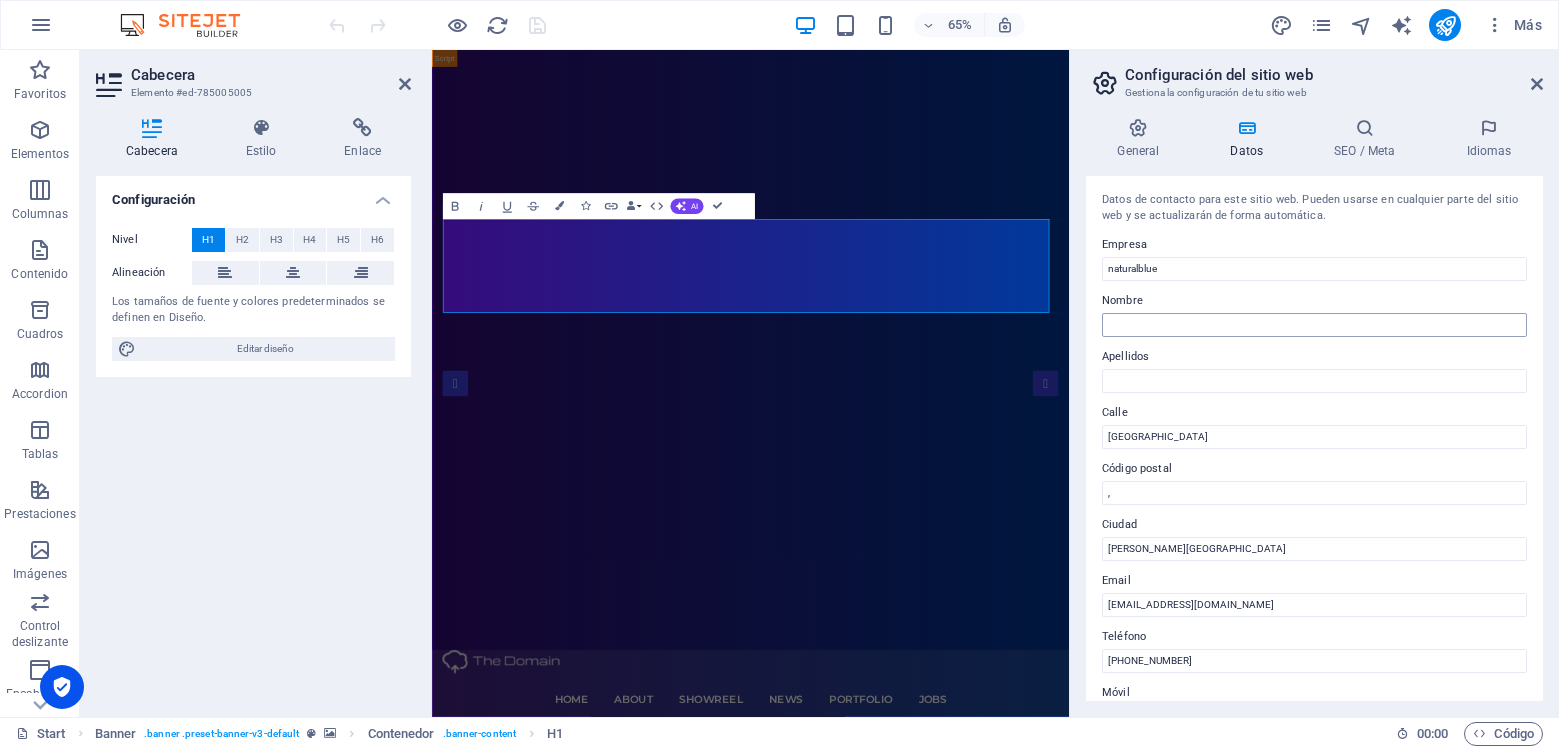 type 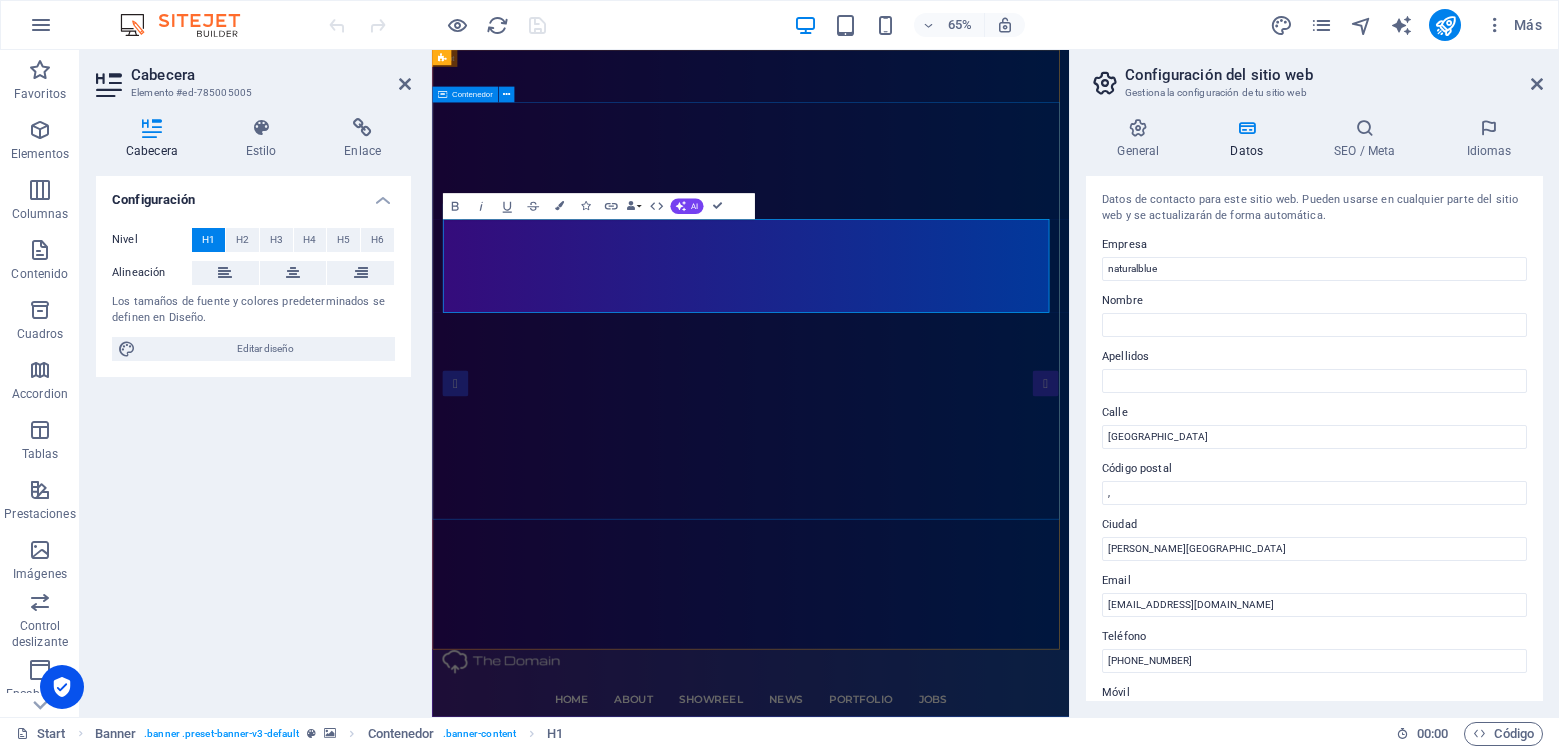 click on "naturalHome Simply Fast Software" at bounding box center [922, 1354] 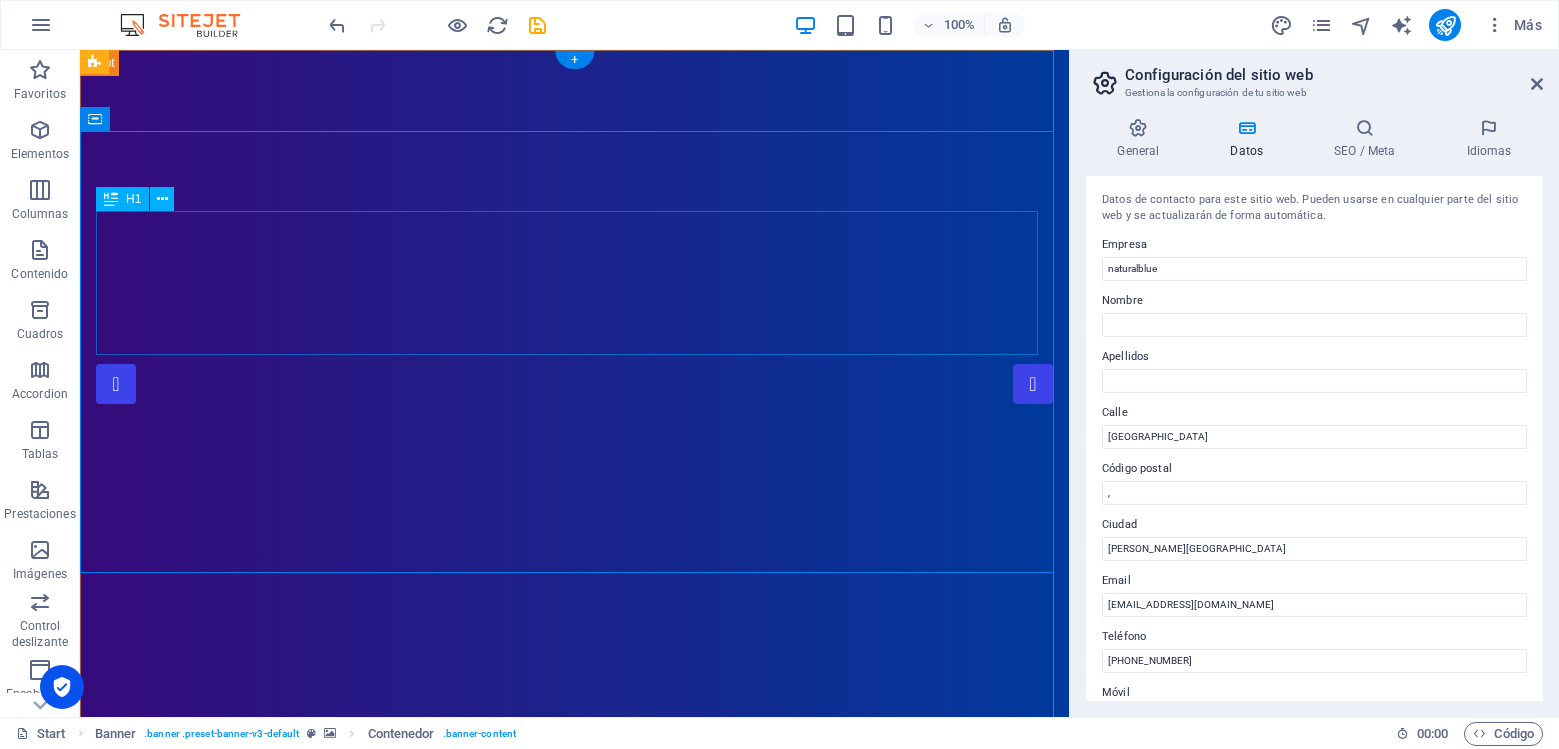 click on "naturalHome" at bounding box center (574, 1085) 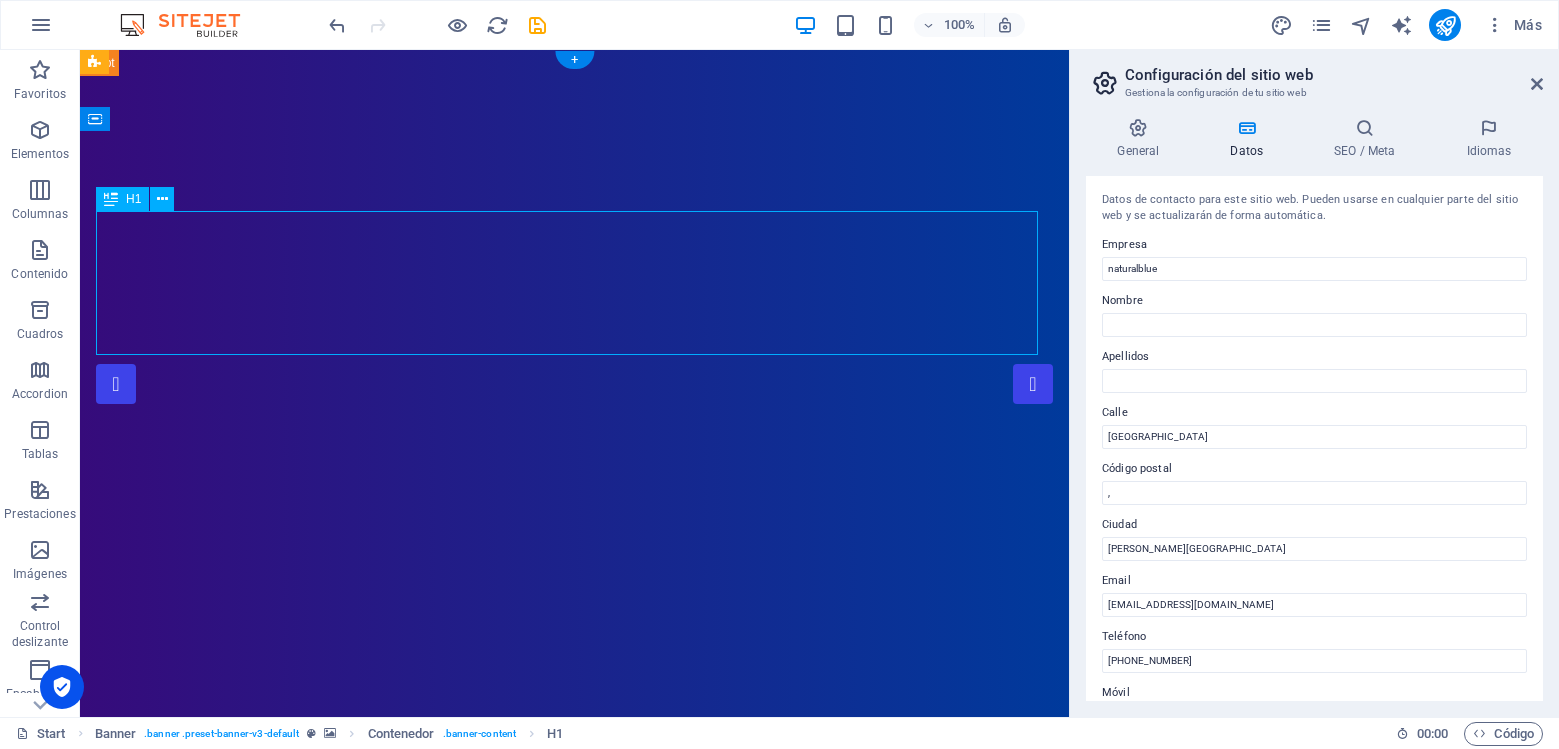 click on "naturalHome" at bounding box center [574, 1085] 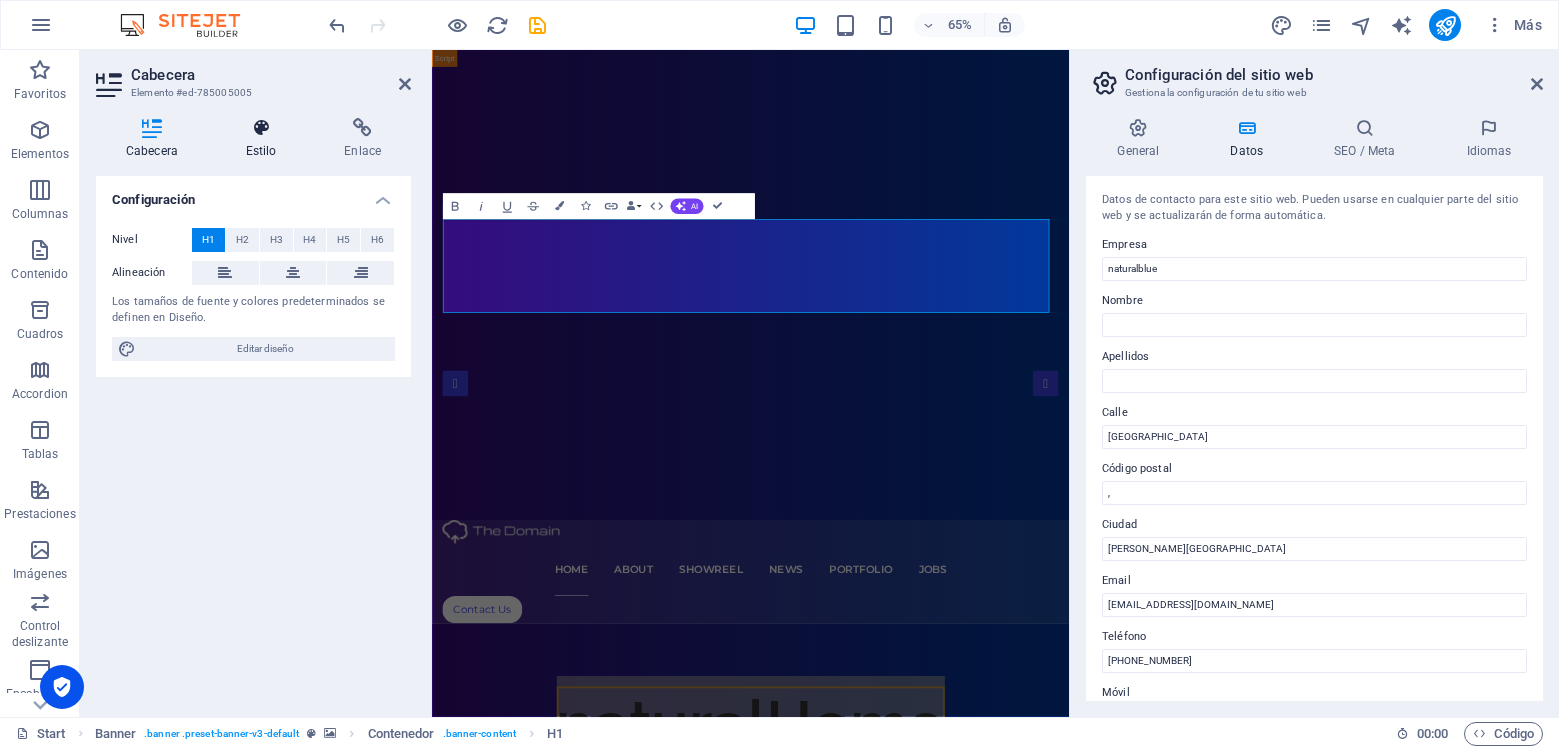 click on "Estilo" at bounding box center [265, 139] 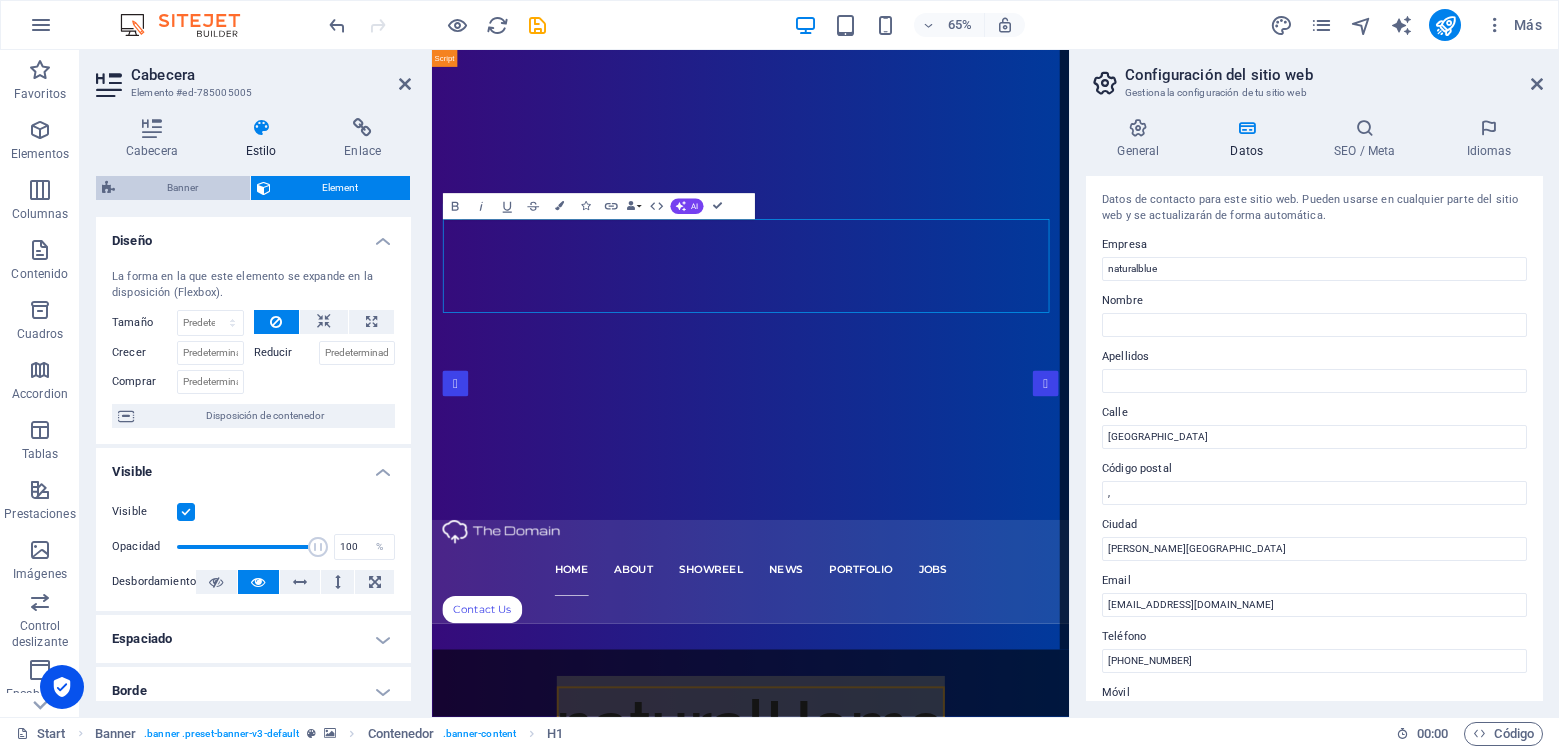 click on "Banner" at bounding box center [182, 188] 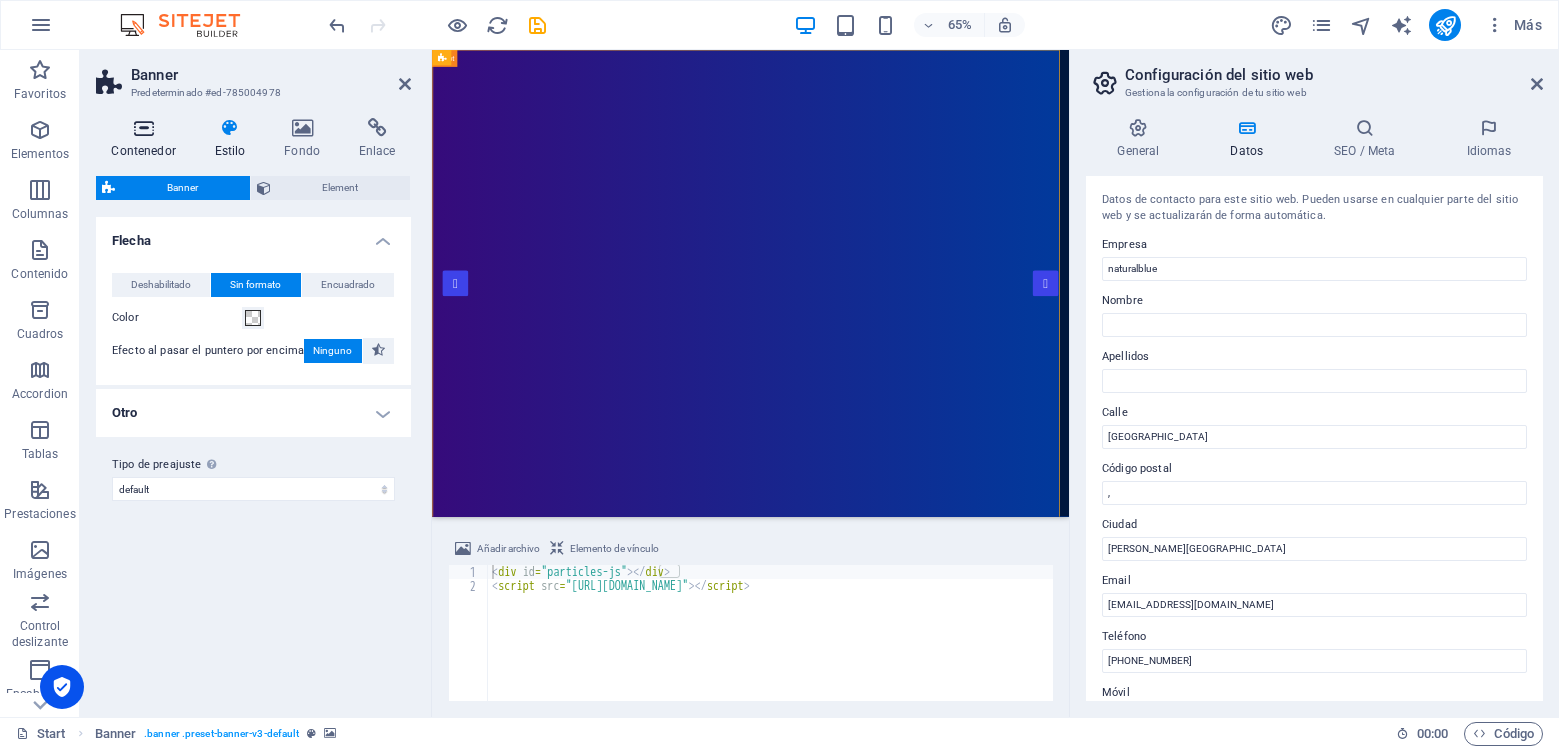 click at bounding box center (143, 128) 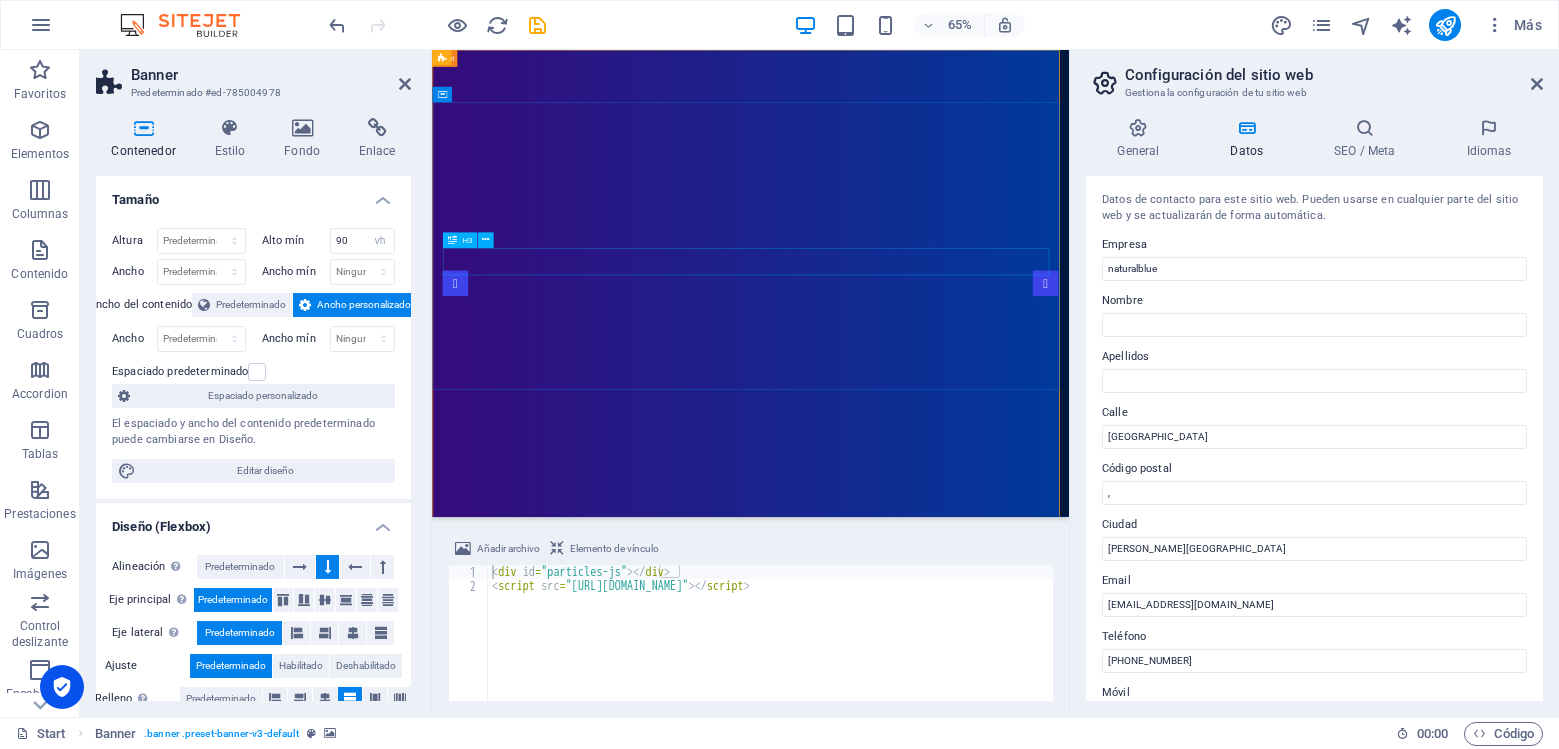 click on "Simply Fast Software" at bounding box center [922, 1178] 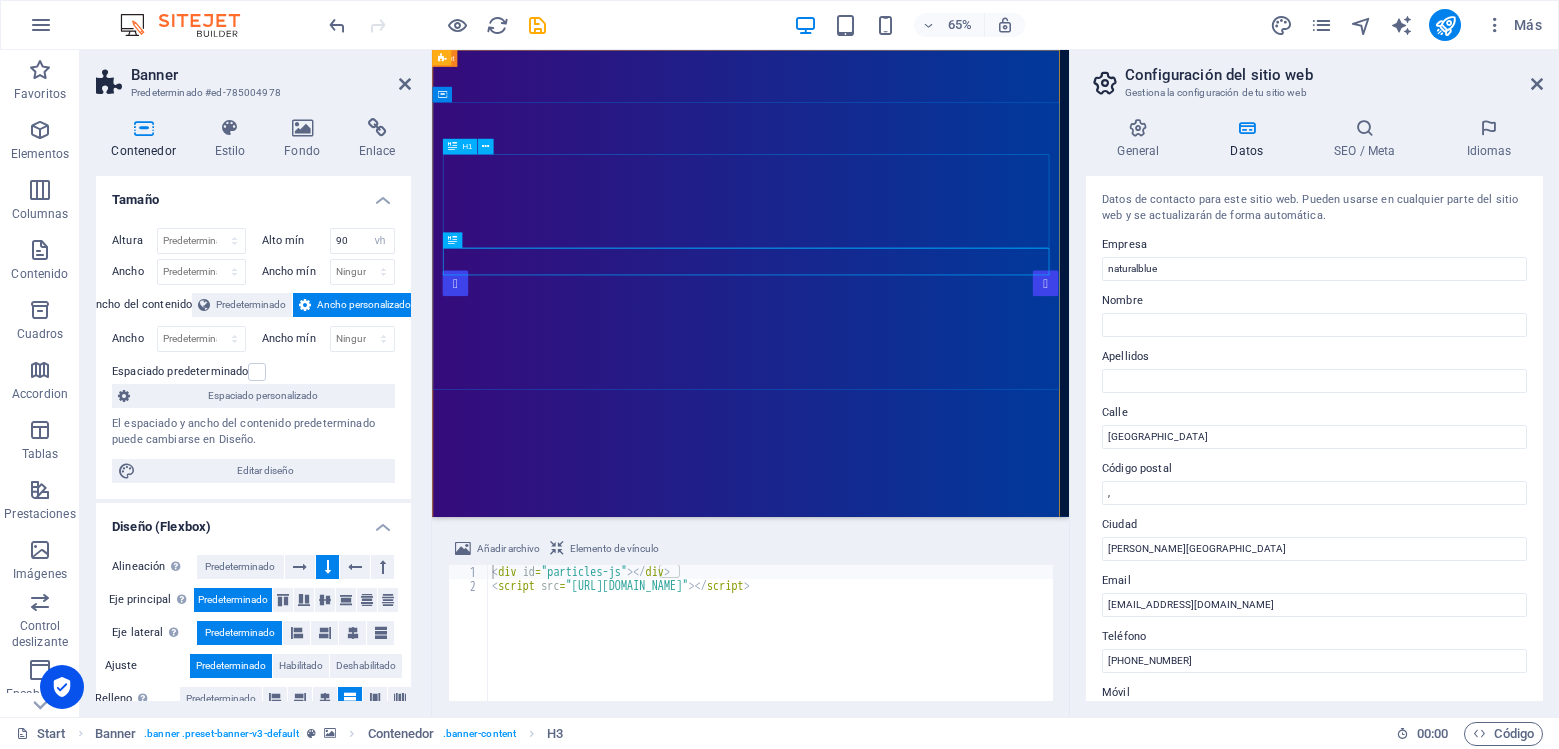 click on "naturalHome" at bounding box center [922, 1085] 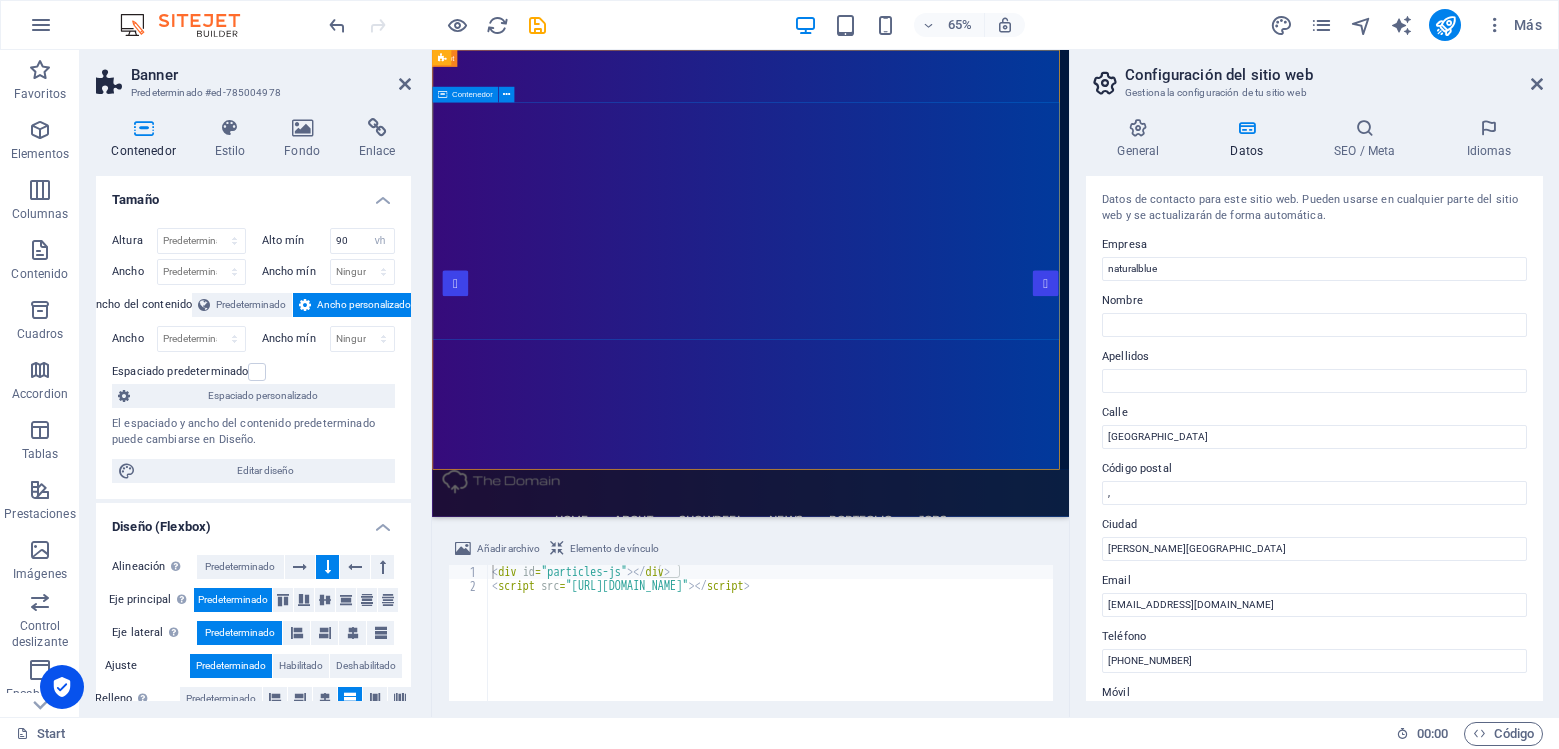 click on "Simply Fast Software" at bounding box center [922, 1005] 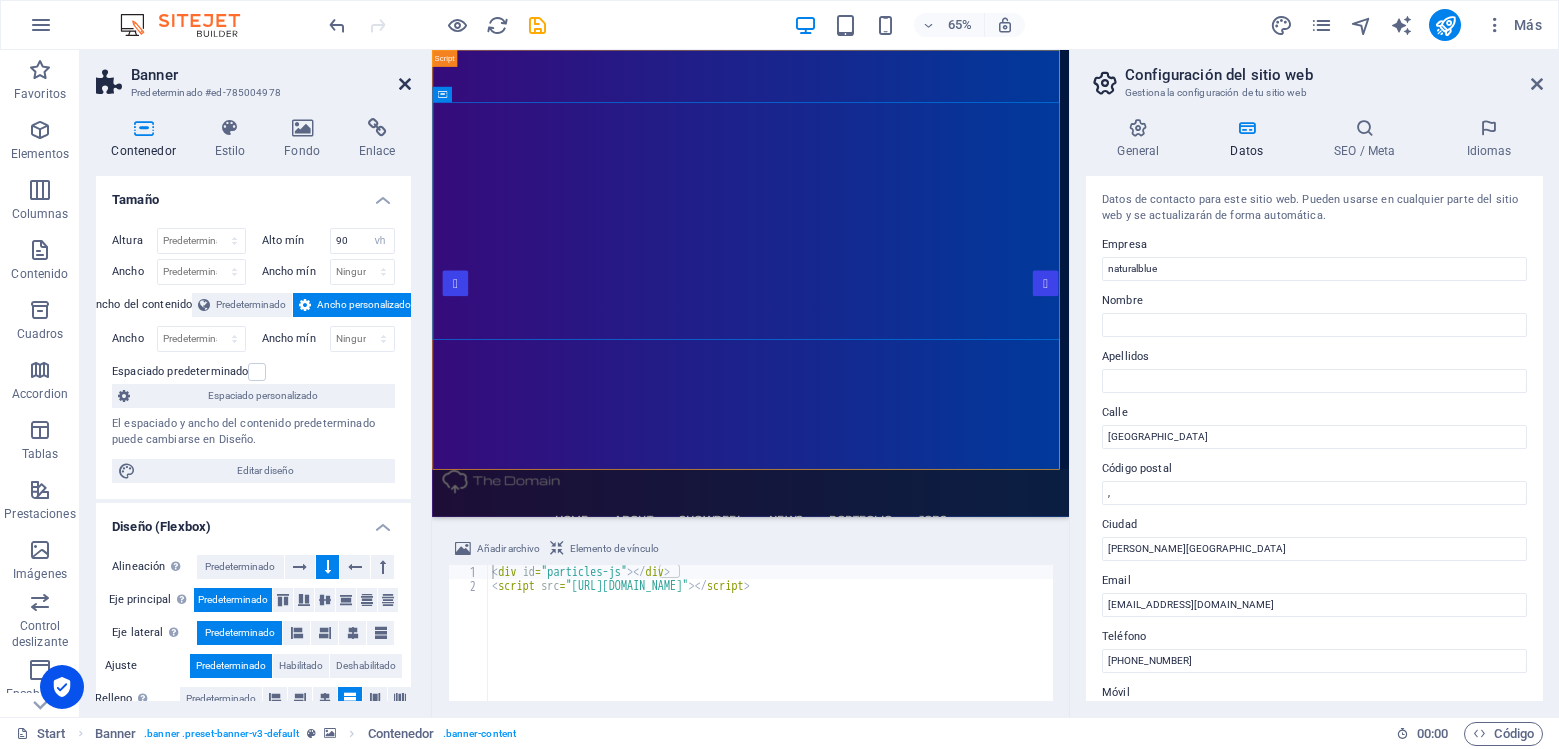 click at bounding box center (405, 84) 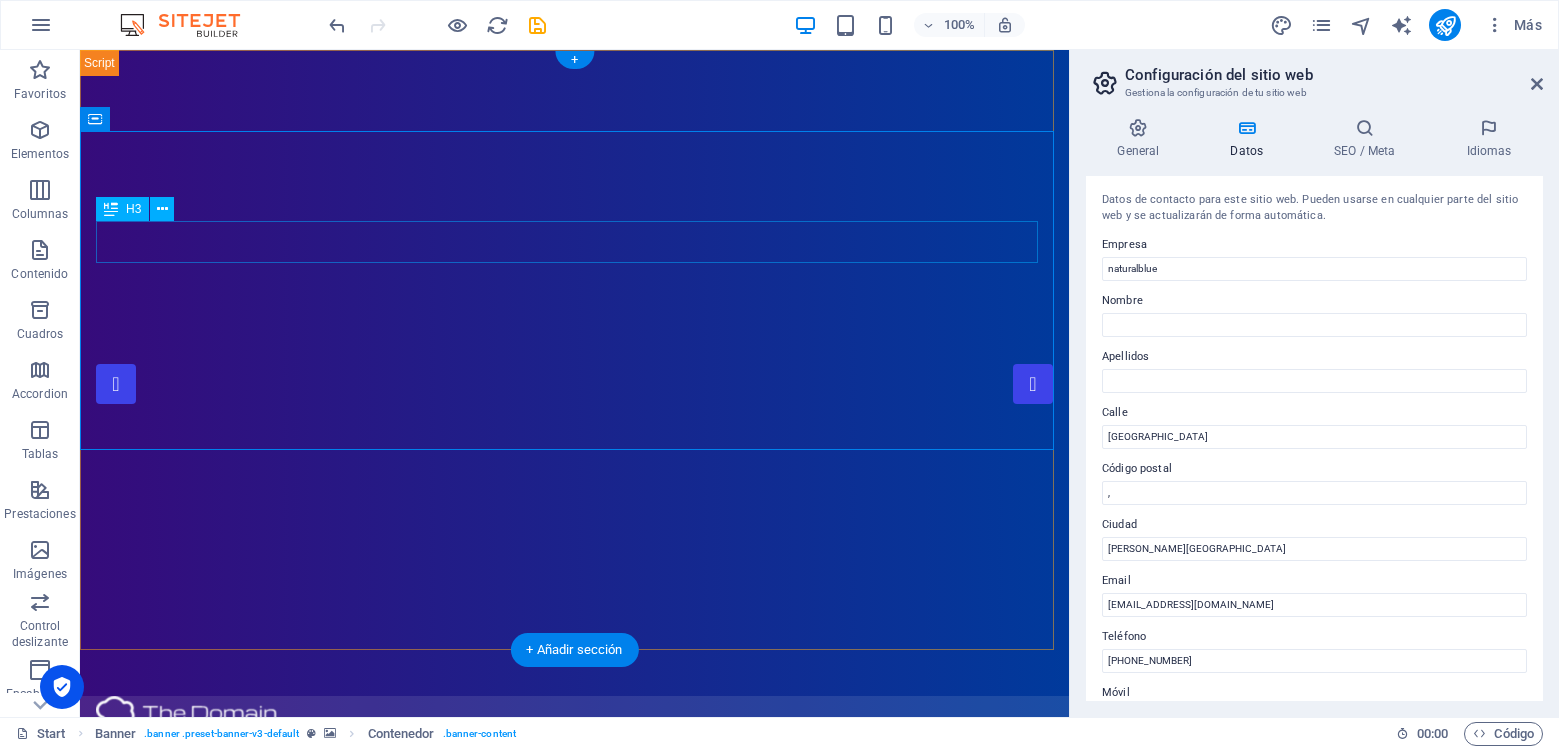 click on "Simply Fast Software" at bounding box center [574, 957] 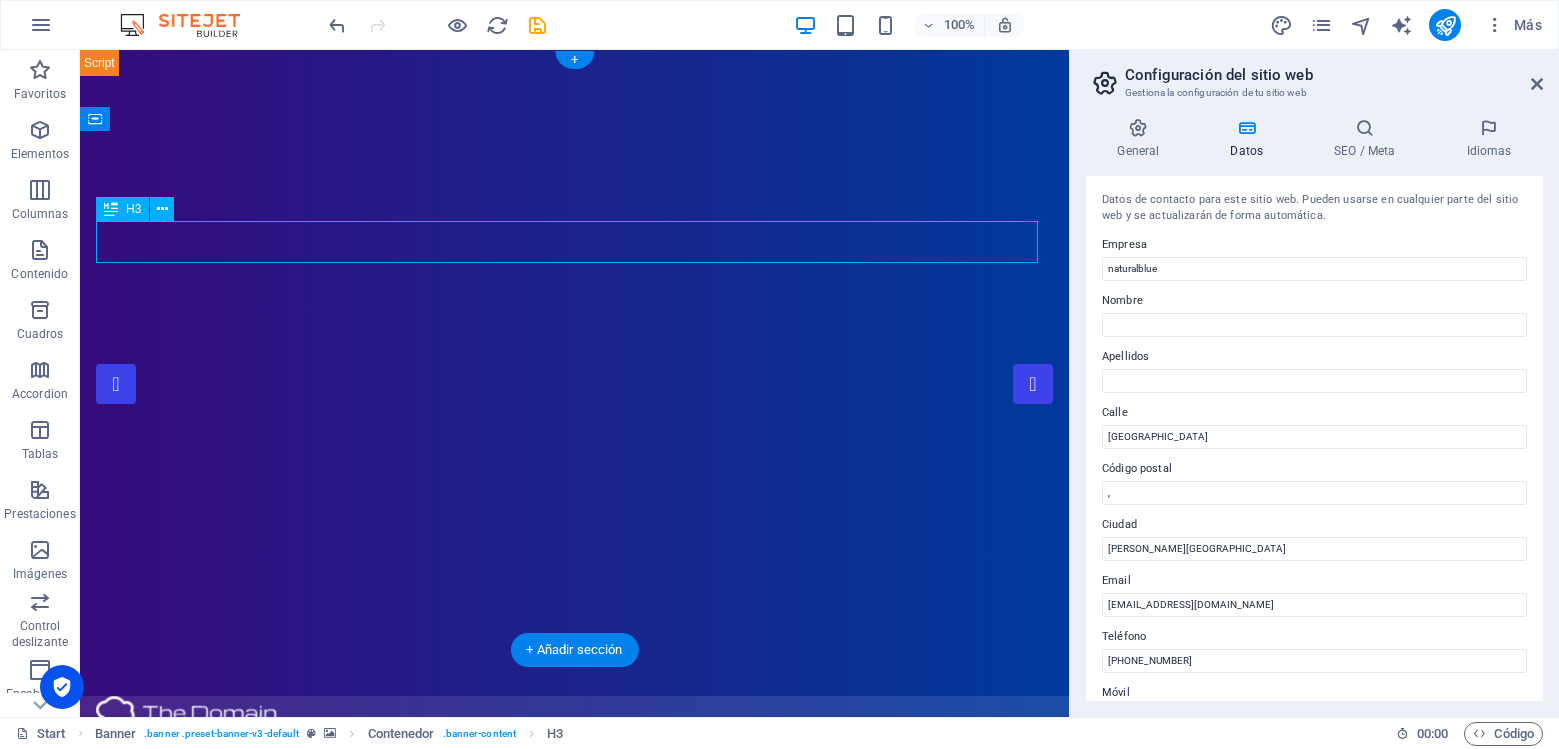click on "Simply Fast Software" at bounding box center (574, 957) 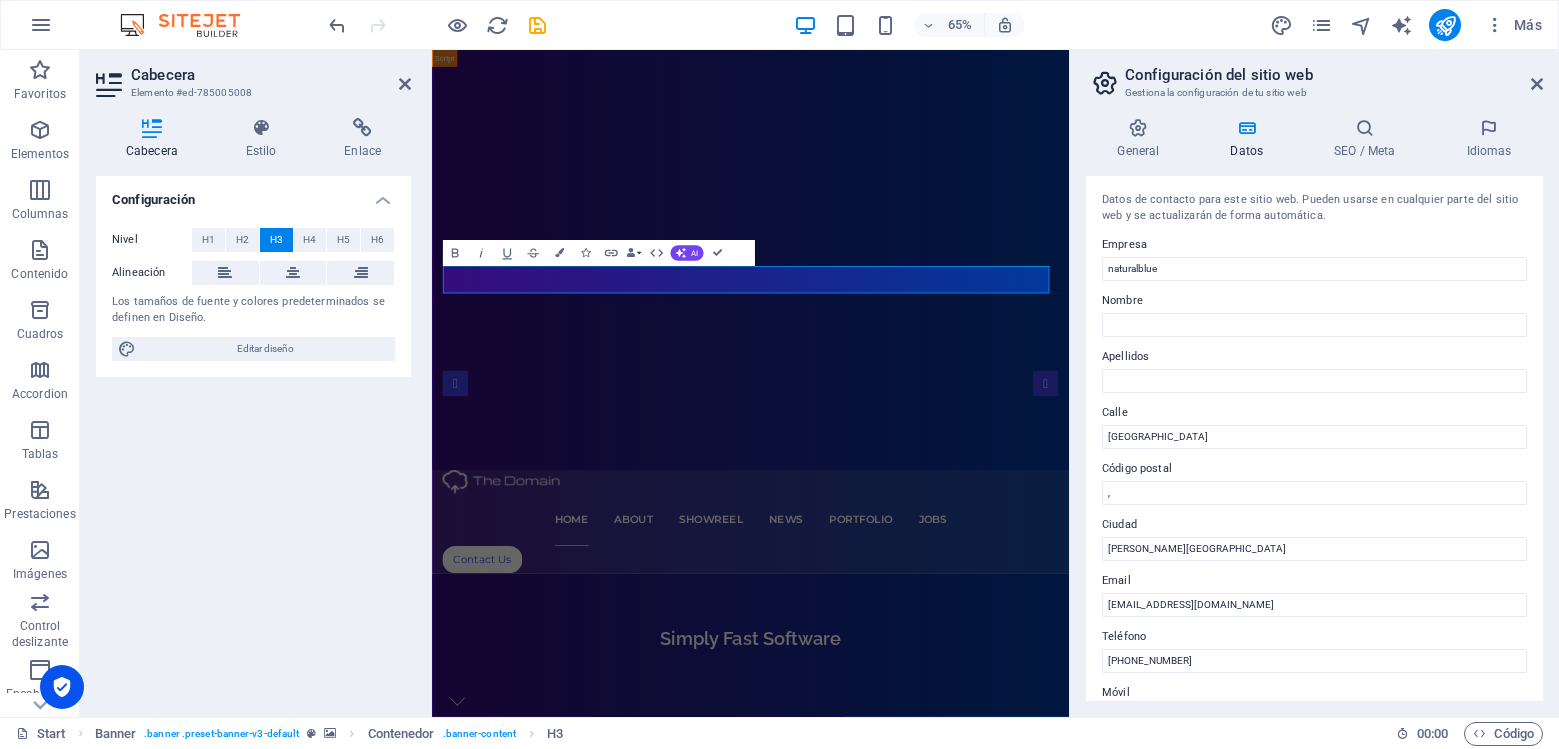 type 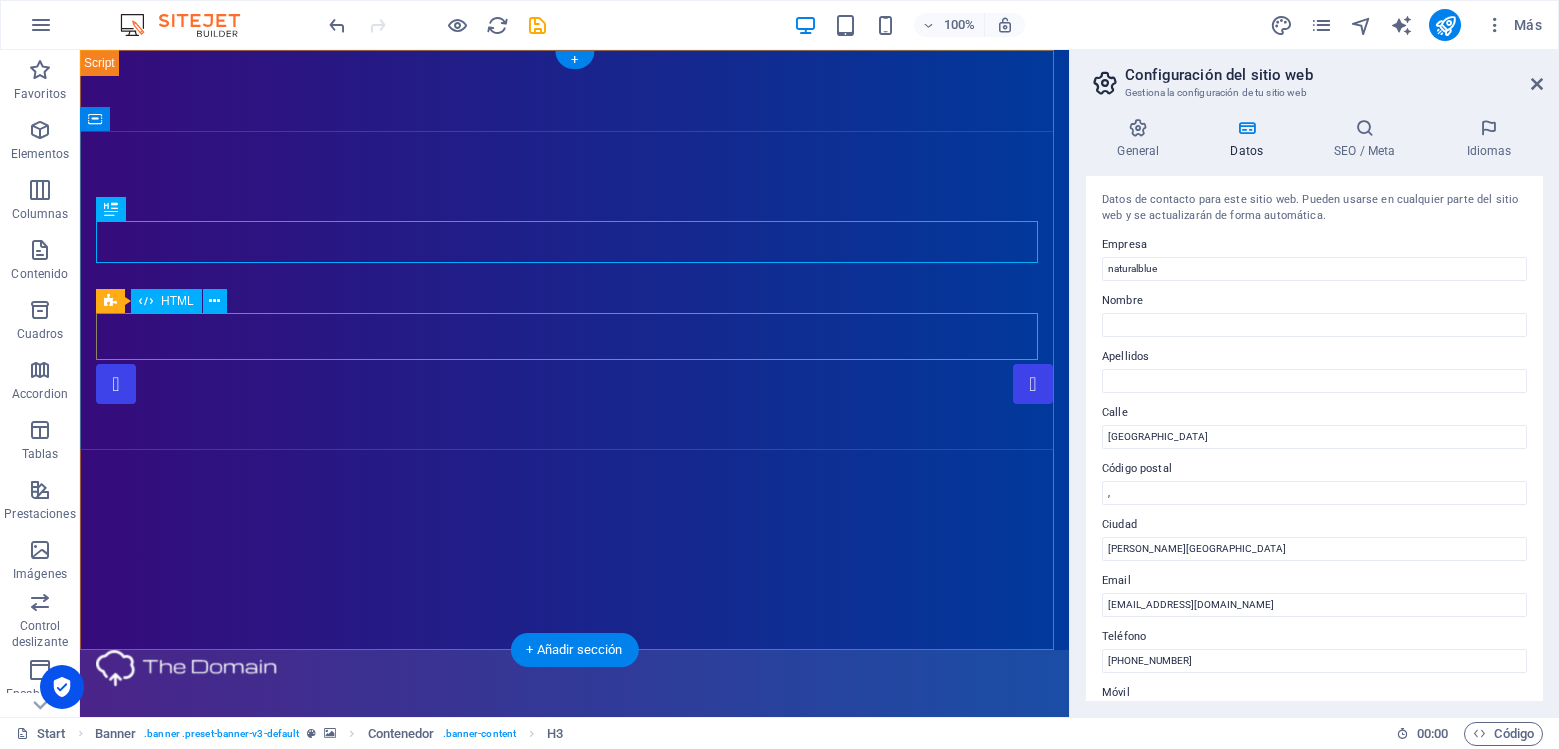 click at bounding box center (119, 1005) 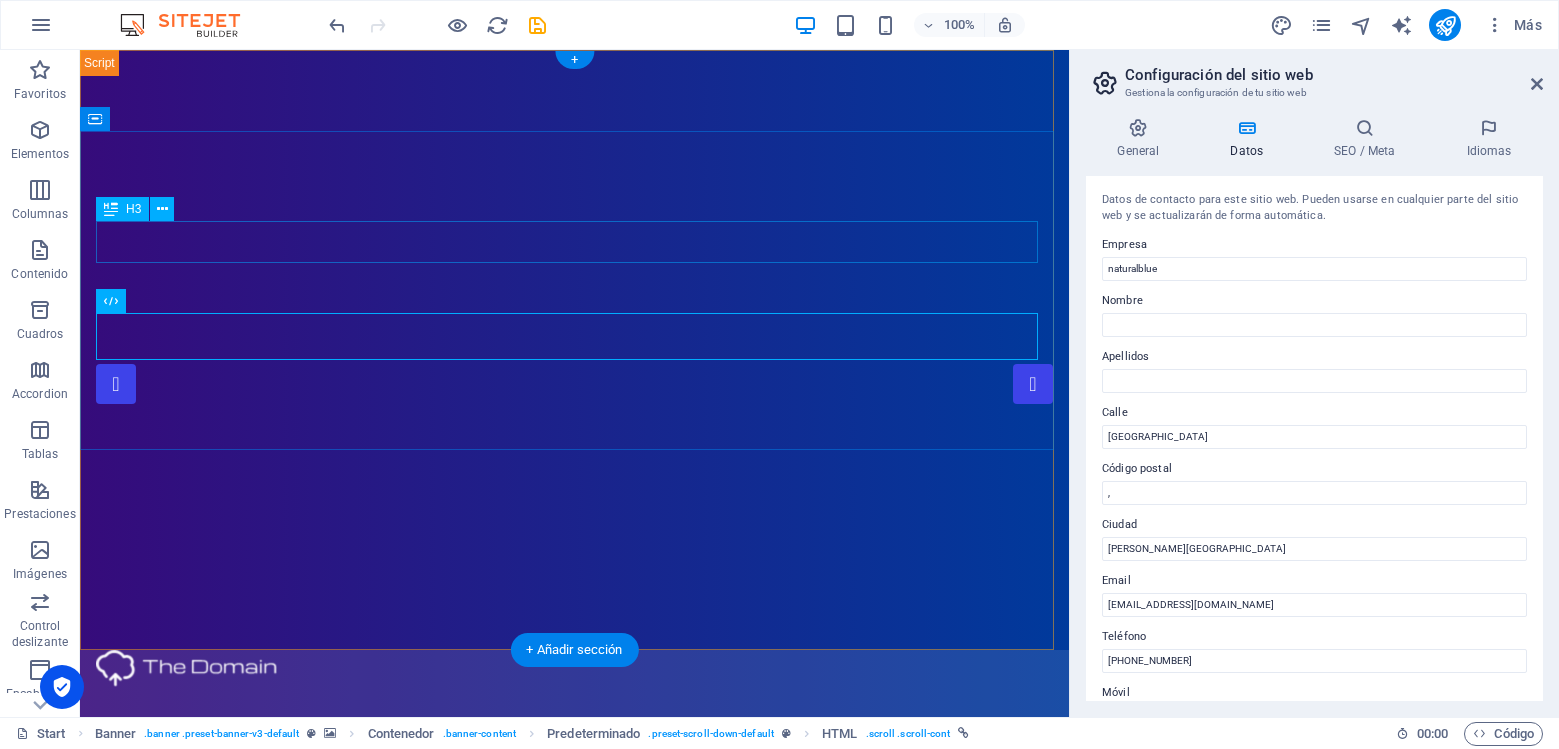click on "NaturalHome" at bounding box center [574, 911] 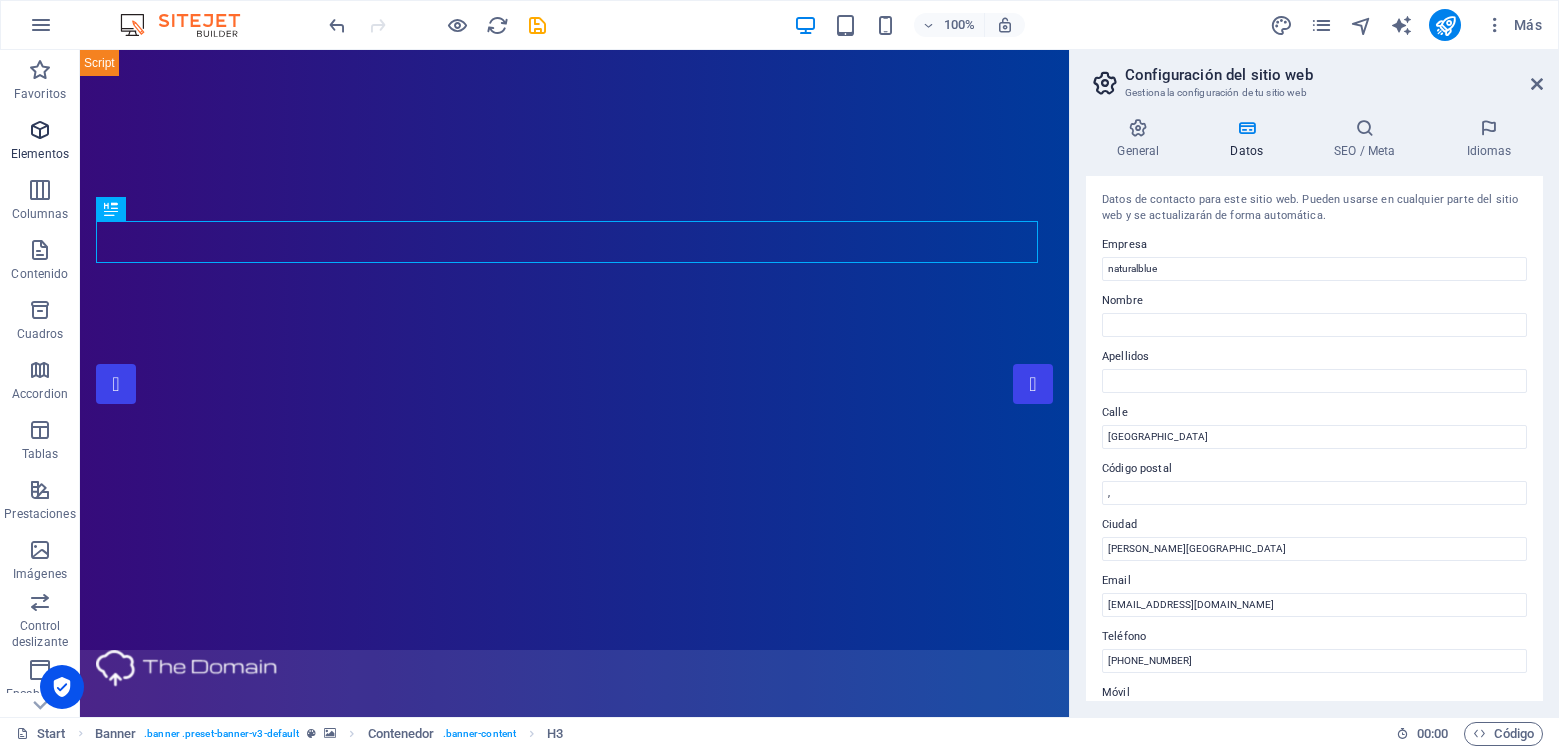 click on "Elementos" at bounding box center (40, 142) 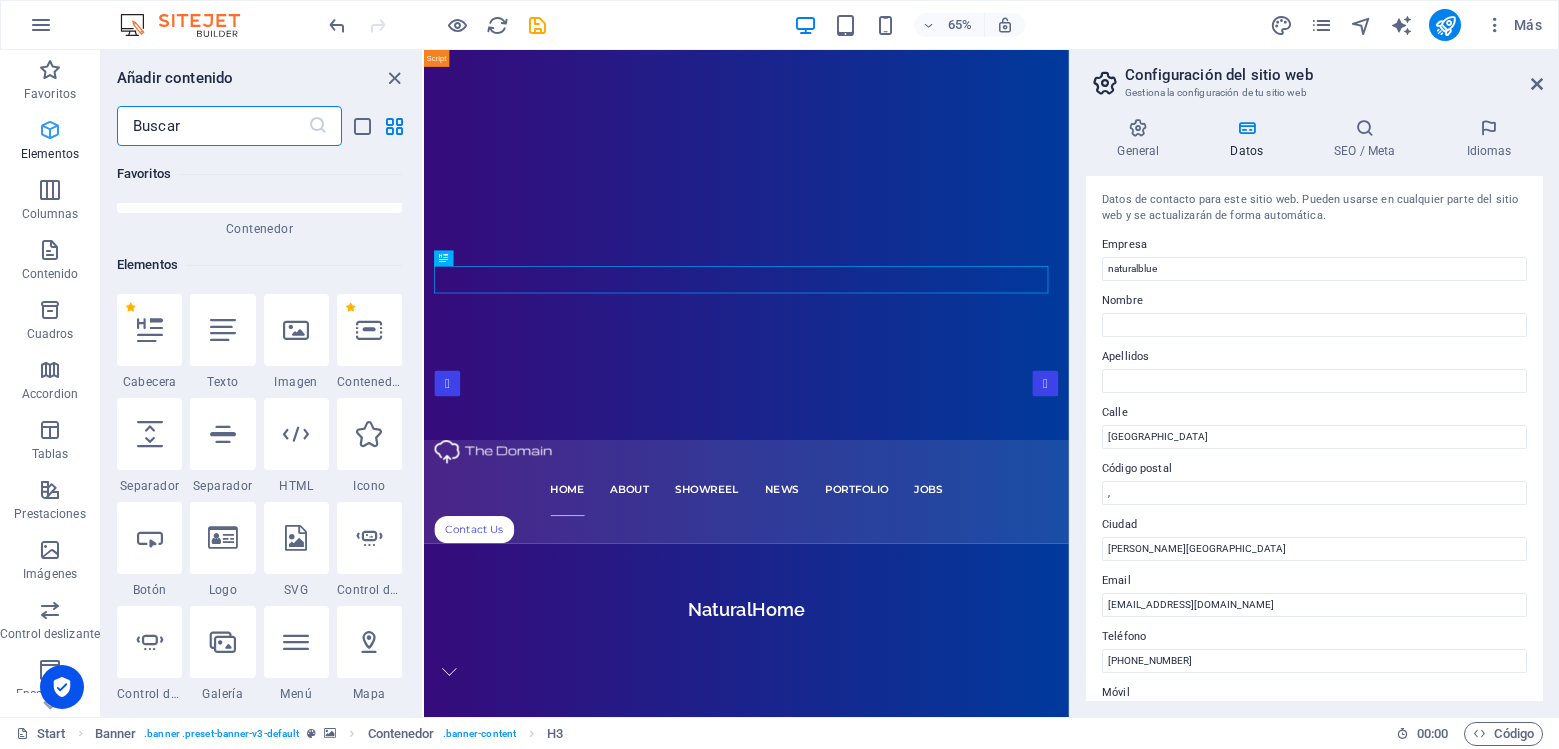 scroll, scrollTop: 377, scrollLeft: 0, axis: vertical 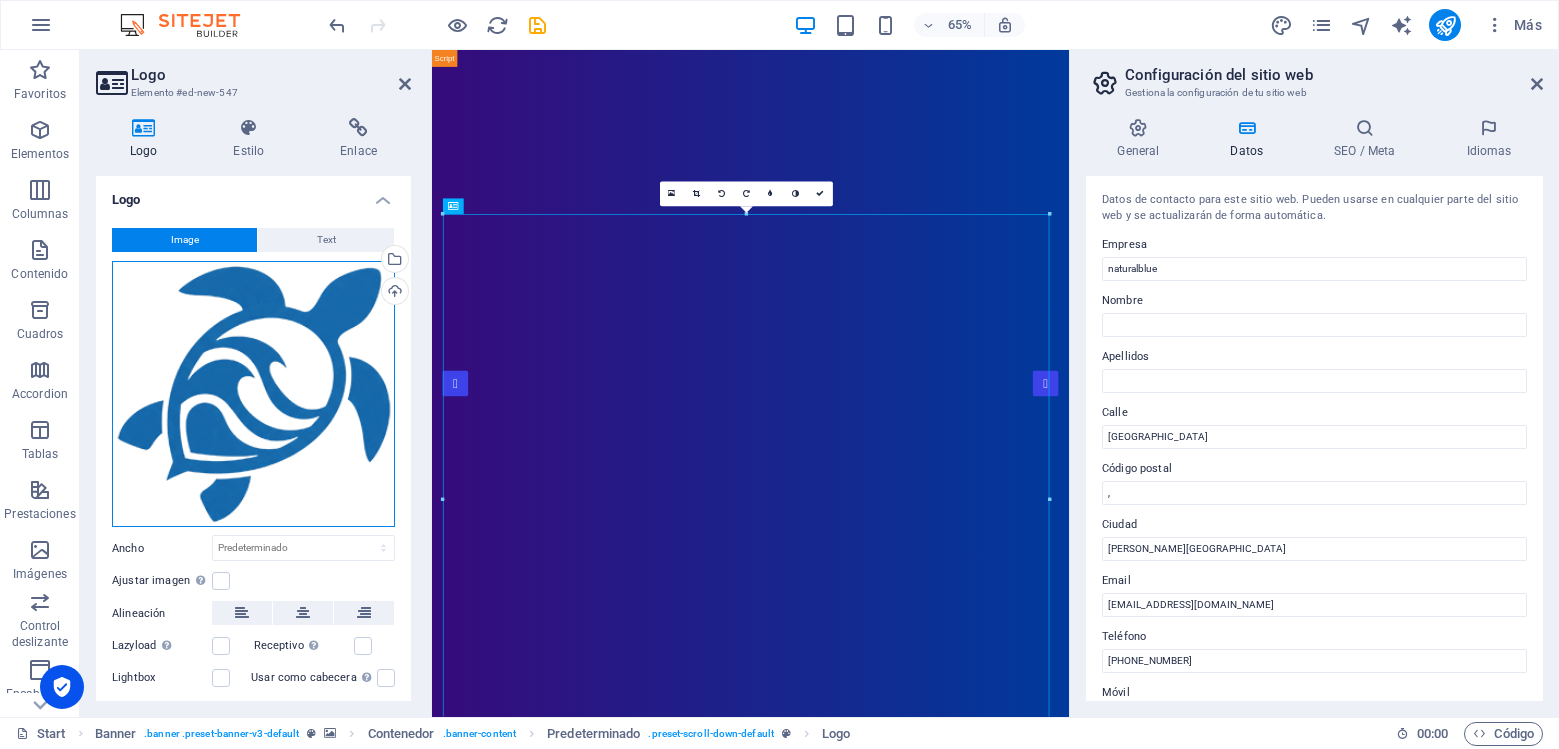 click on "Arrastra archivos aquí, haz clic para escoger archivos o  selecciona archivos de Archivos o de nuestra galería gratuita de fotos y vídeos" at bounding box center [253, 394] 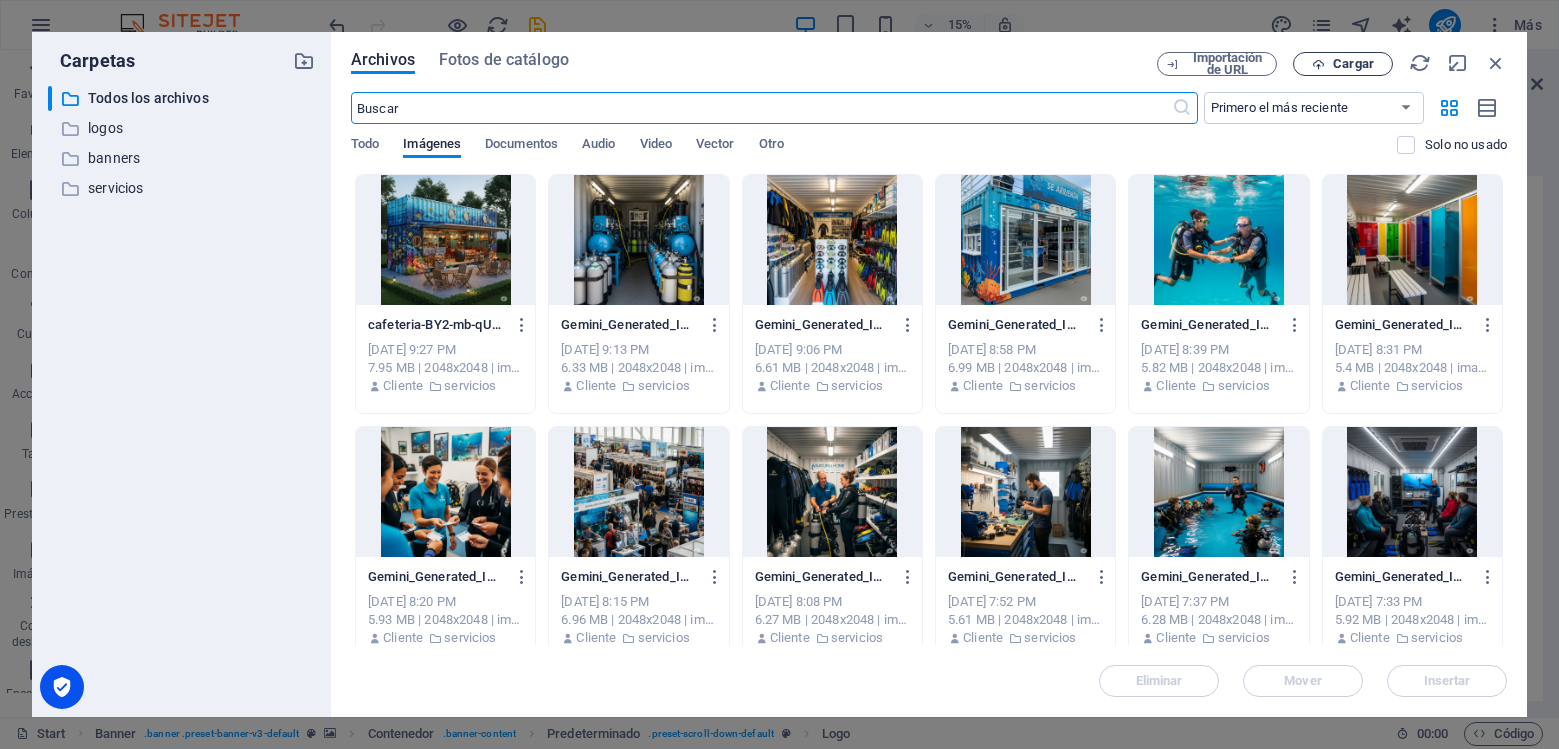 click on "Cargar" at bounding box center (1353, 64) 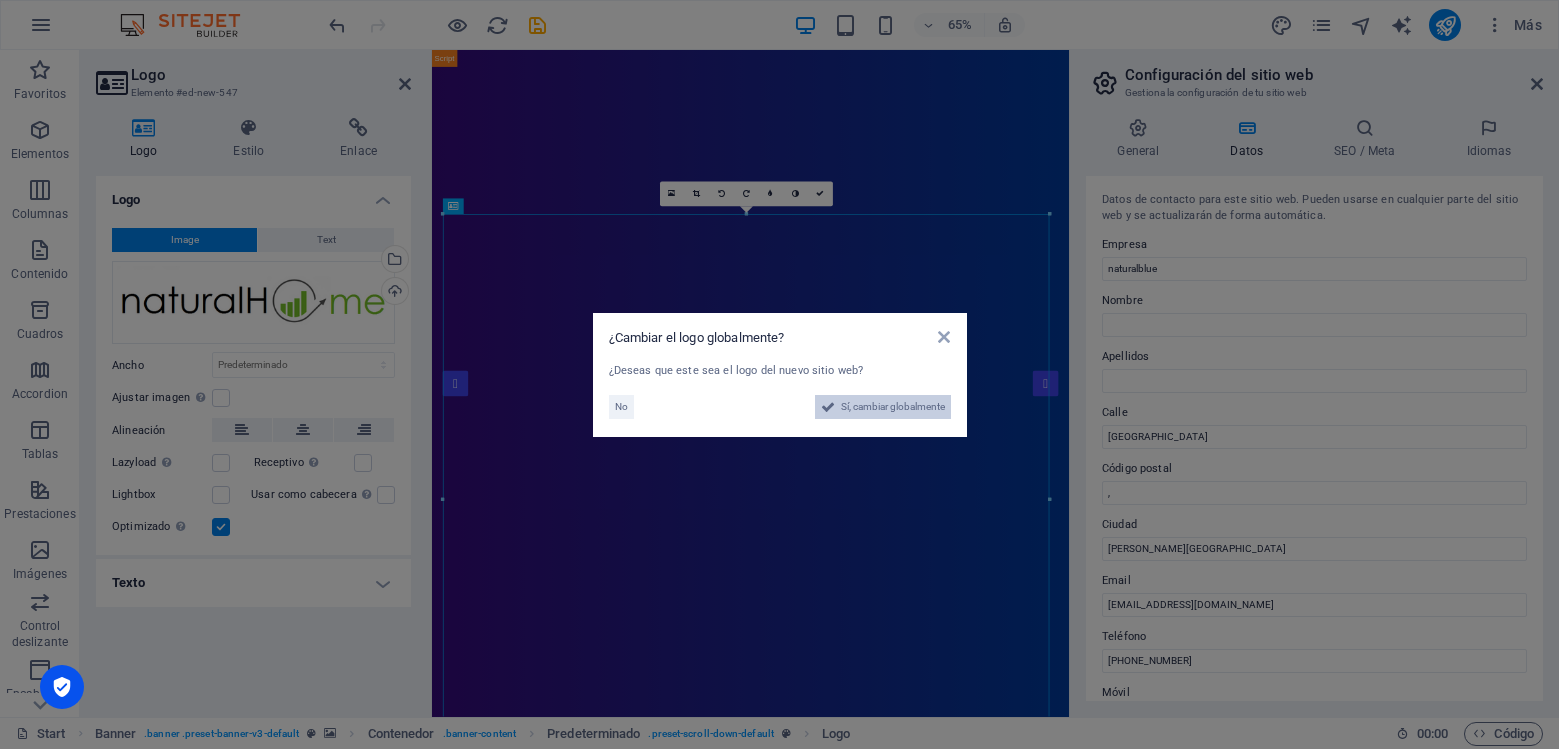 click on "Sí, cambiar globalmente" at bounding box center [893, 407] 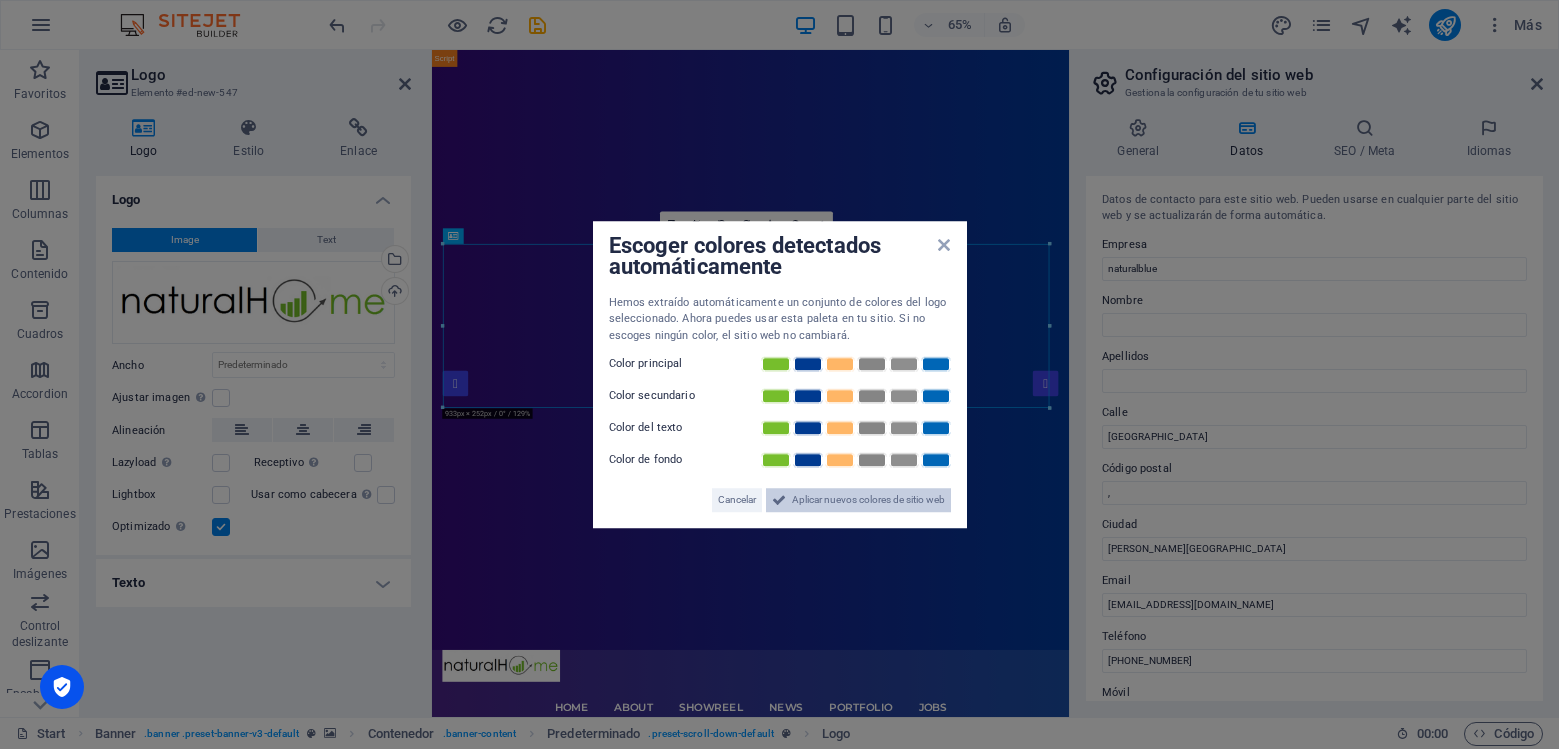 click on "Aplicar nuevos colores de sitio web" at bounding box center [868, 500] 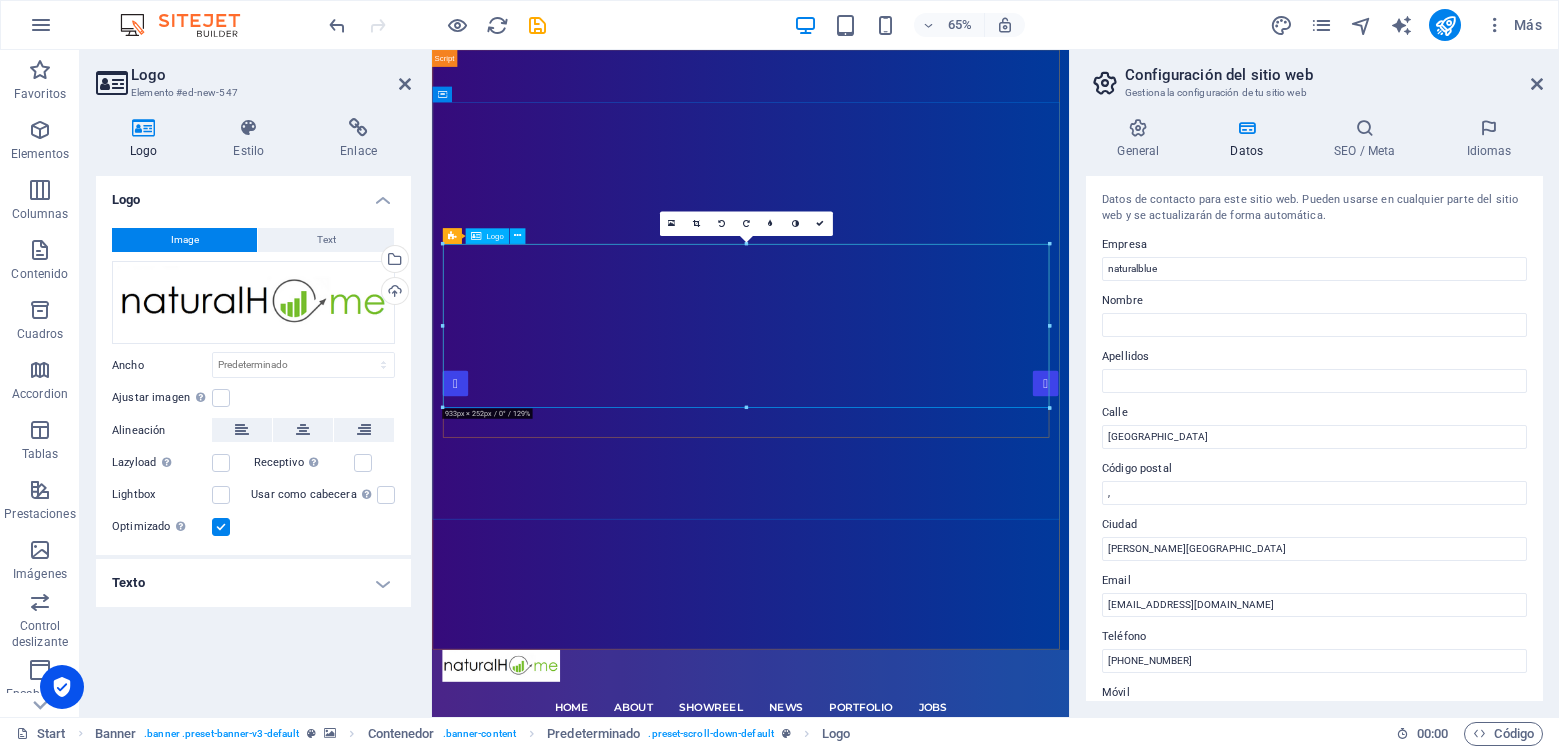 click at bounding box center (922, 1414) 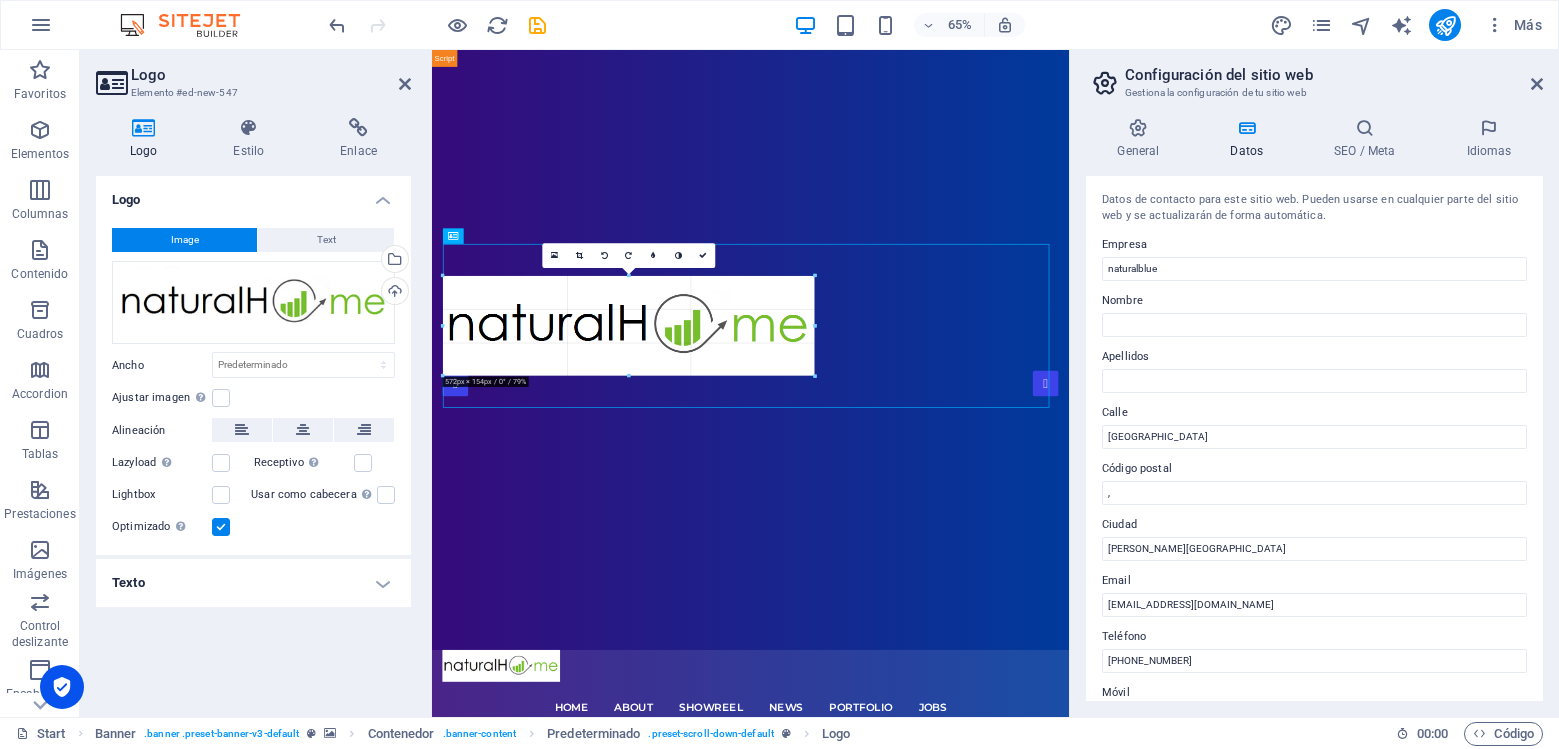 drag, startPoint x: 1052, startPoint y: 404, endPoint x: 682, endPoint y: 289, distance: 387.4597 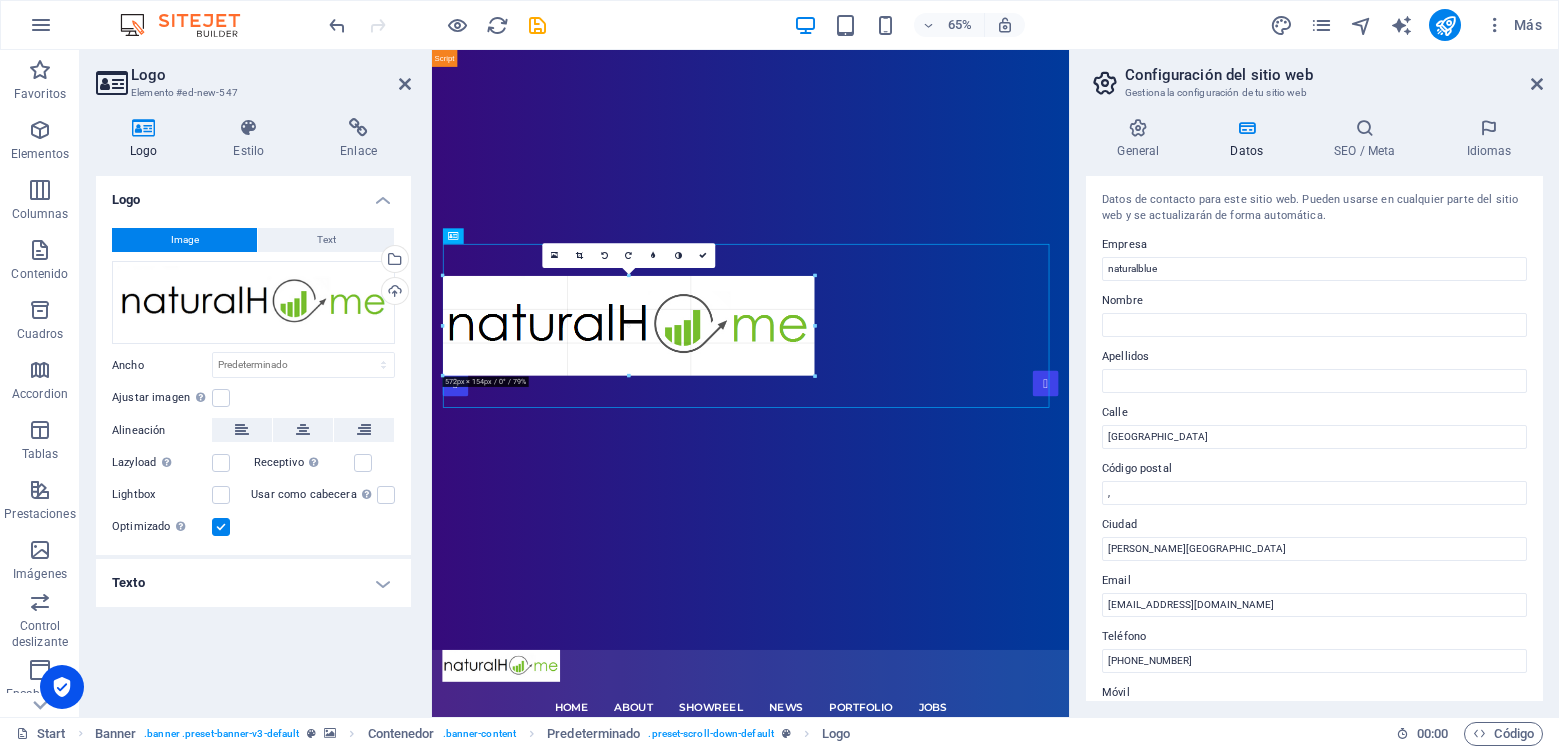 type on "567" 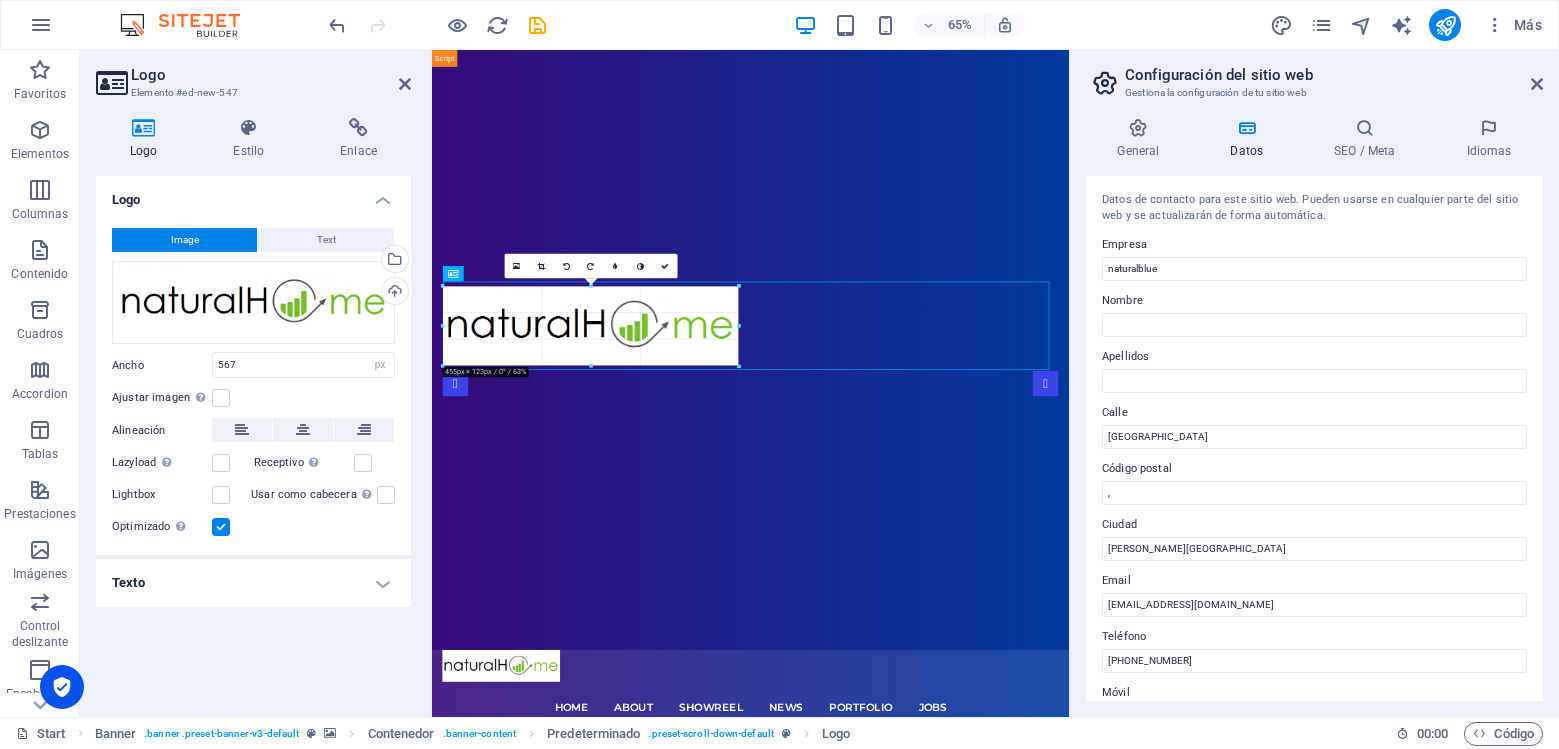 drag, startPoint x: 810, startPoint y: 372, endPoint x: 690, endPoint y: 344, distance: 123.22337 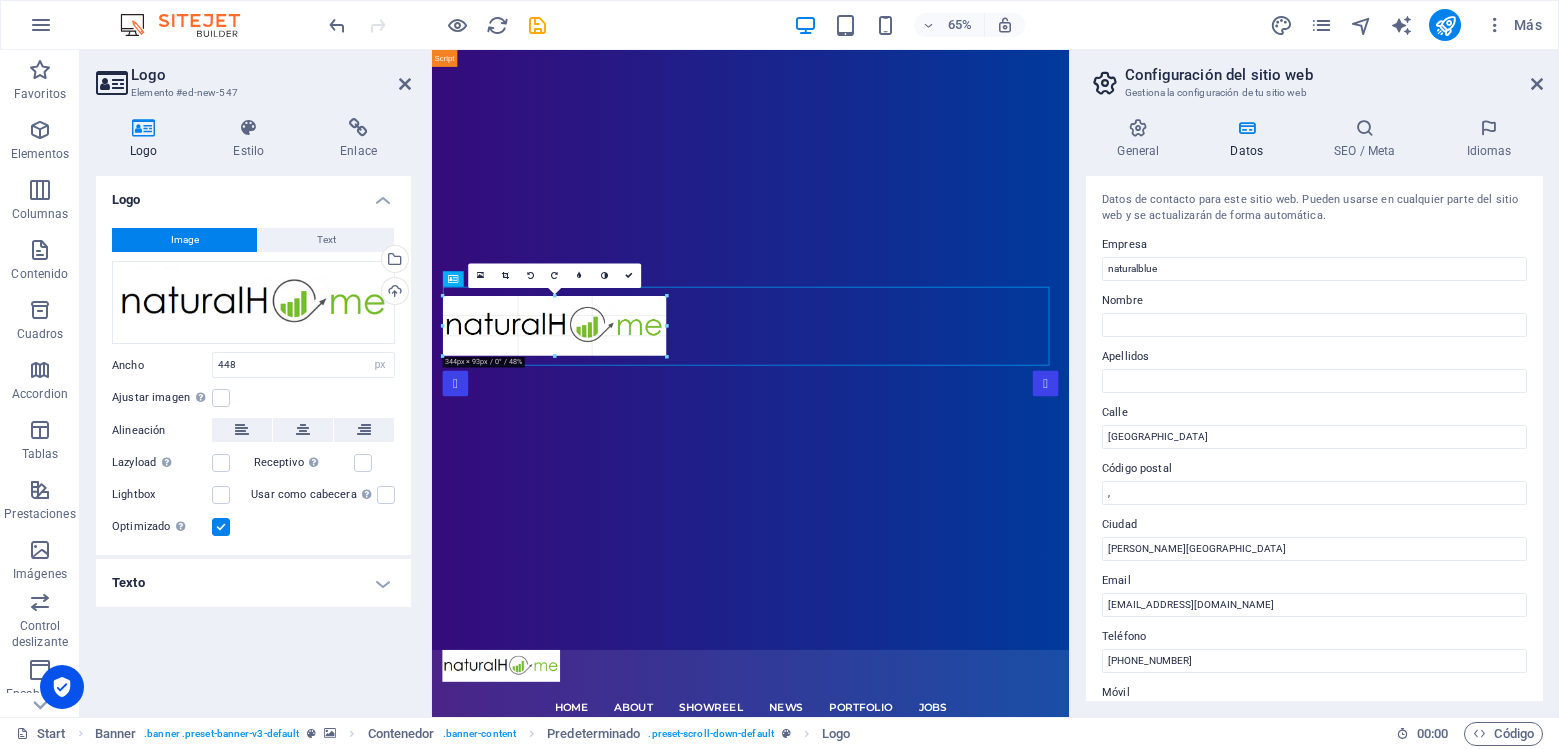 drag, startPoint x: 732, startPoint y: 363, endPoint x: 623, endPoint y: 324, distance: 115.767006 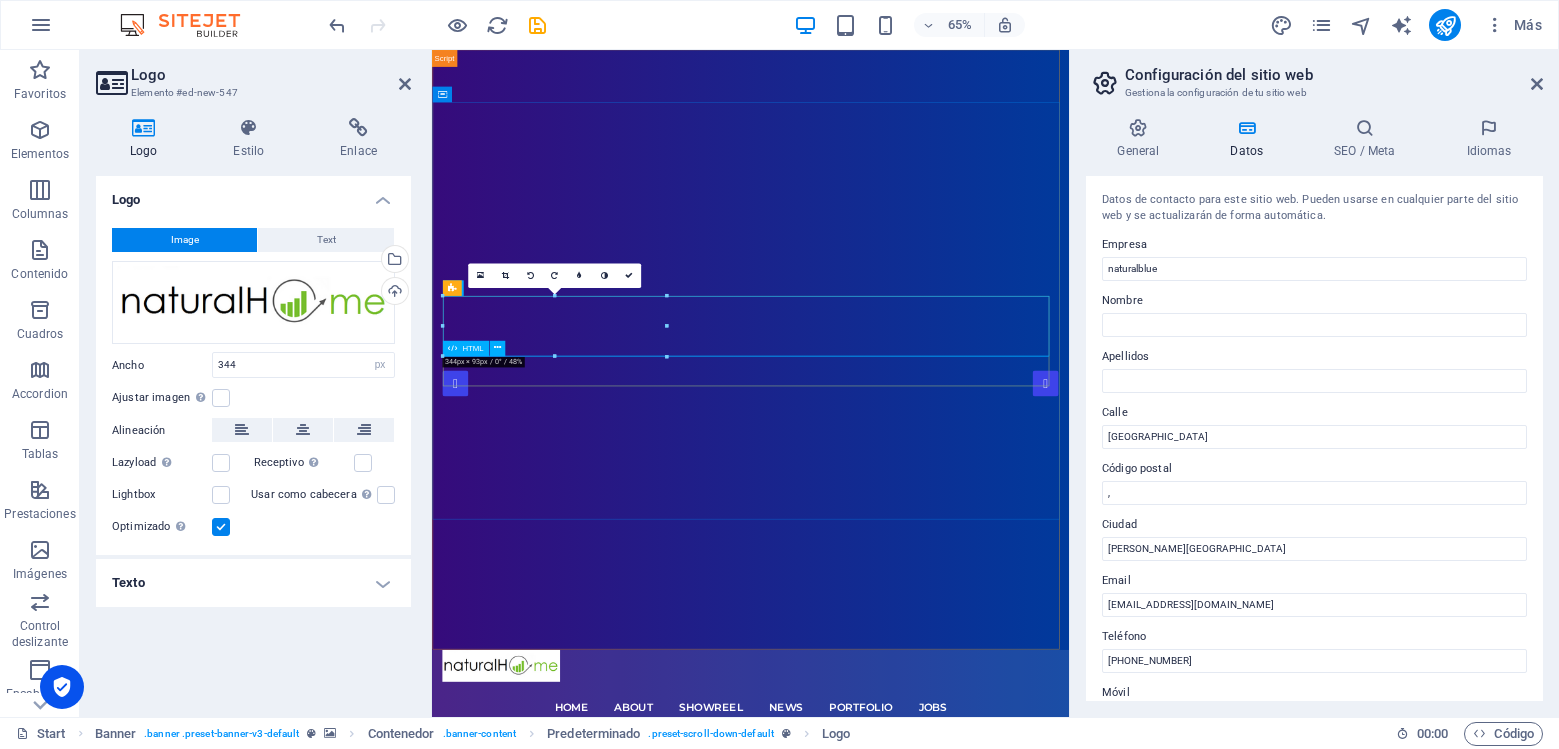 click at bounding box center (471, 1433) 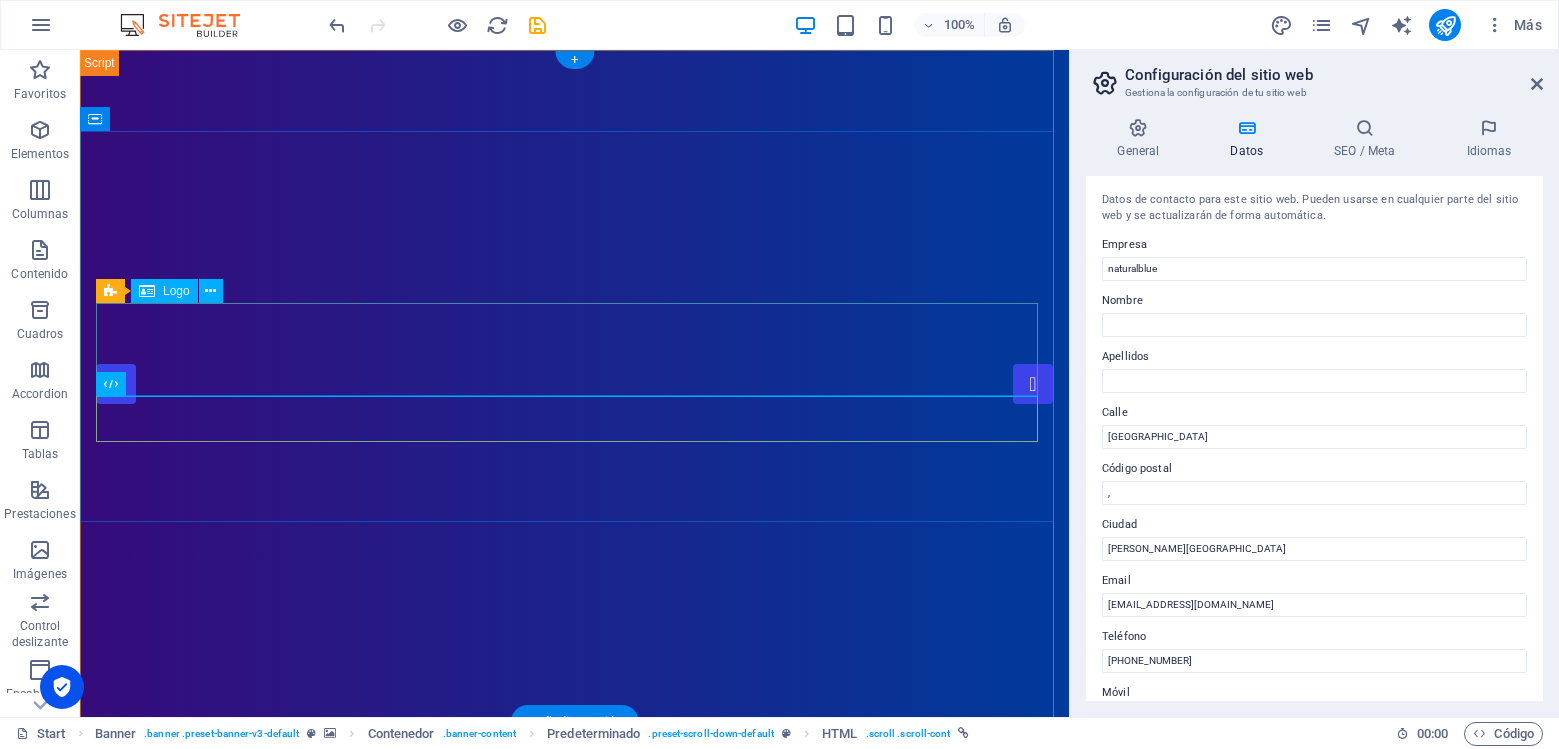 click at bounding box center (574, 1363) 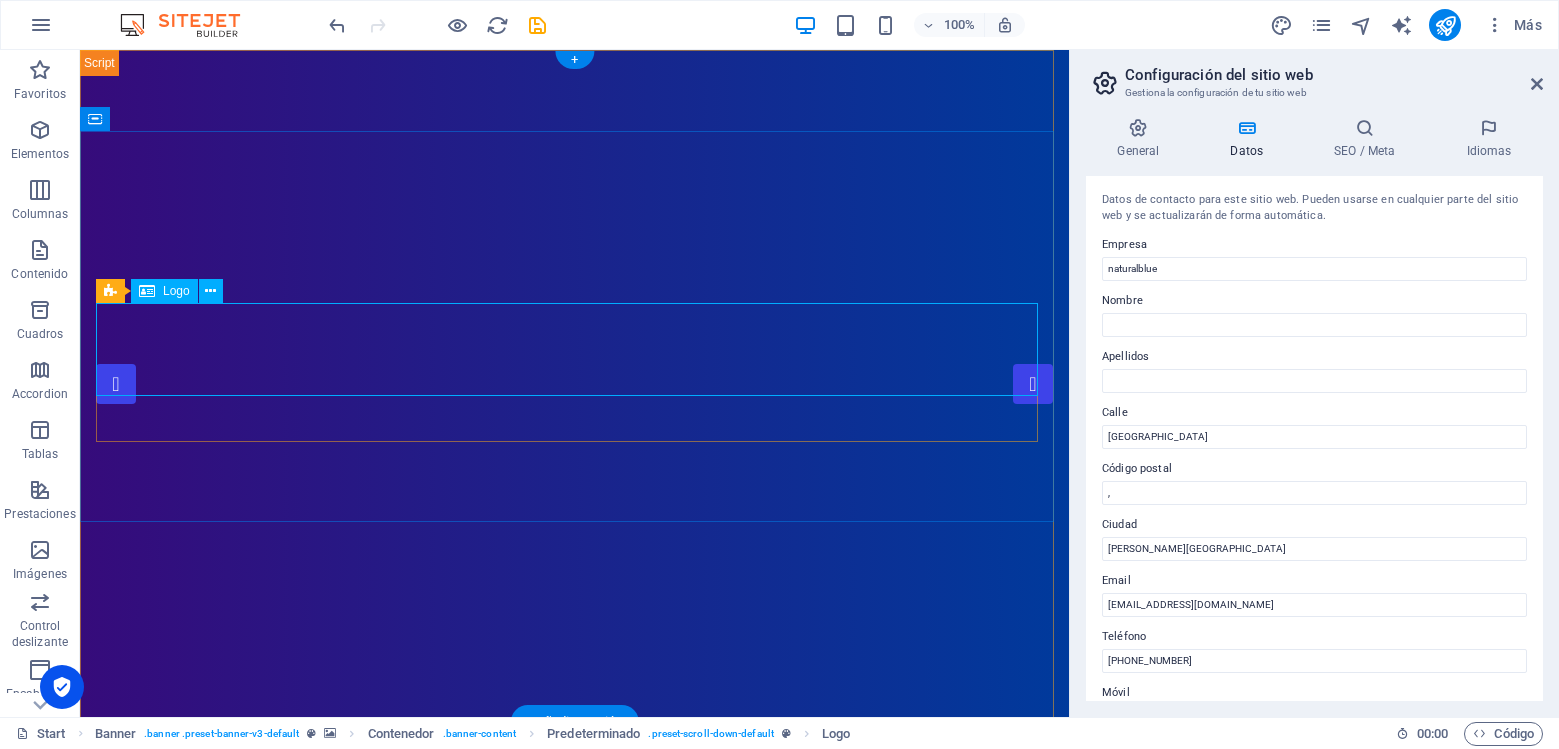click at bounding box center [574, 1363] 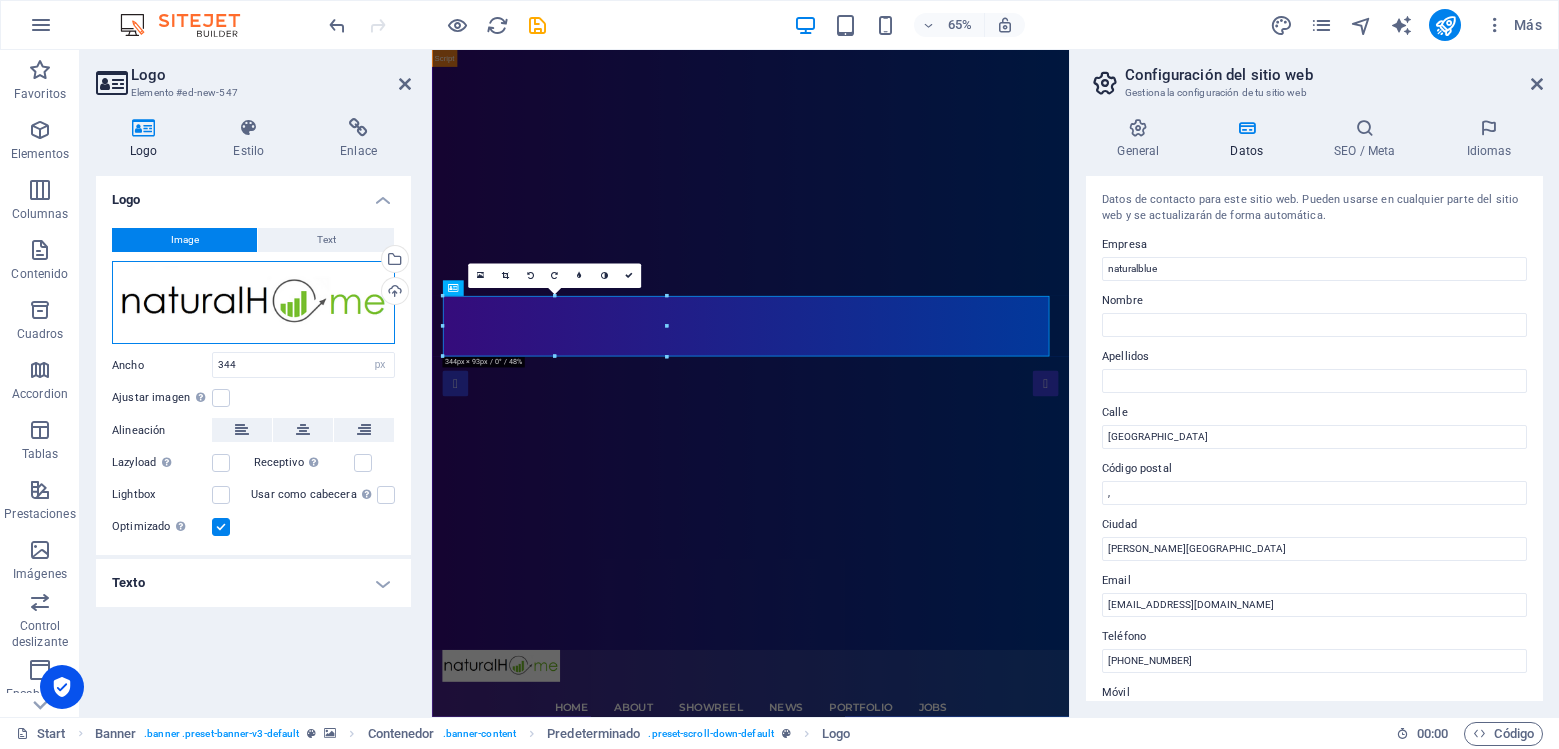 click on "Arrastra archivos aquí, haz clic para escoger archivos o  selecciona archivos de Archivos o de nuestra galería gratuita de fotos y vídeos" at bounding box center [253, 303] 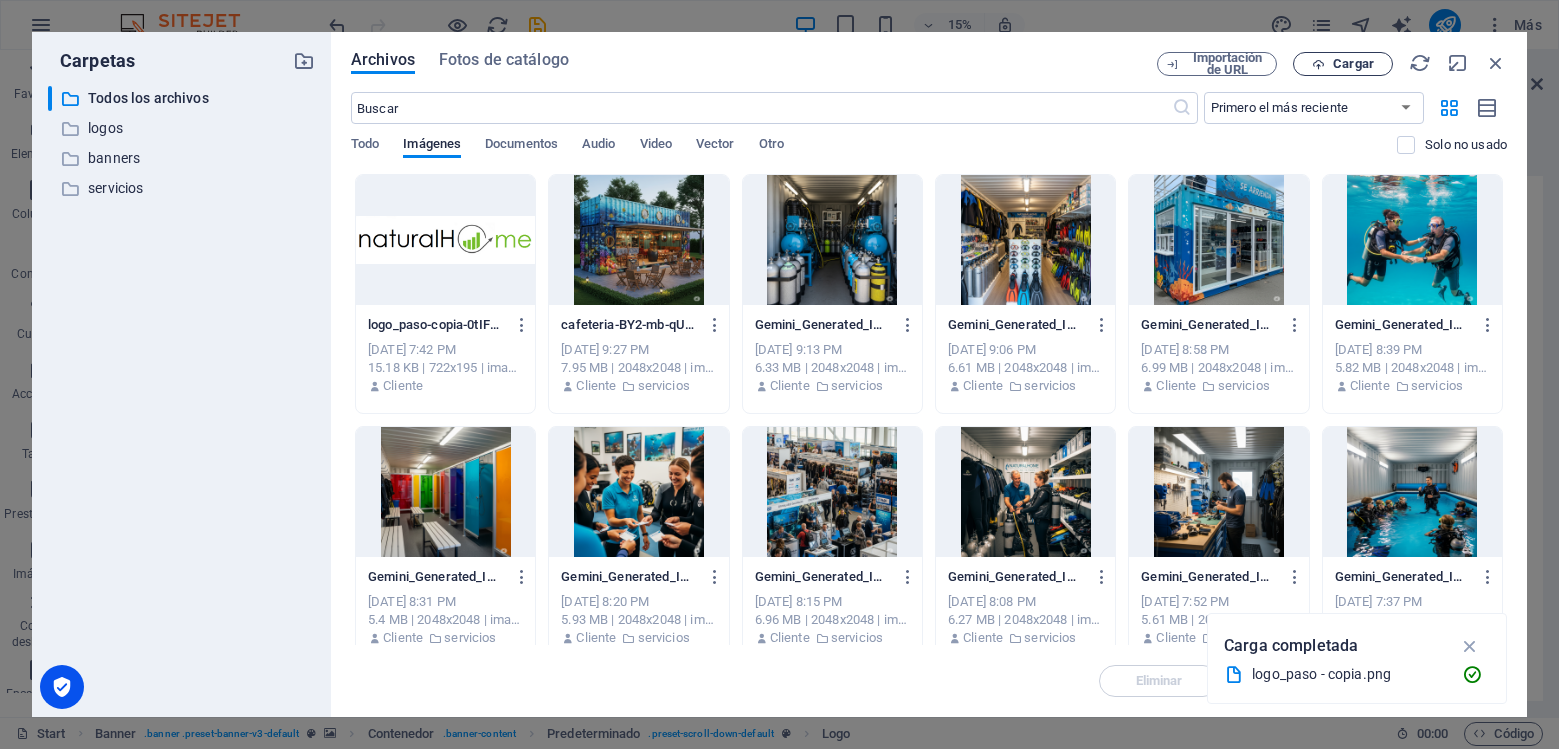 click on "Cargar" at bounding box center (1343, 64) 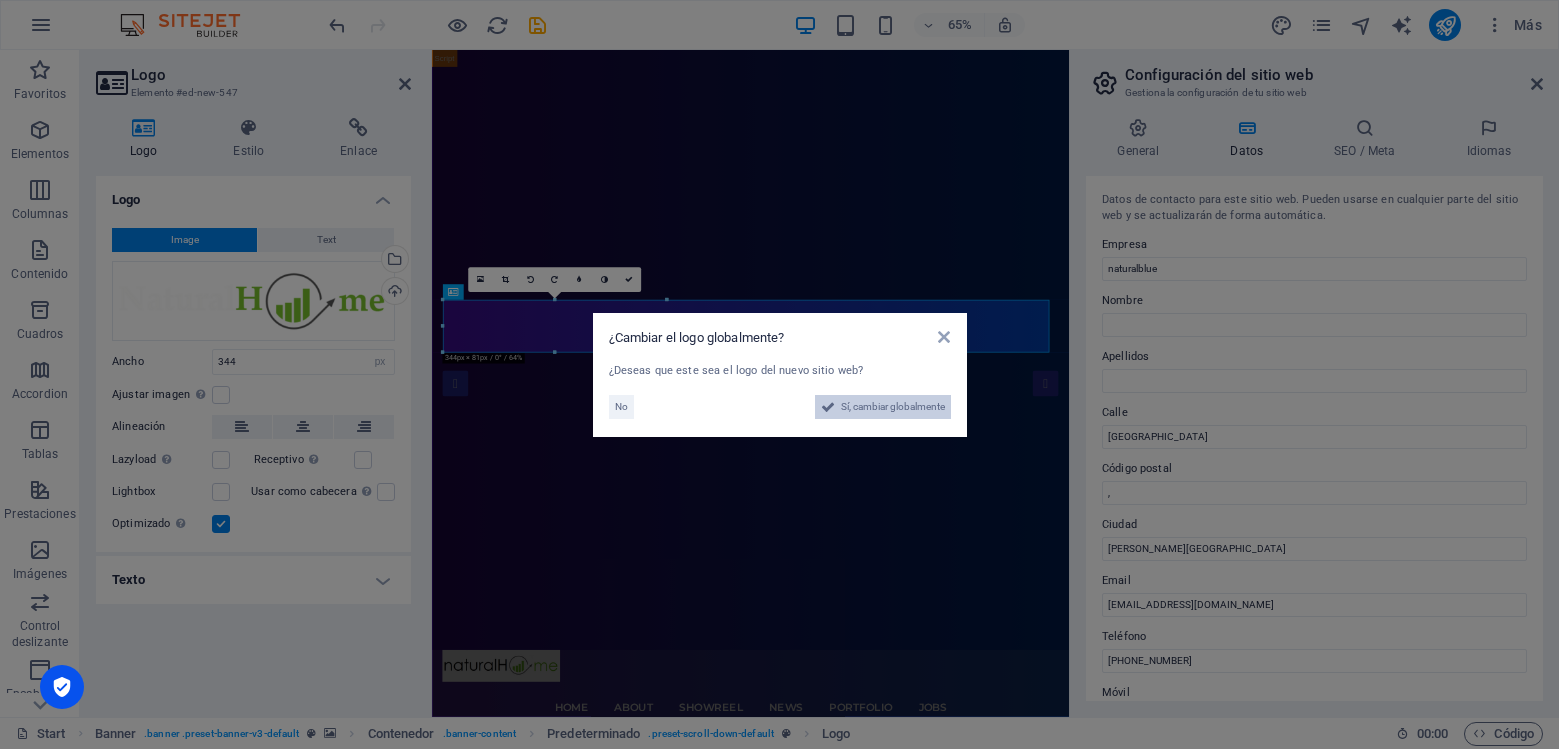 click on "Sí, cambiar globalmente" at bounding box center [893, 407] 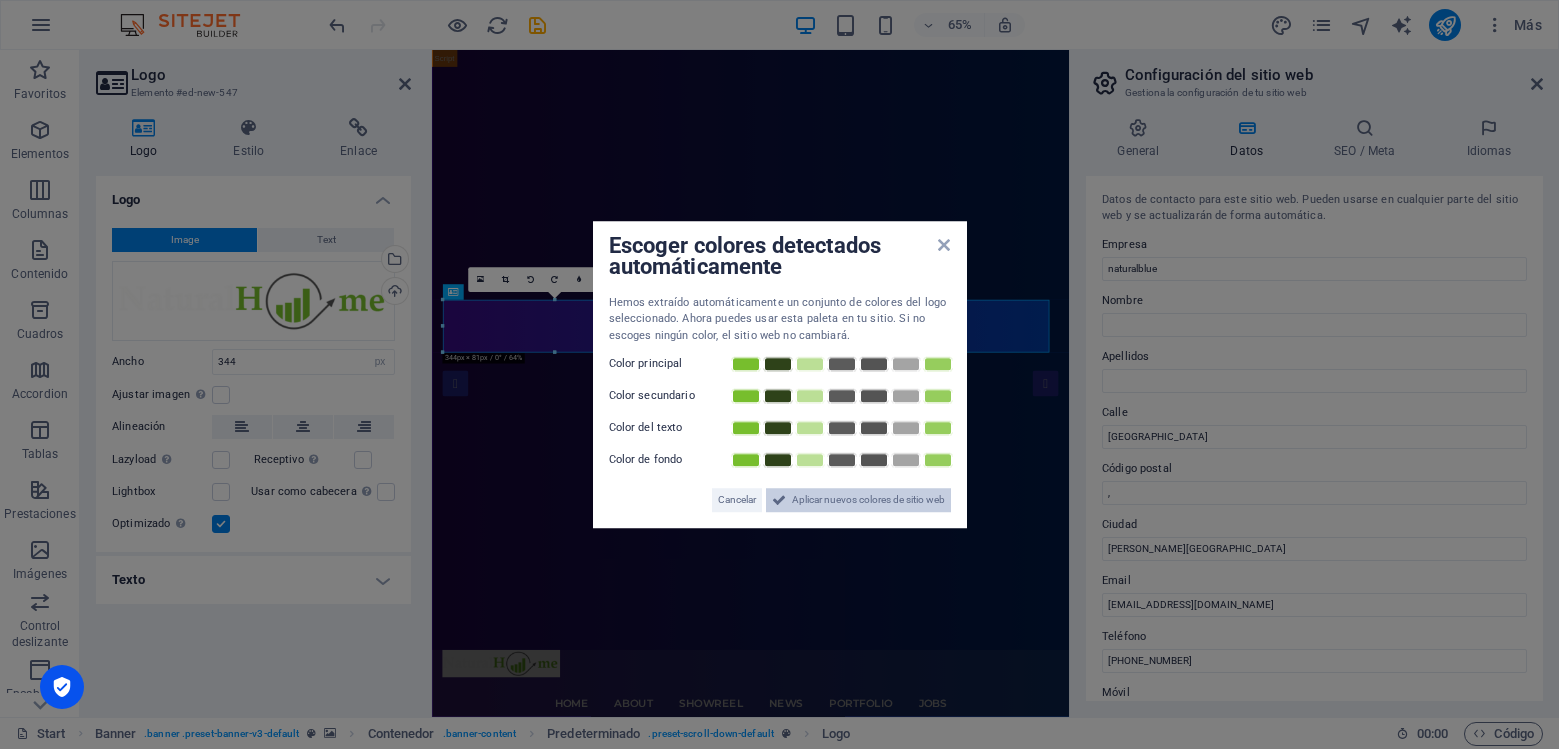 click on "Aplicar nuevos colores de sitio web" at bounding box center [868, 500] 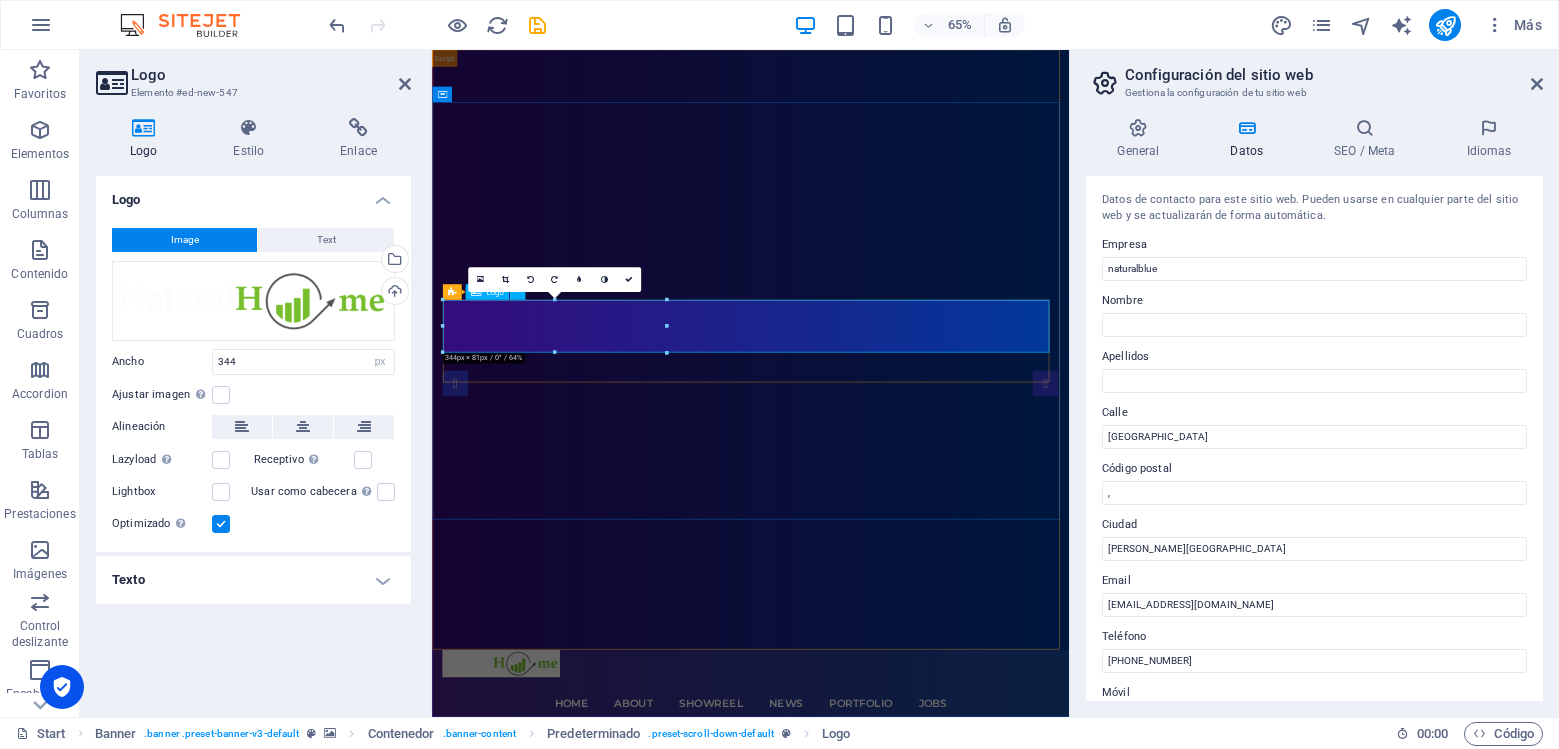 click at bounding box center [922, 1350] 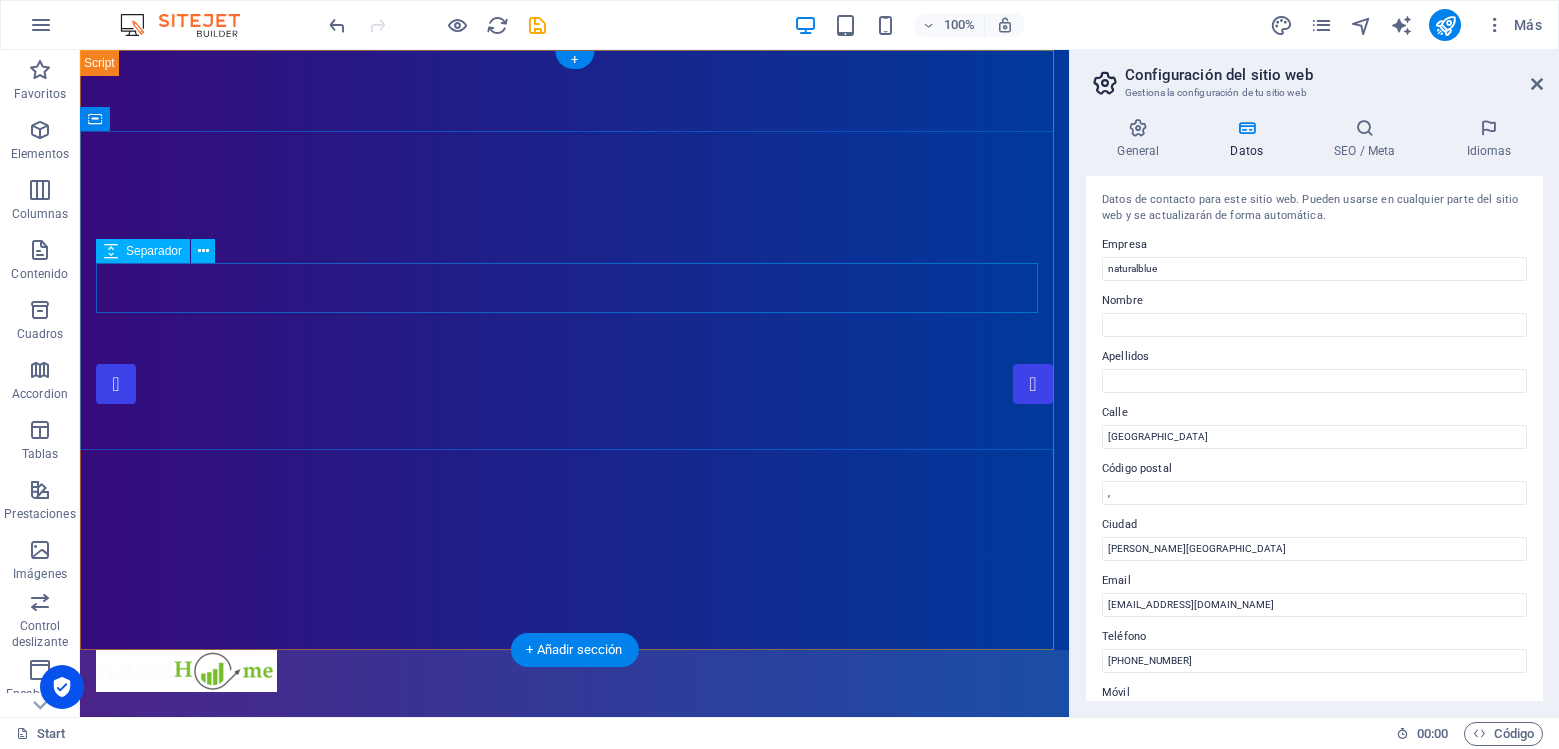click at bounding box center (574, 962) 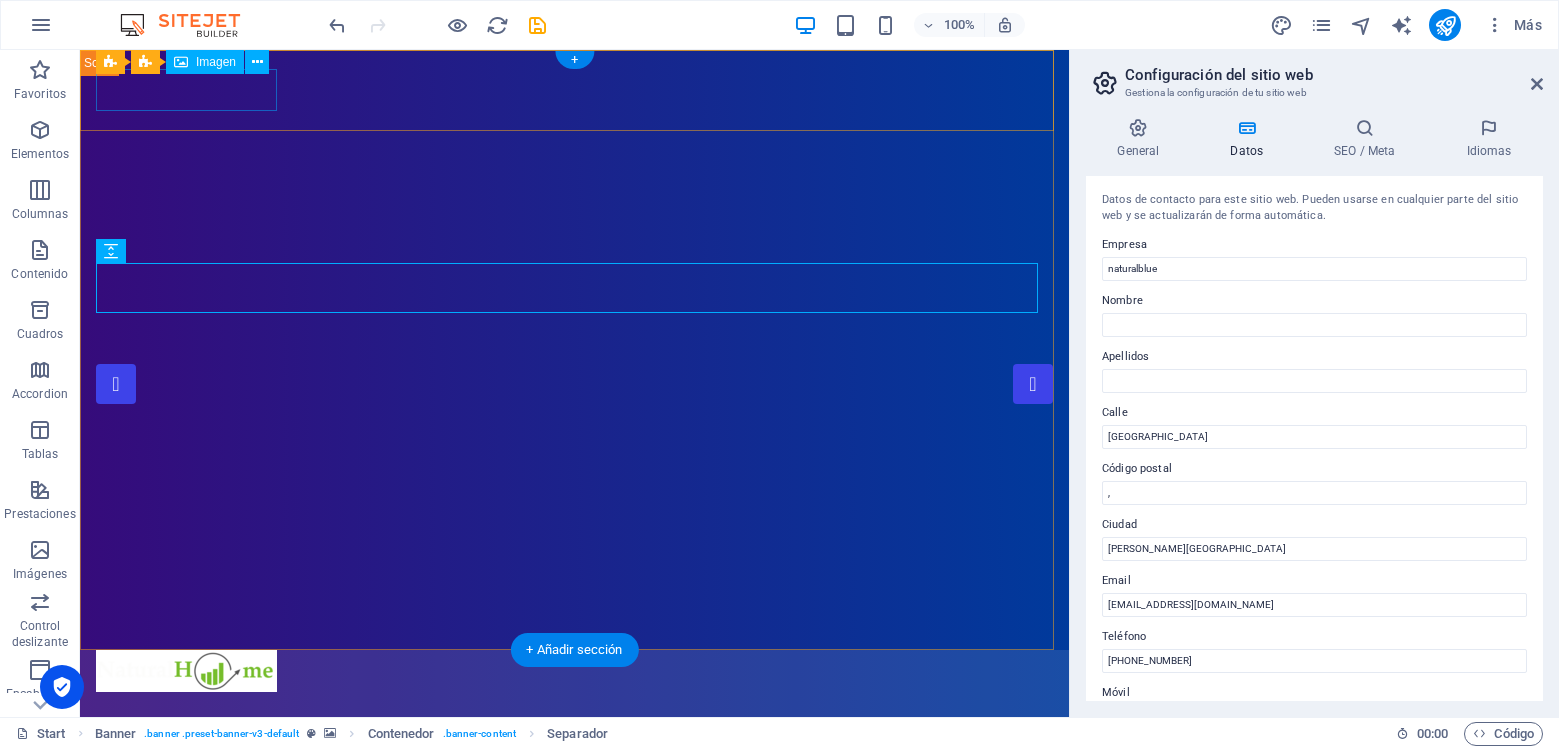 click at bounding box center [574, 671] 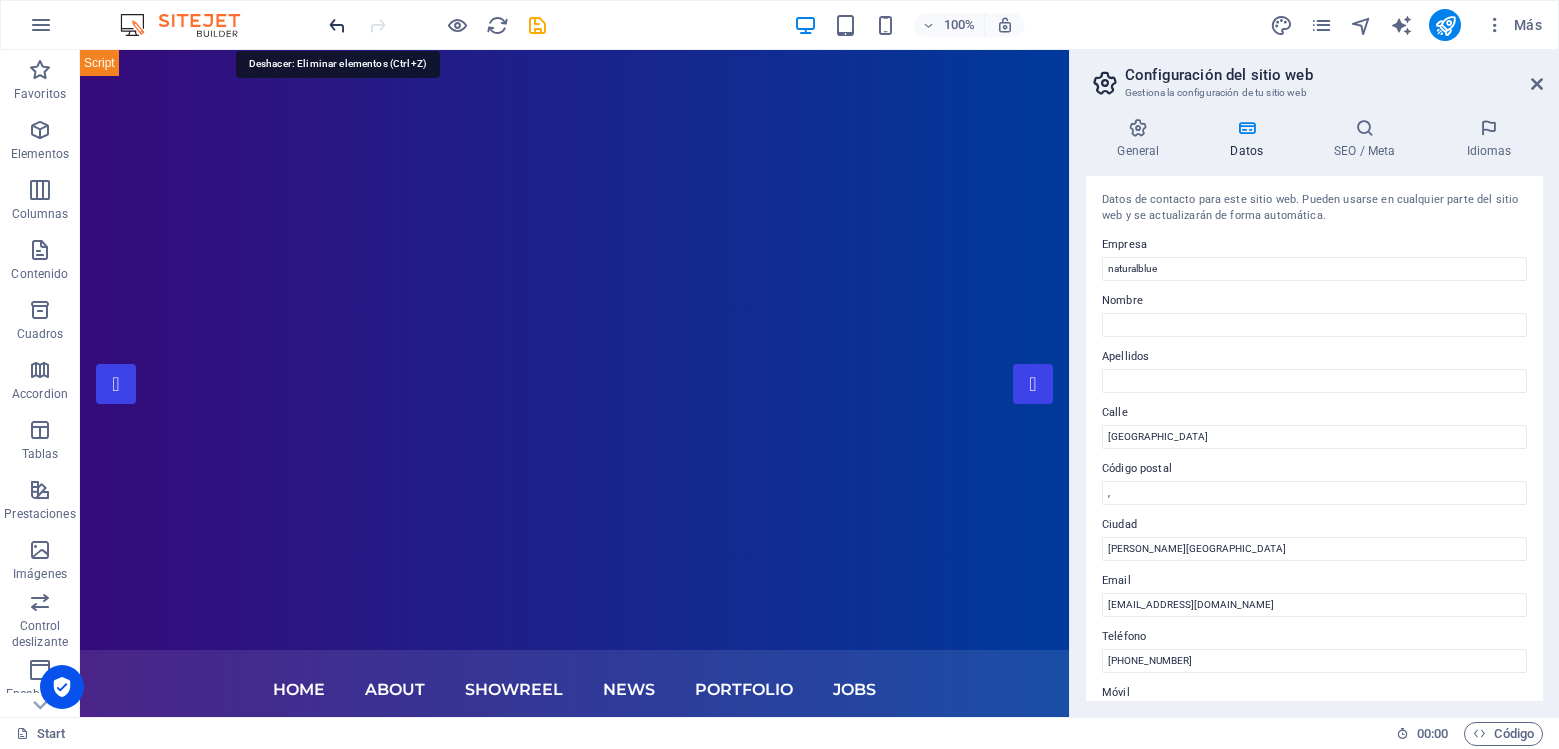 click at bounding box center (337, 25) 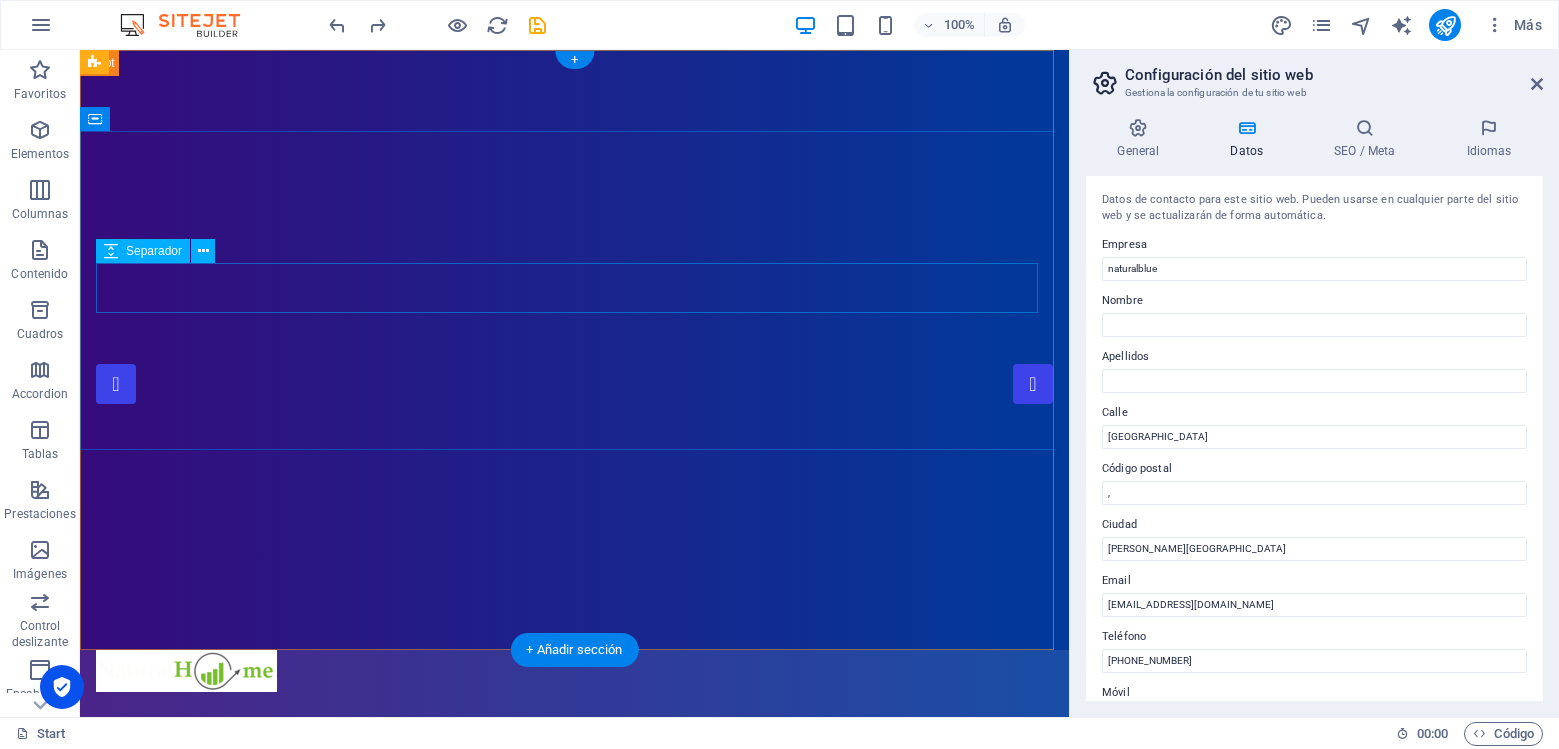 click at bounding box center [574, 962] 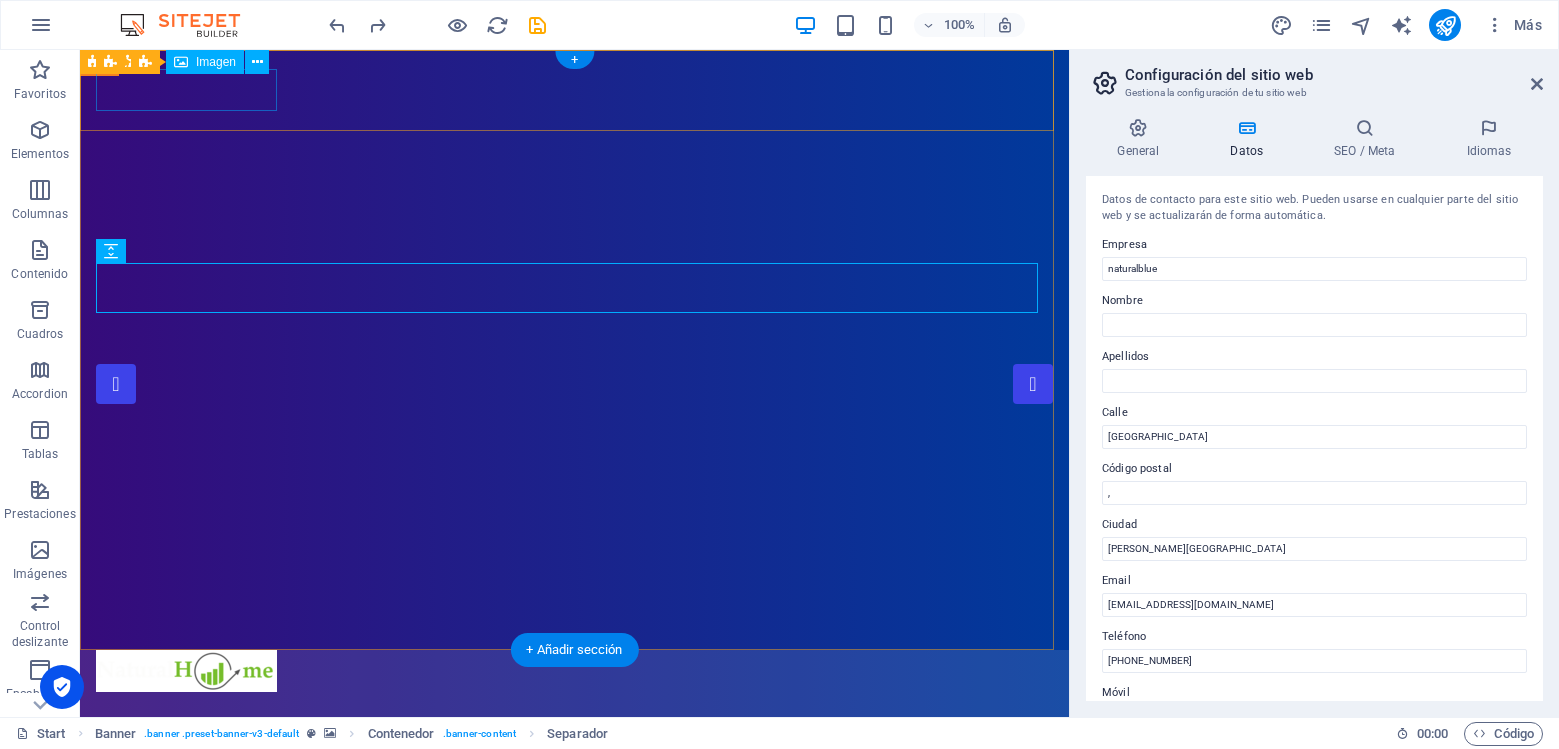 click at bounding box center (574, 671) 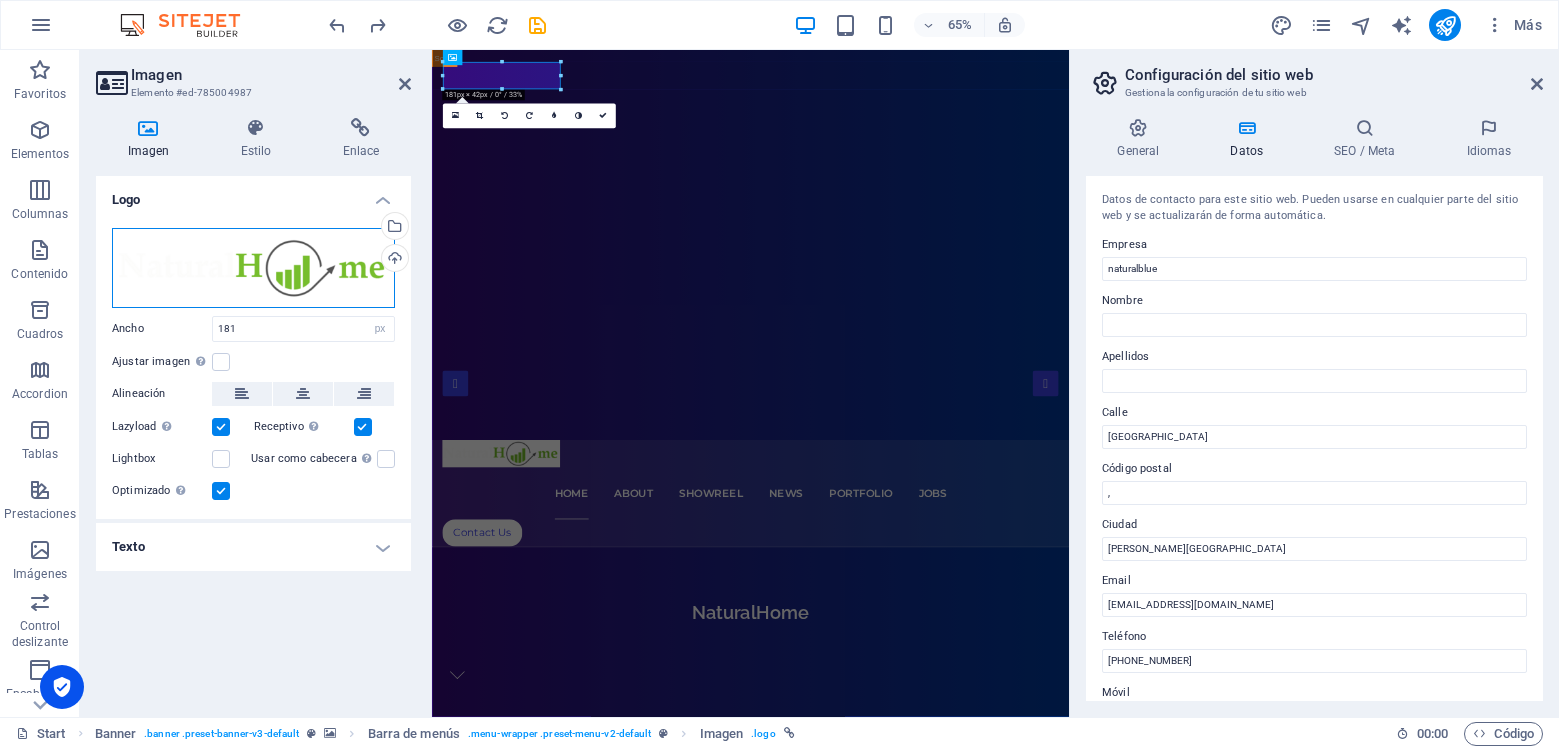 click on "Arrastra archivos aquí, haz clic para escoger archivos o  selecciona archivos de Archivos o de nuestra galería gratuita de fotos y vídeos" at bounding box center (253, 268) 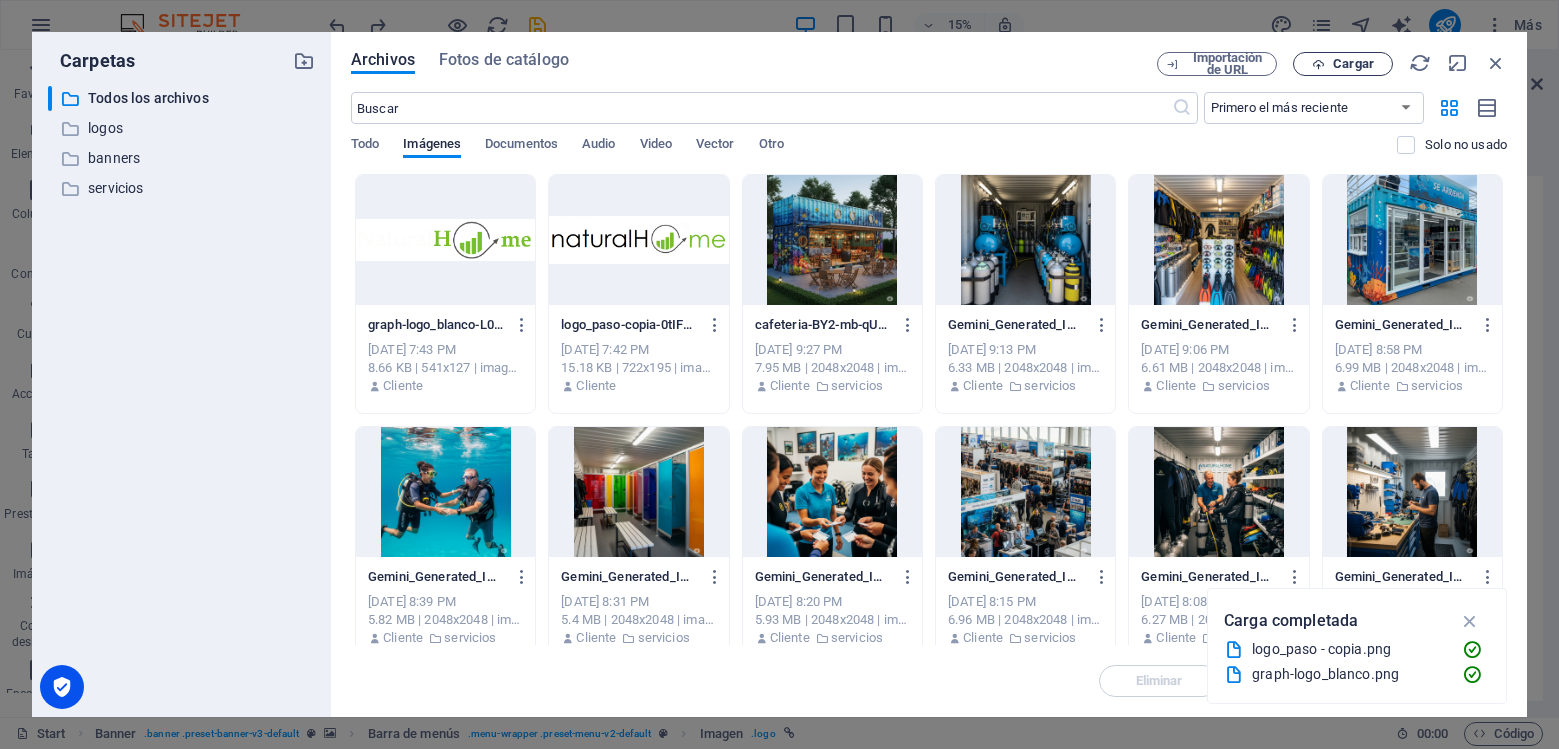 click on "Cargar" at bounding box center (1353, 64) 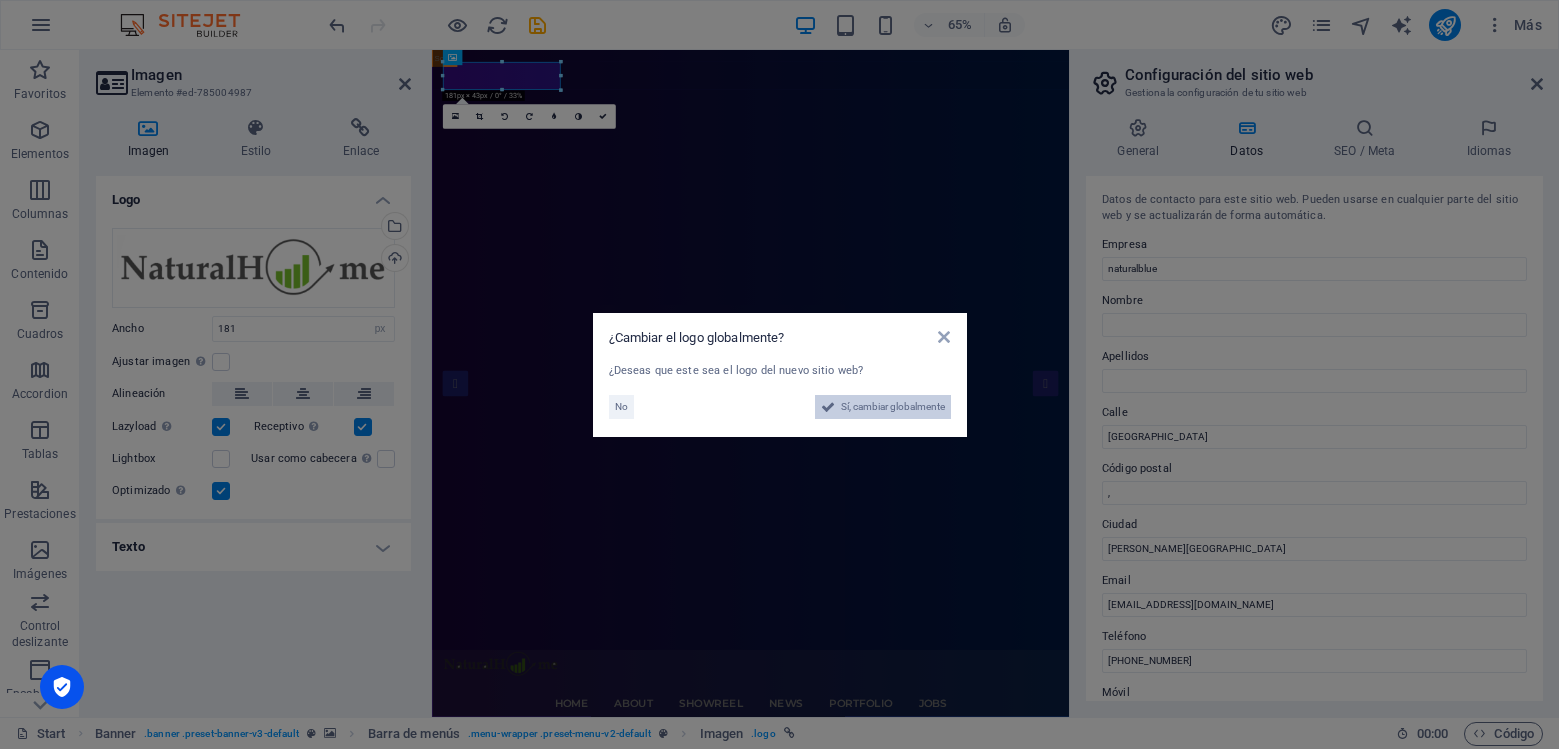click on "Sí, cambiar globalmente" at bounding box center [893, 407] 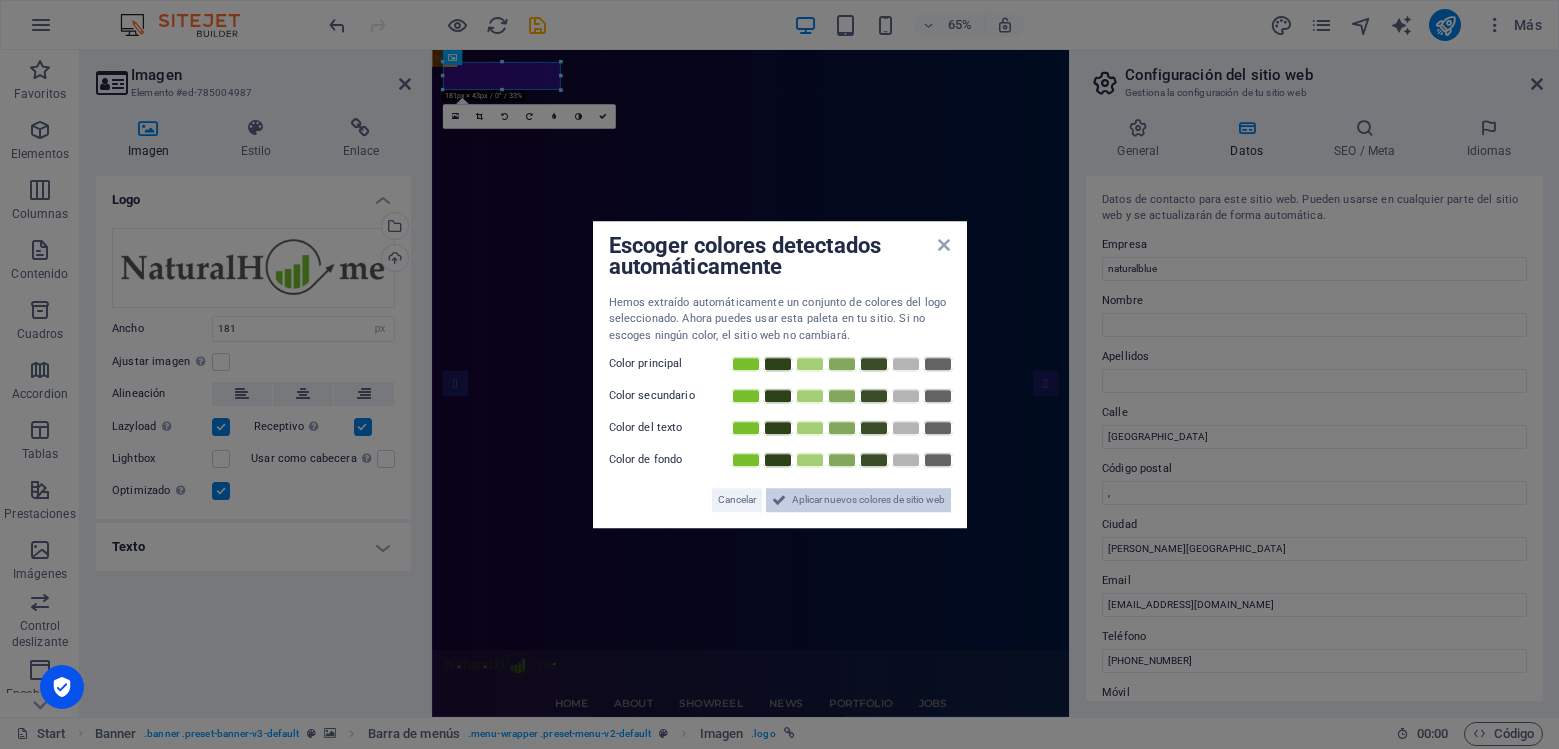 click on "Aplicar nuevos colores de sitio web" at bounding box center (868, 500) 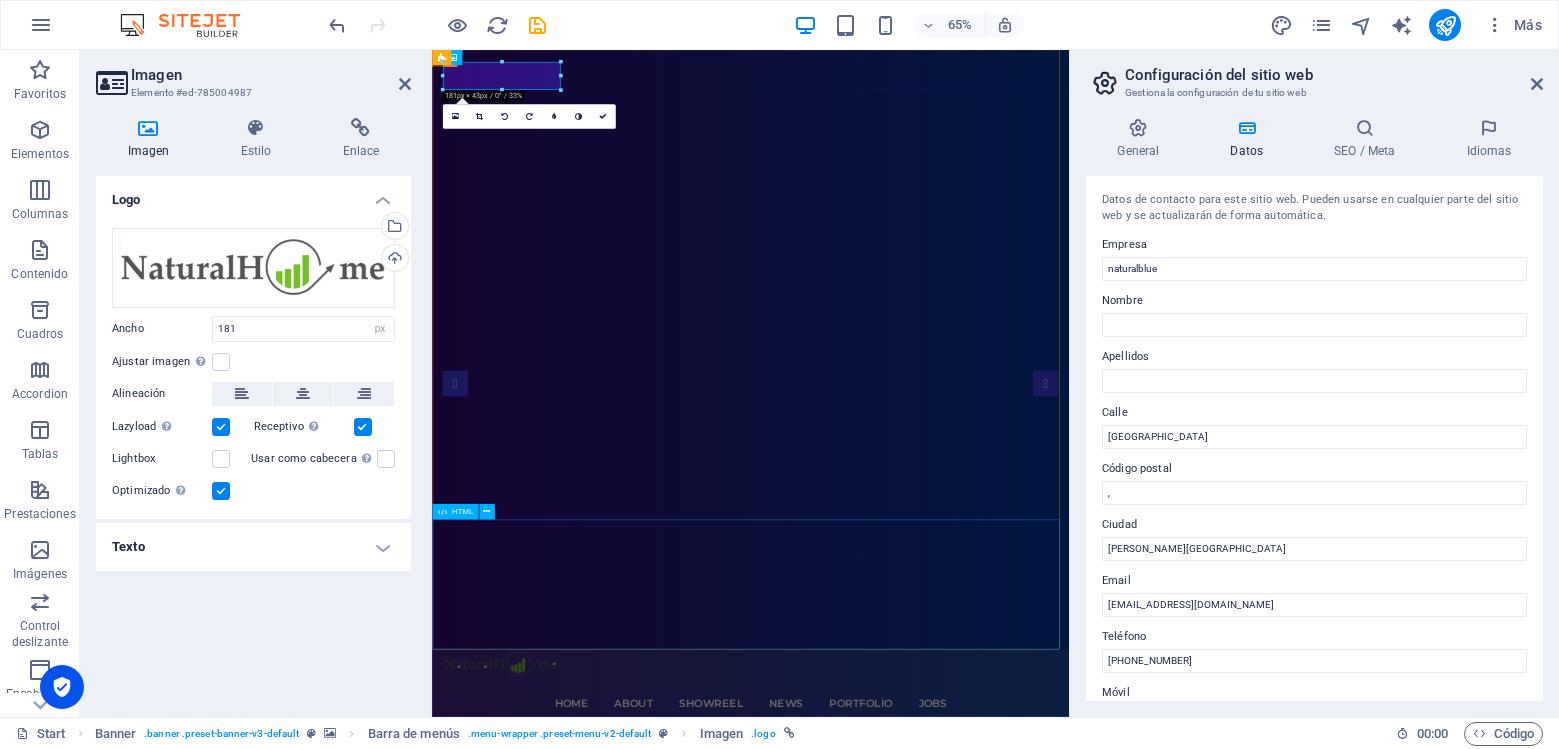 click at bounding box center (922, 1537) 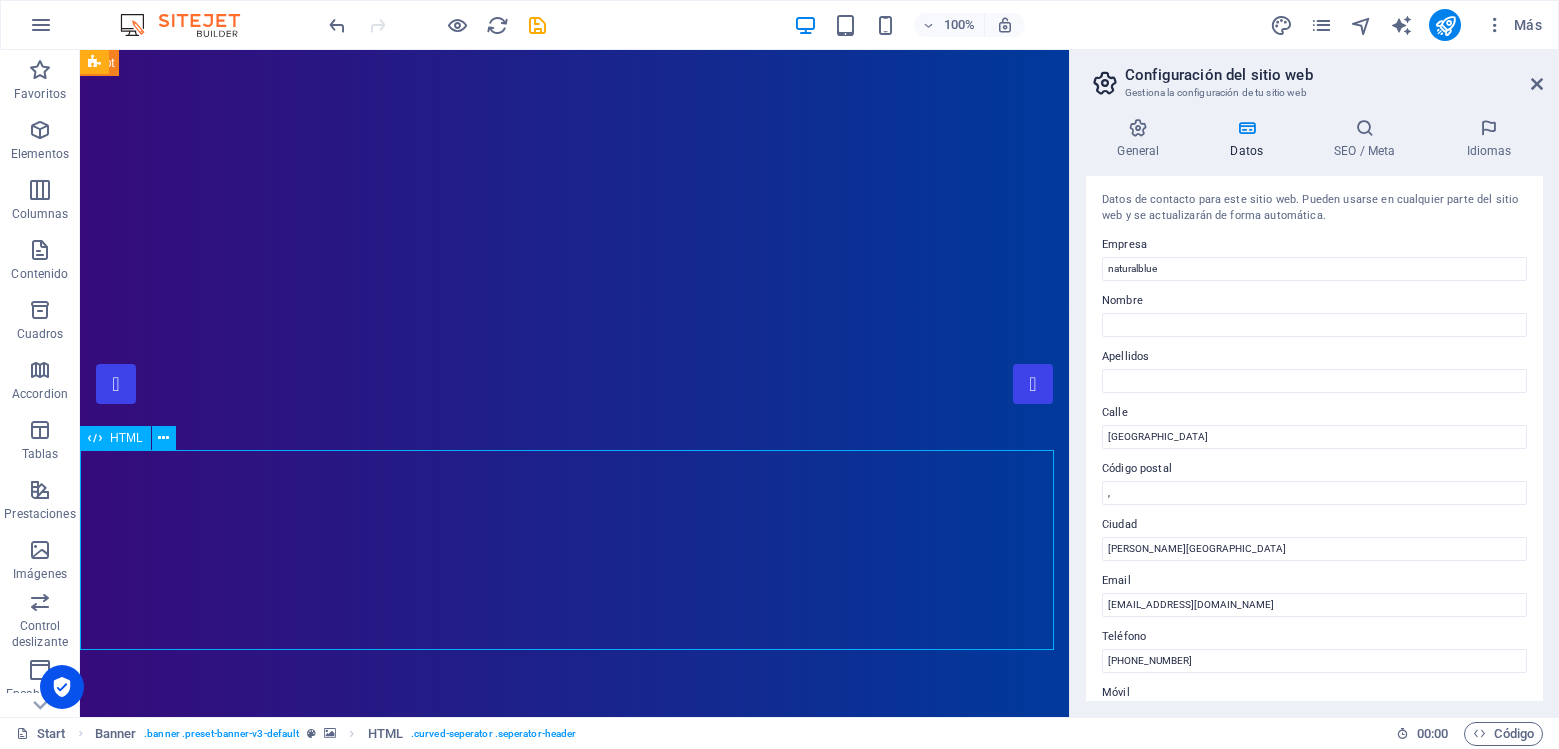 click at bounding box center [574, 1537] 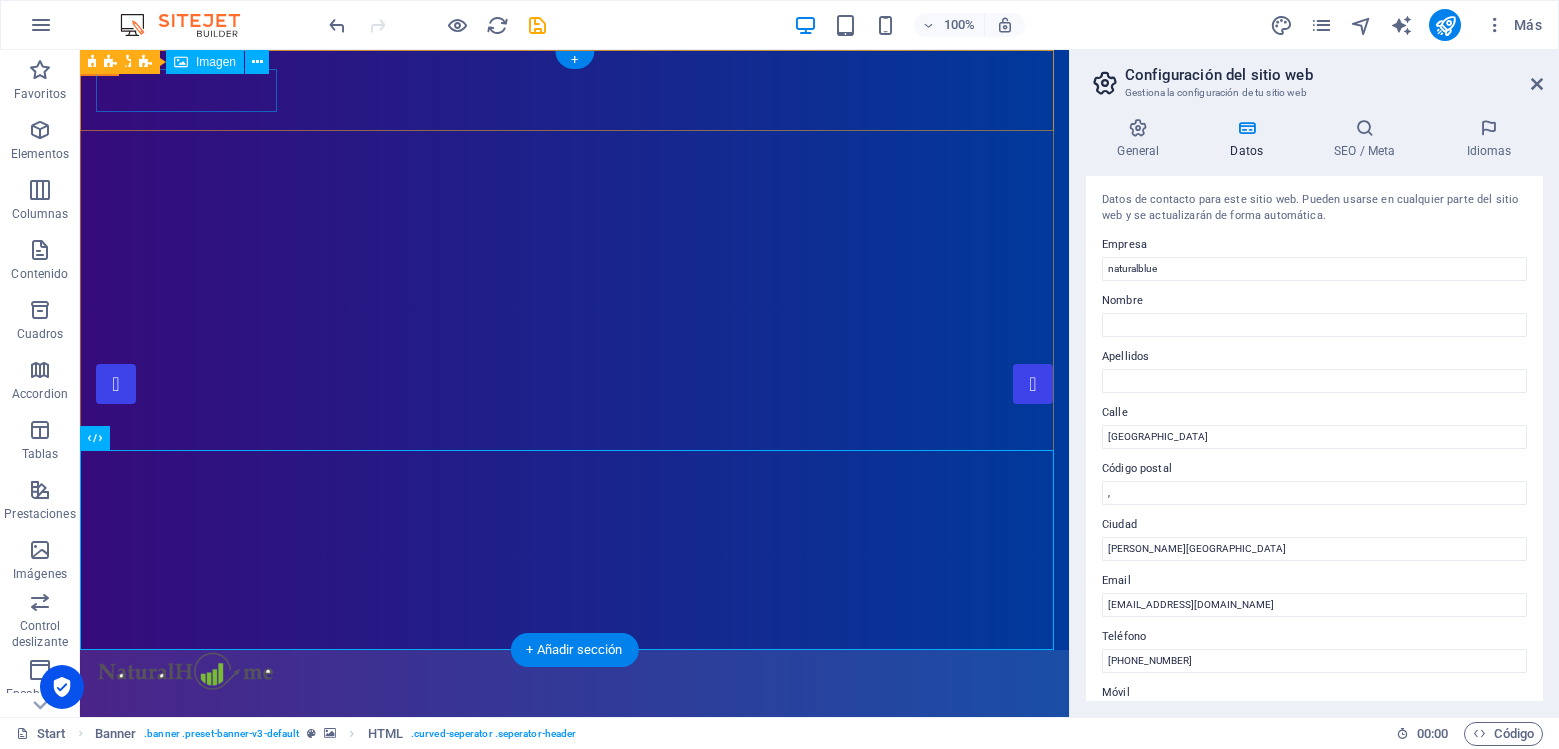 click at bounding box center (574, 671) 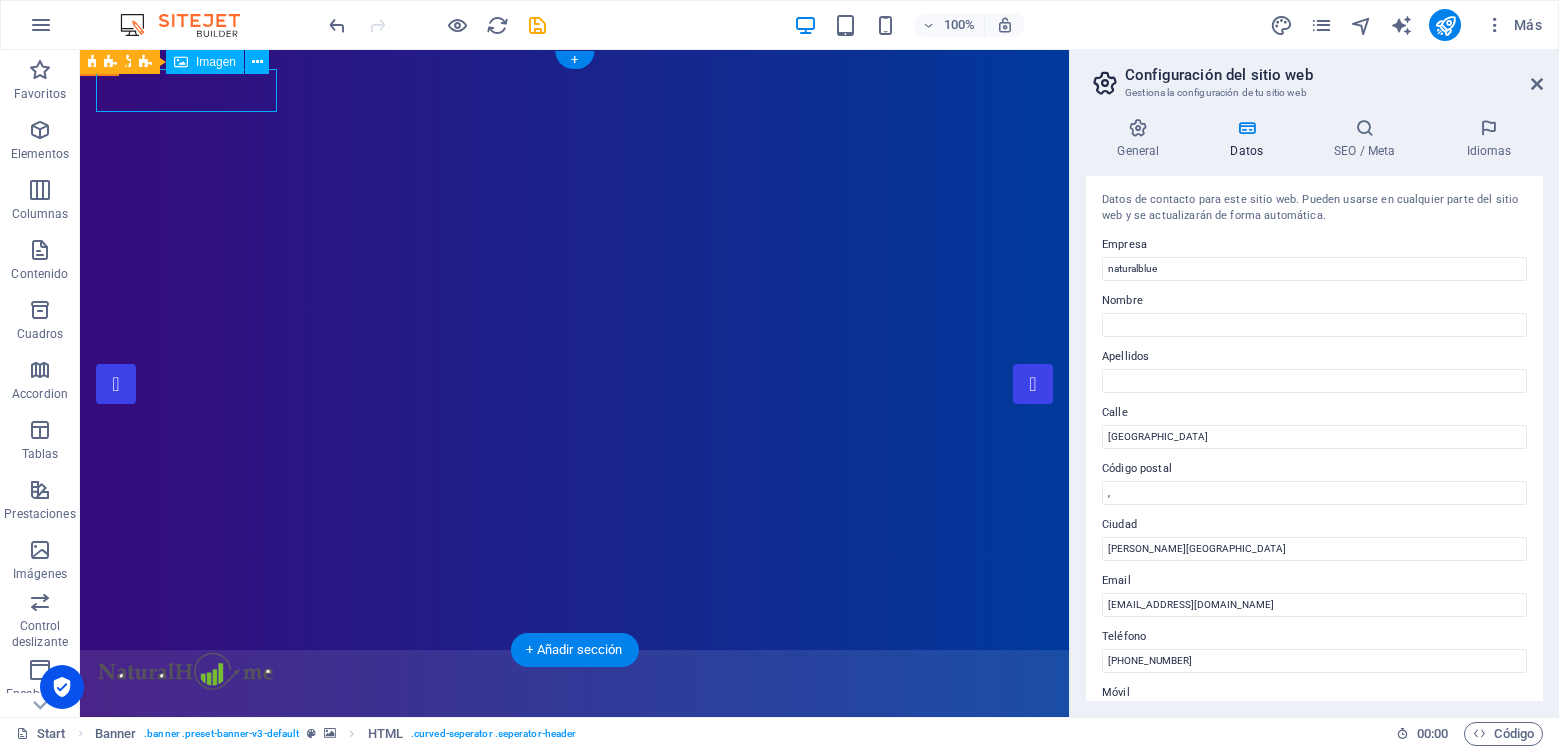 click at bounding box center [574, 671] 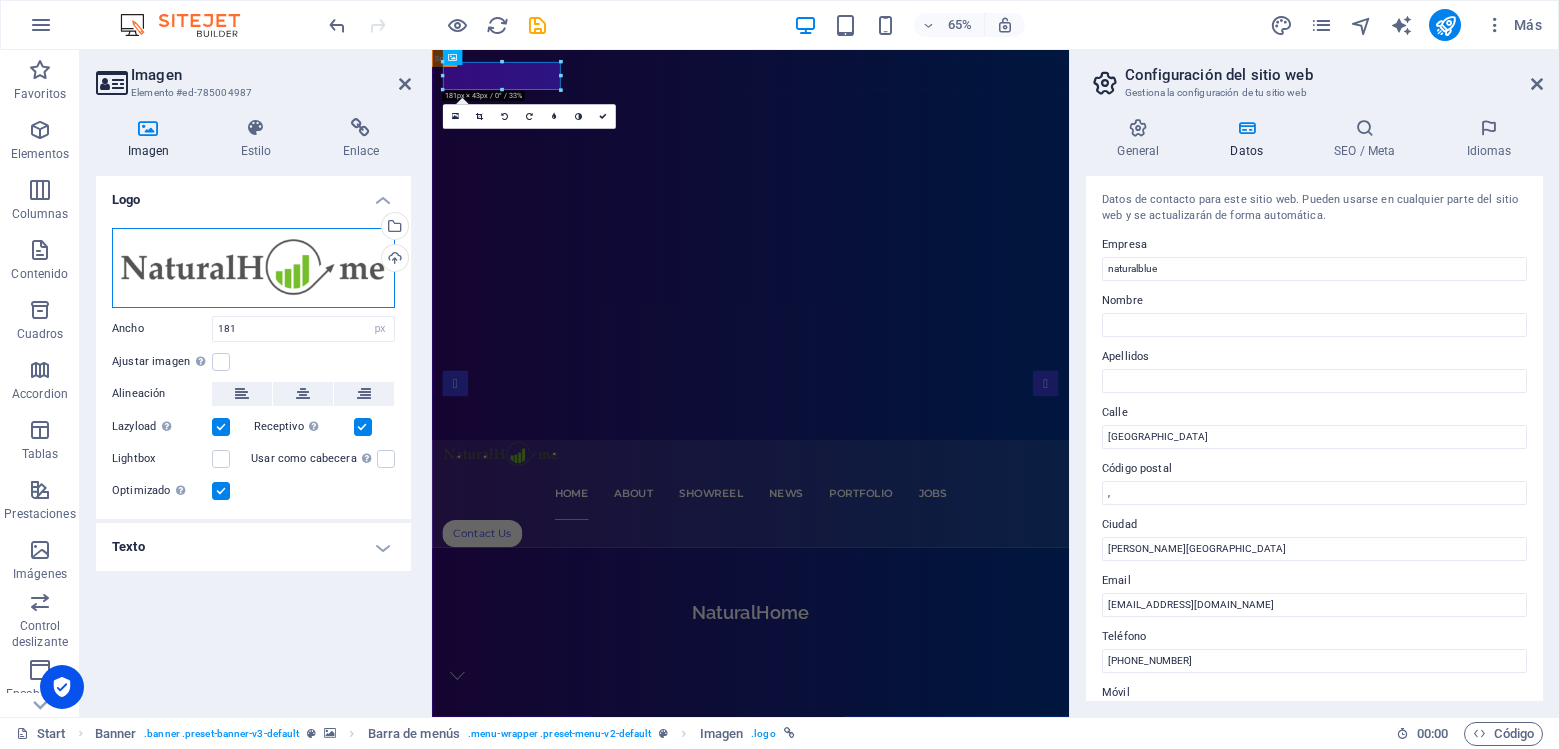 click on "Arrastra archivos aquí, haz clic para escoger archivos o  selecciona archivos de Archivos o de nuestra galería gratuita de fotos y vídeos" at bounding box center (253, 268) 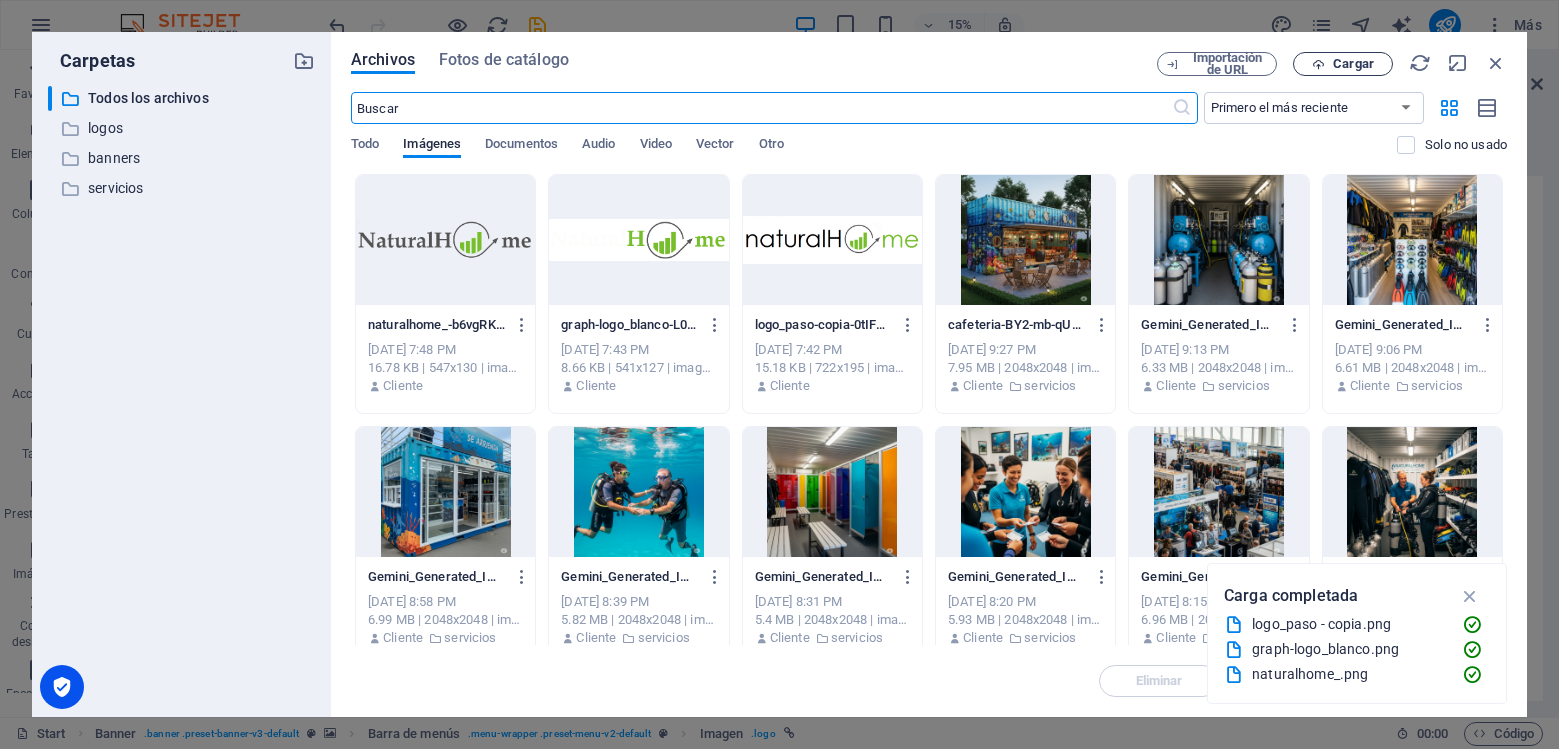 click on "Cargar" at bounding box center (1353, 64) 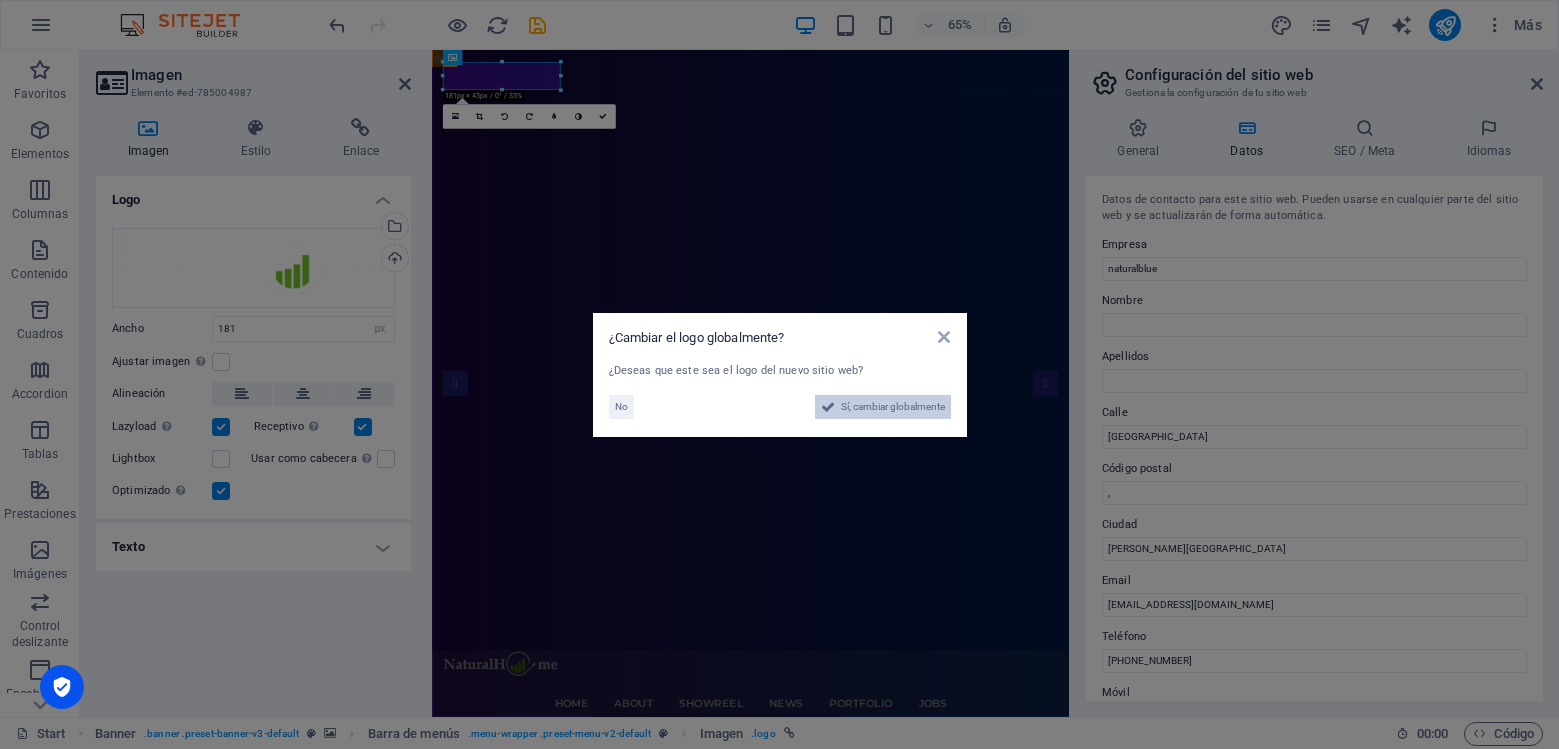 click on "Sí, cambiar globalmente" at bounding box center (893, 407) 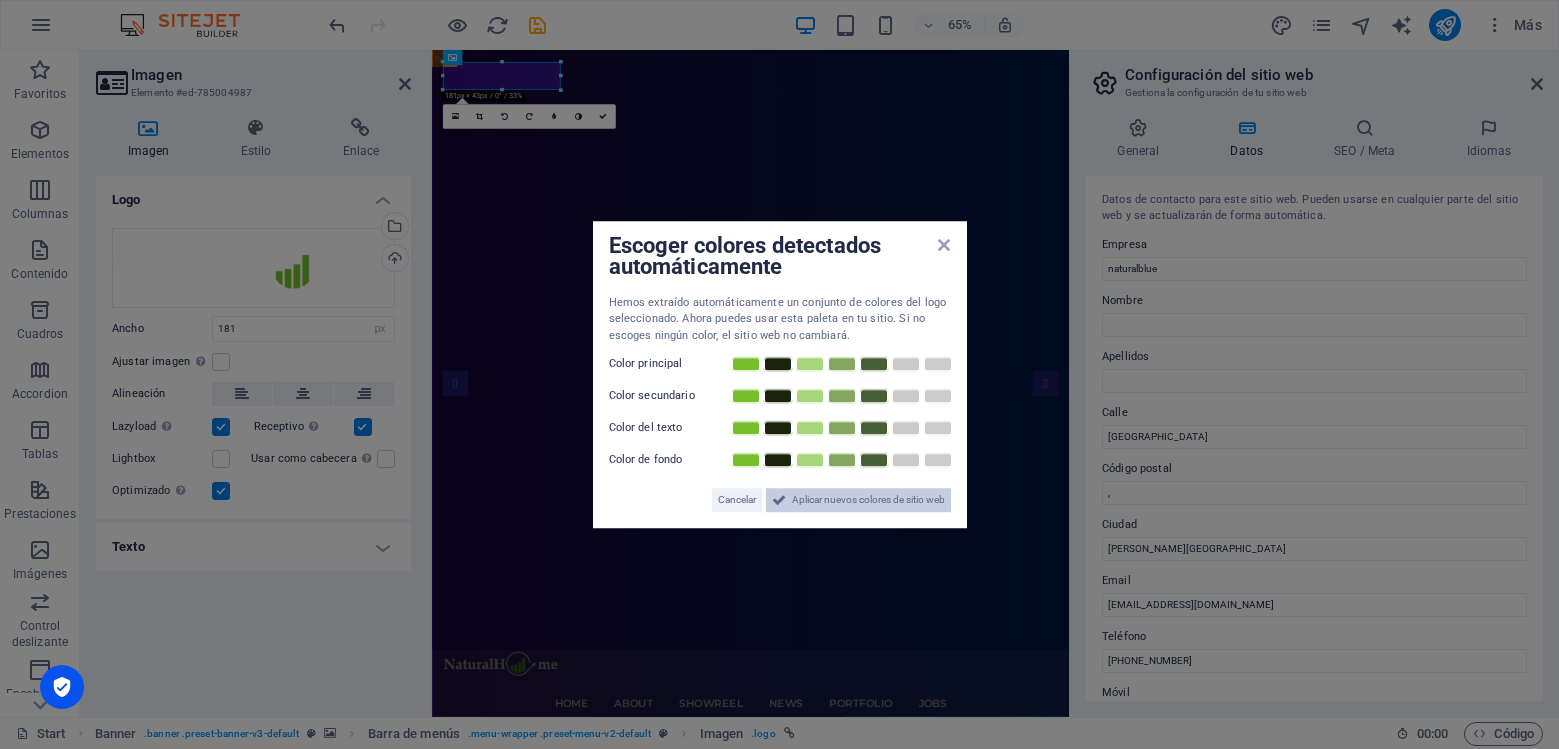 click on "Aplicar nuevos colores de sitio web" at bounding box center [868, 500] 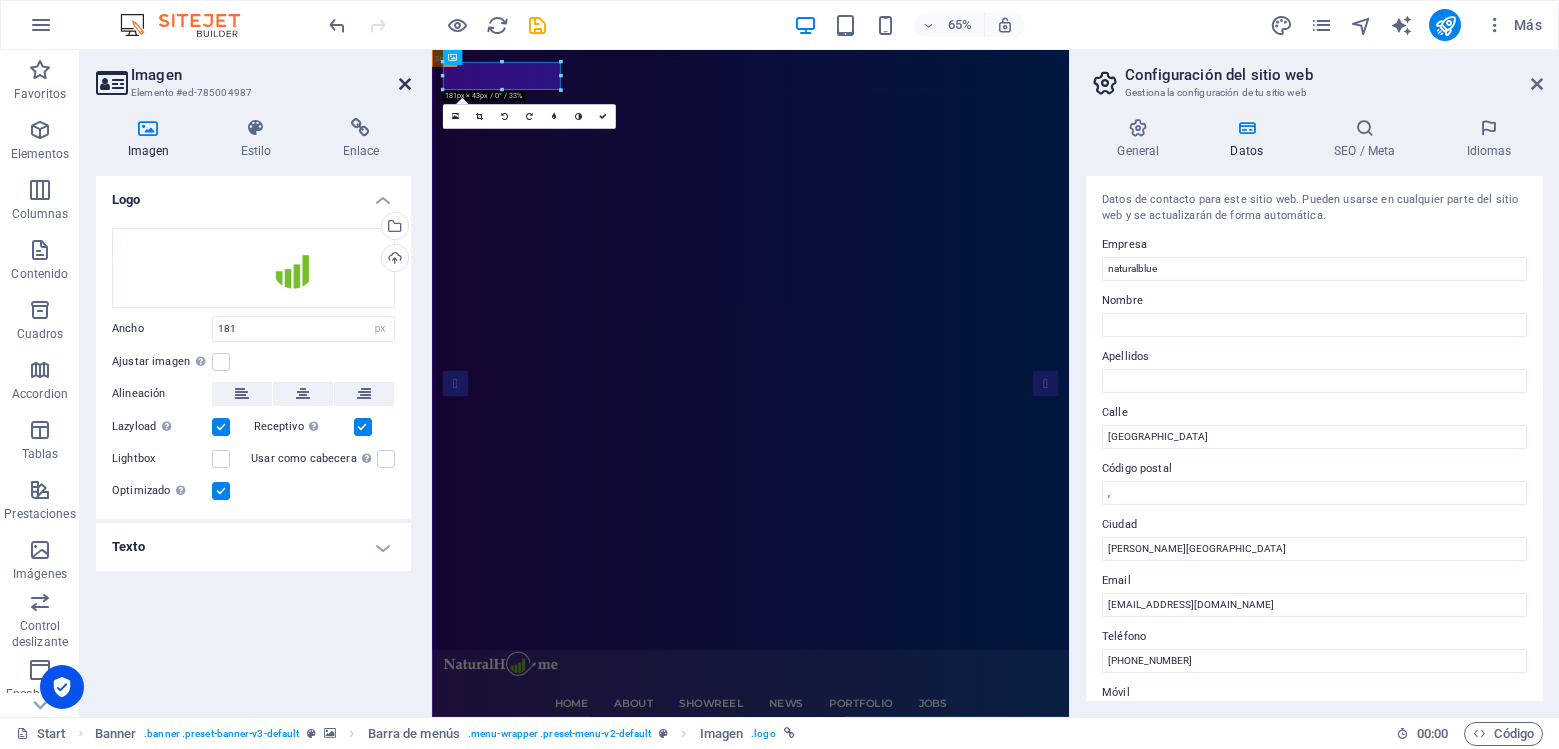 click at bounding box center [405, 84] 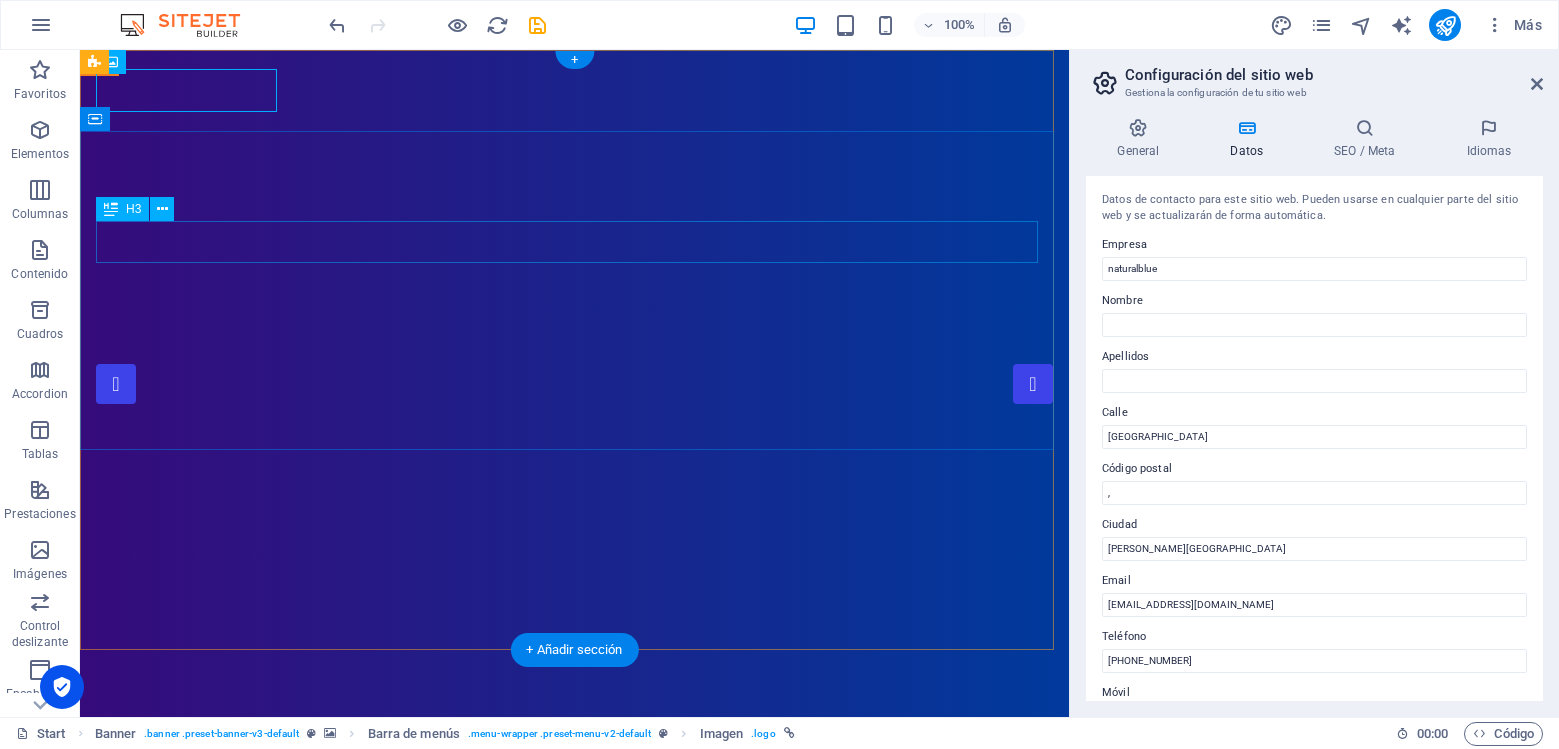 click on "NaturalHome" at bounding box center (574, 1240) 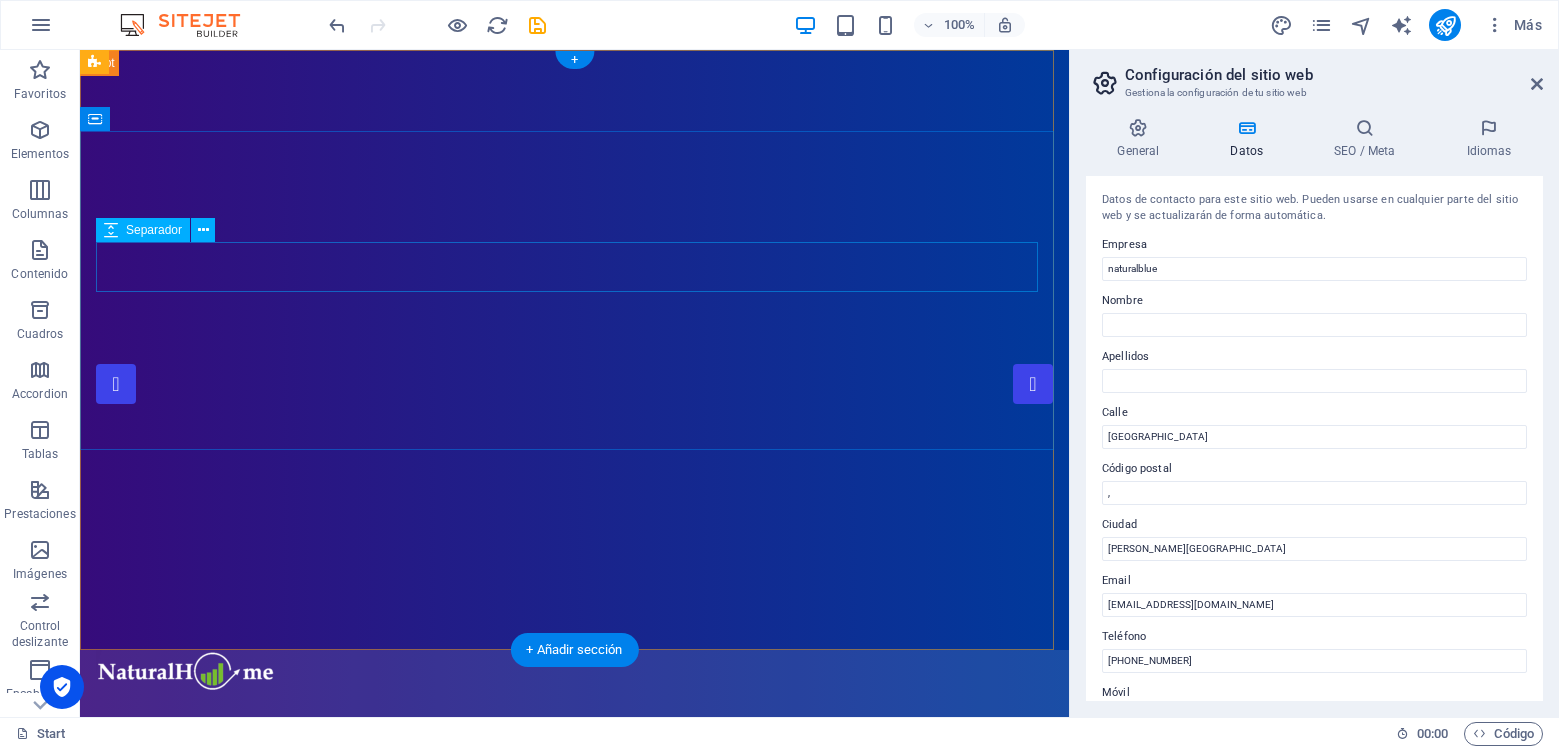 click at bounding box center (574, 921) 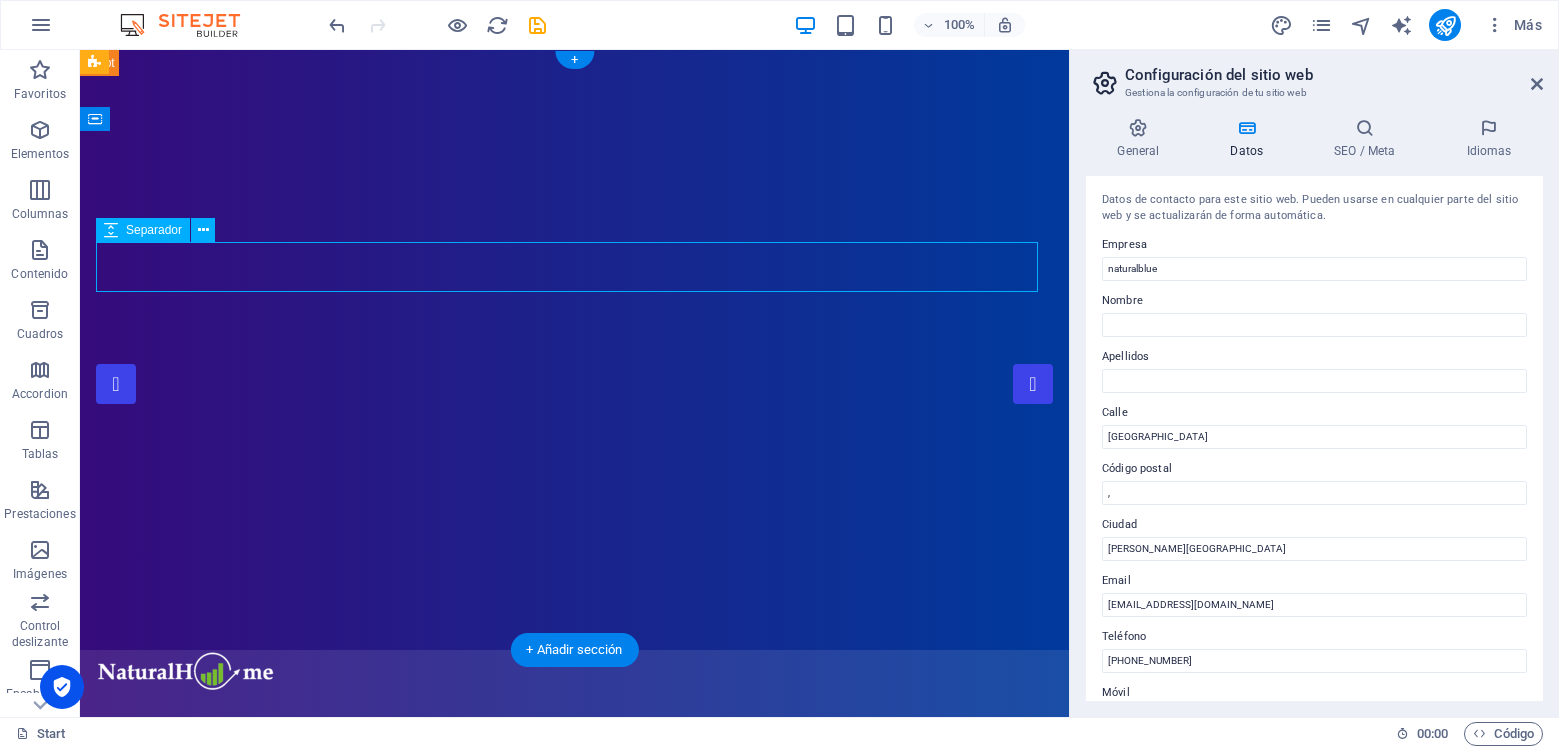click at bounding box center (574, 921) 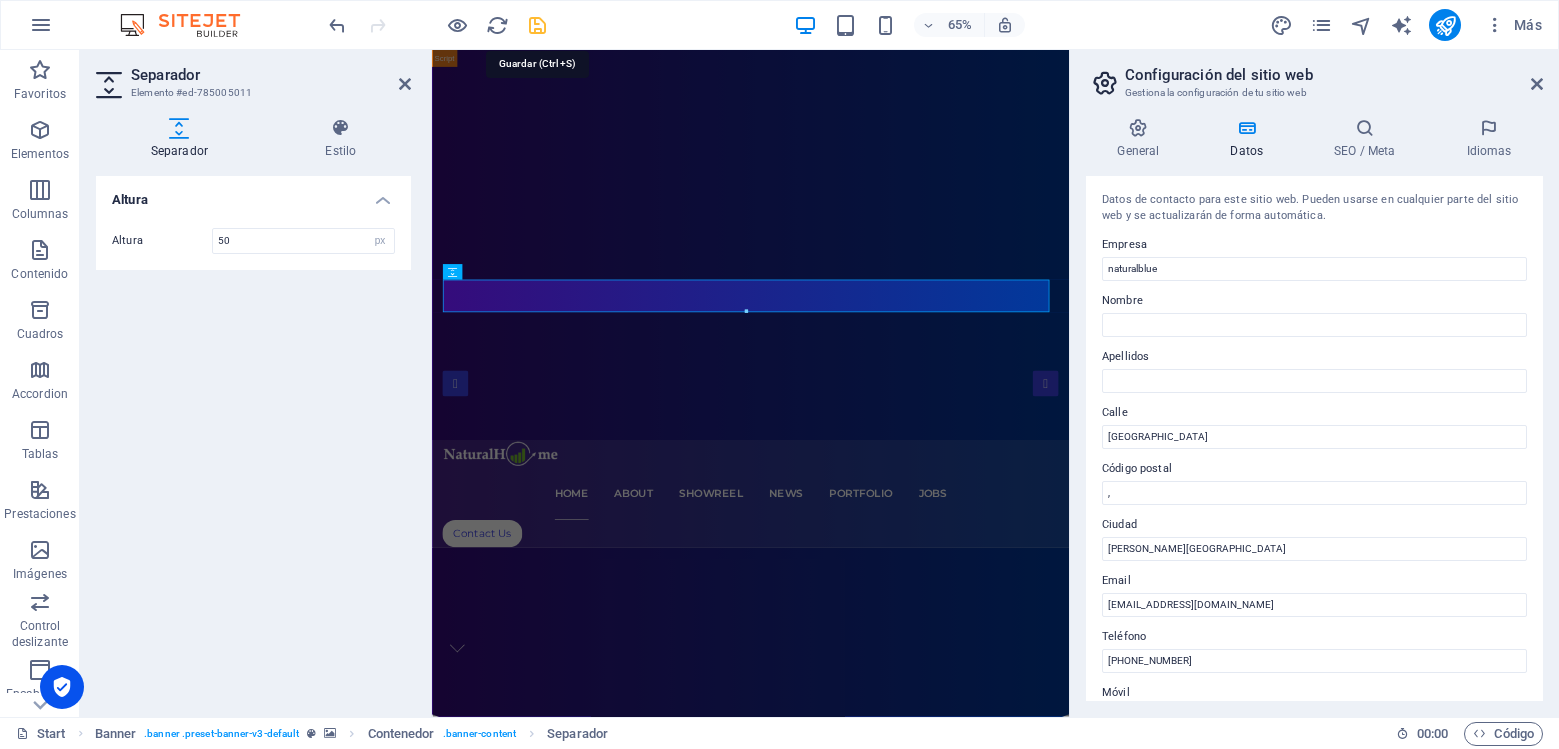 click at bounding box center [537, 25] 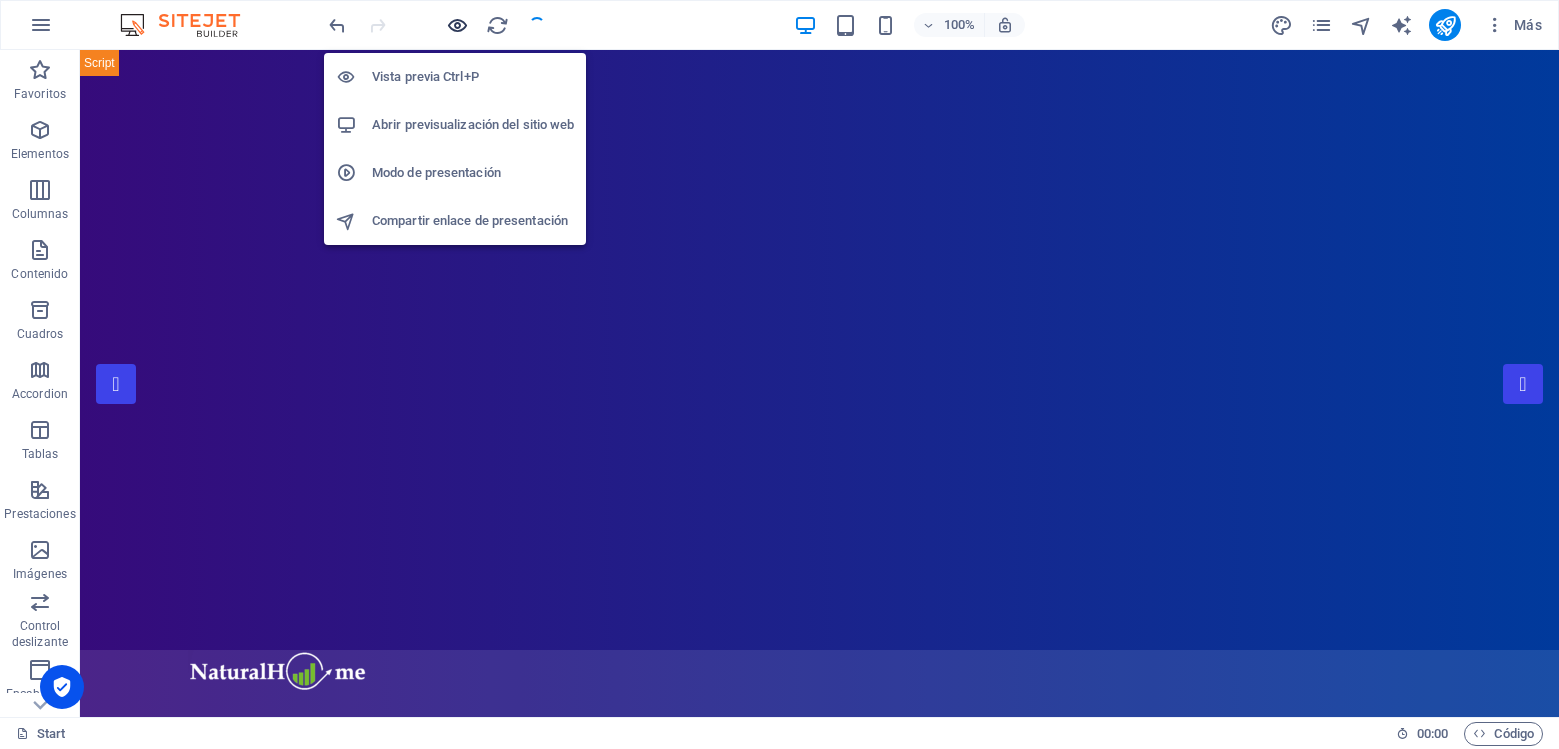 click at bounding box center (457, 25) 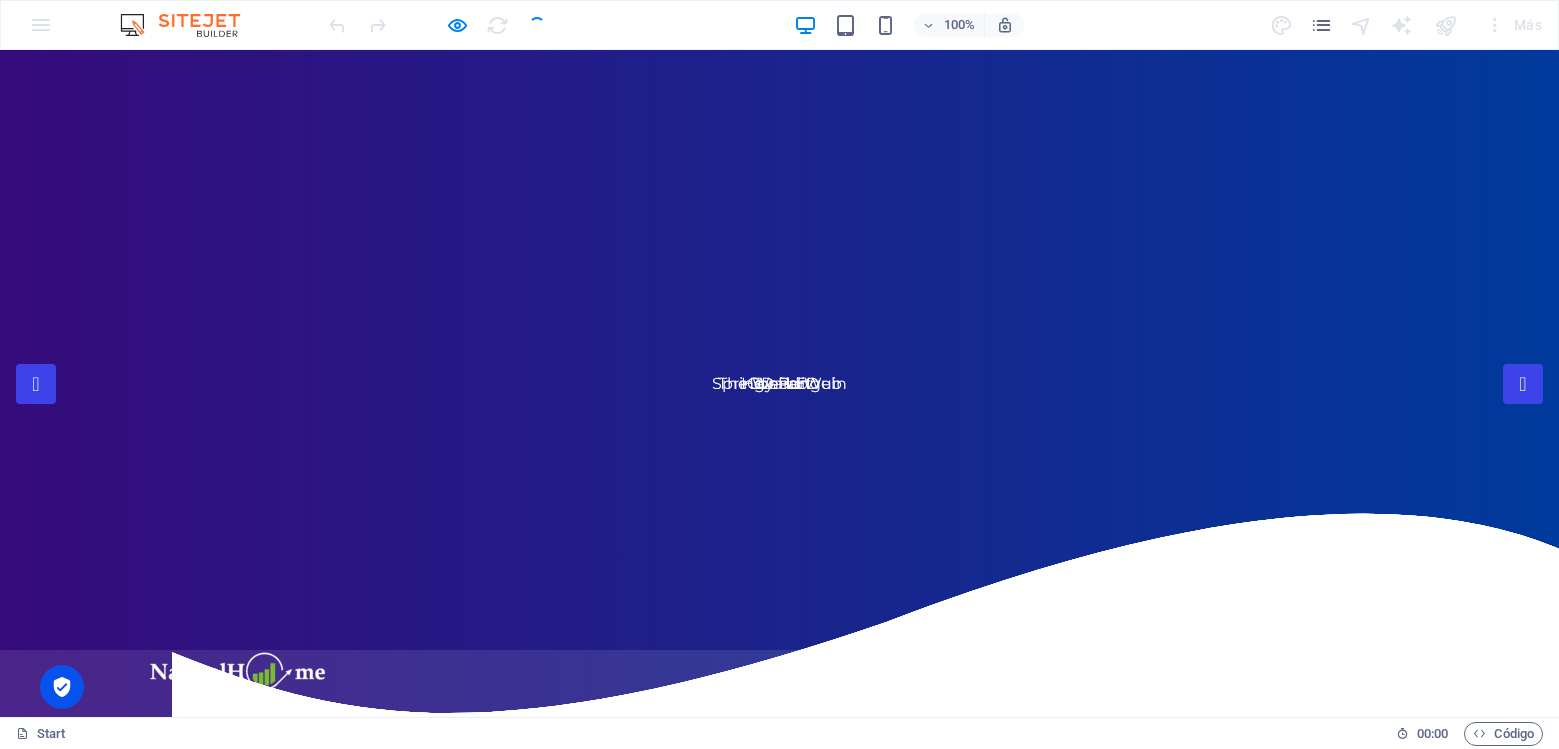 click at bounding box center (170, 954) 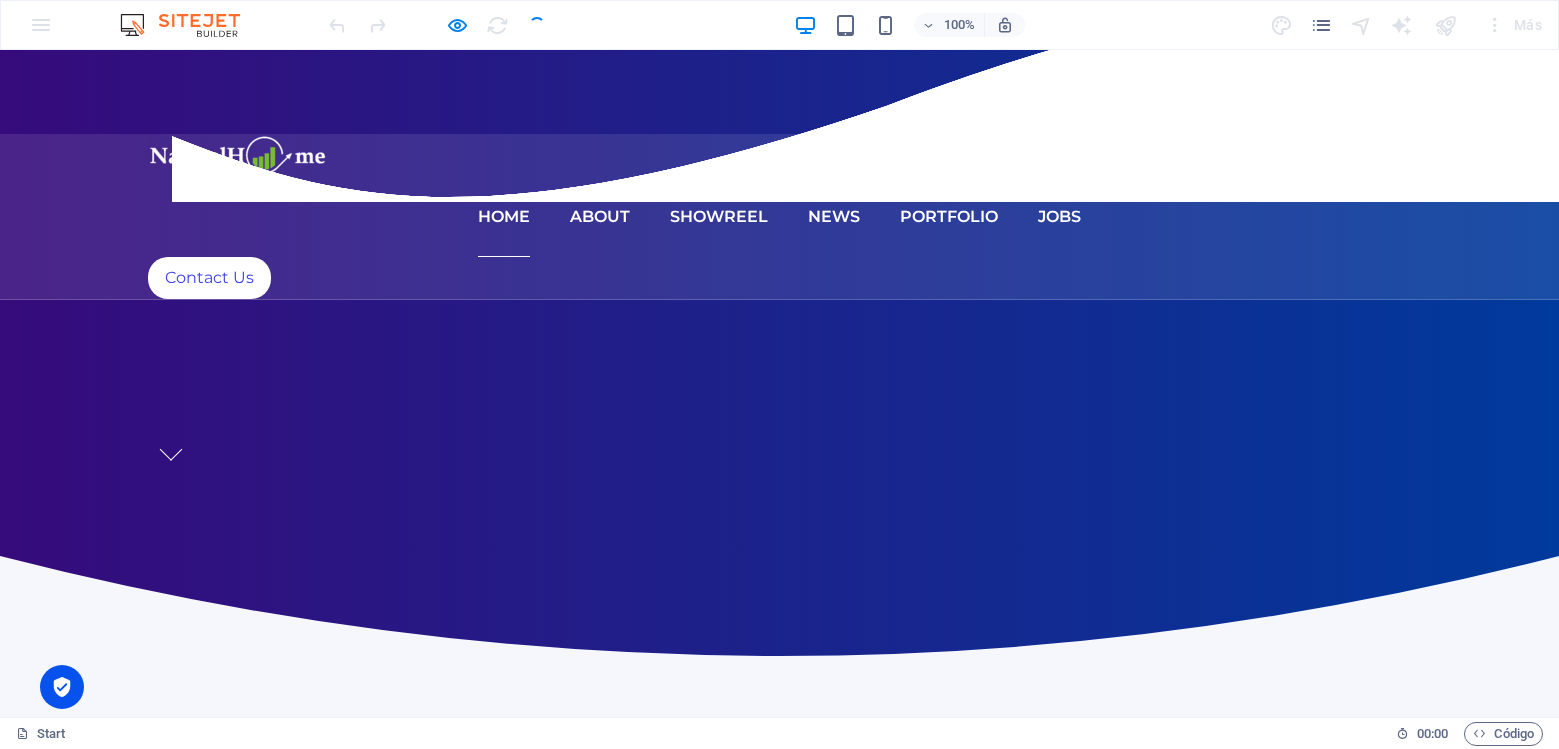 scroll, scrollTop: 600, scrollLeft: 0, axis: vertical 